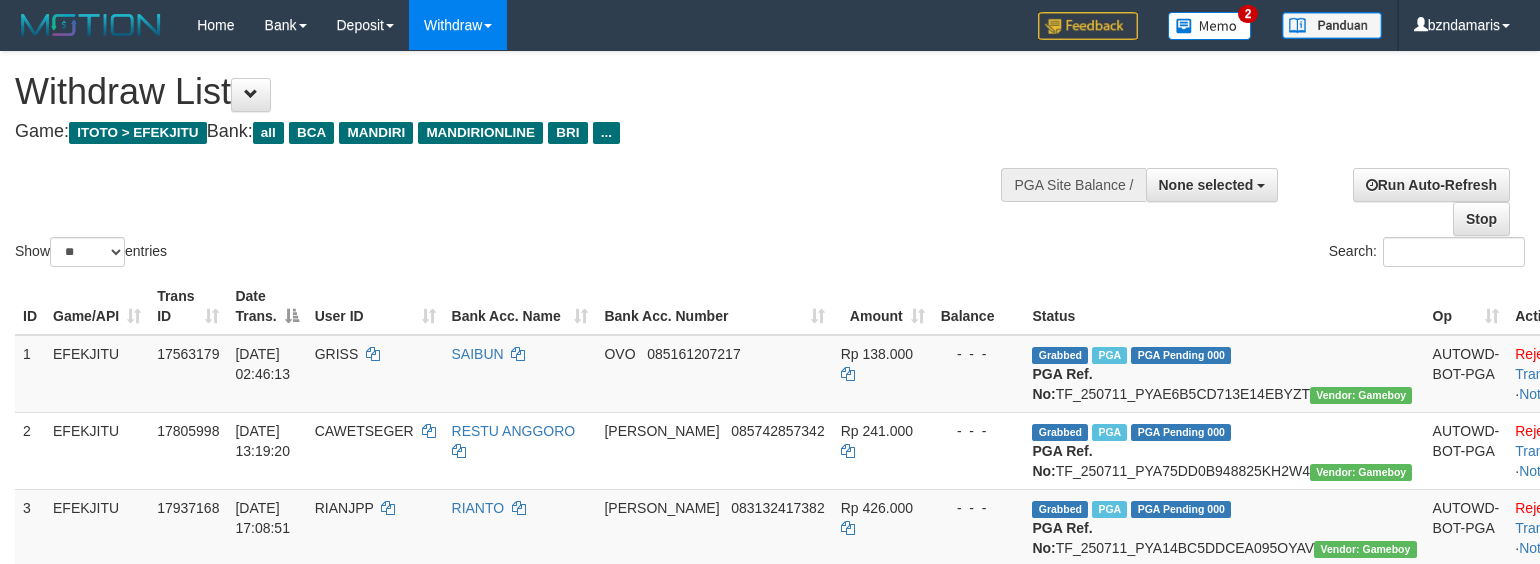 select 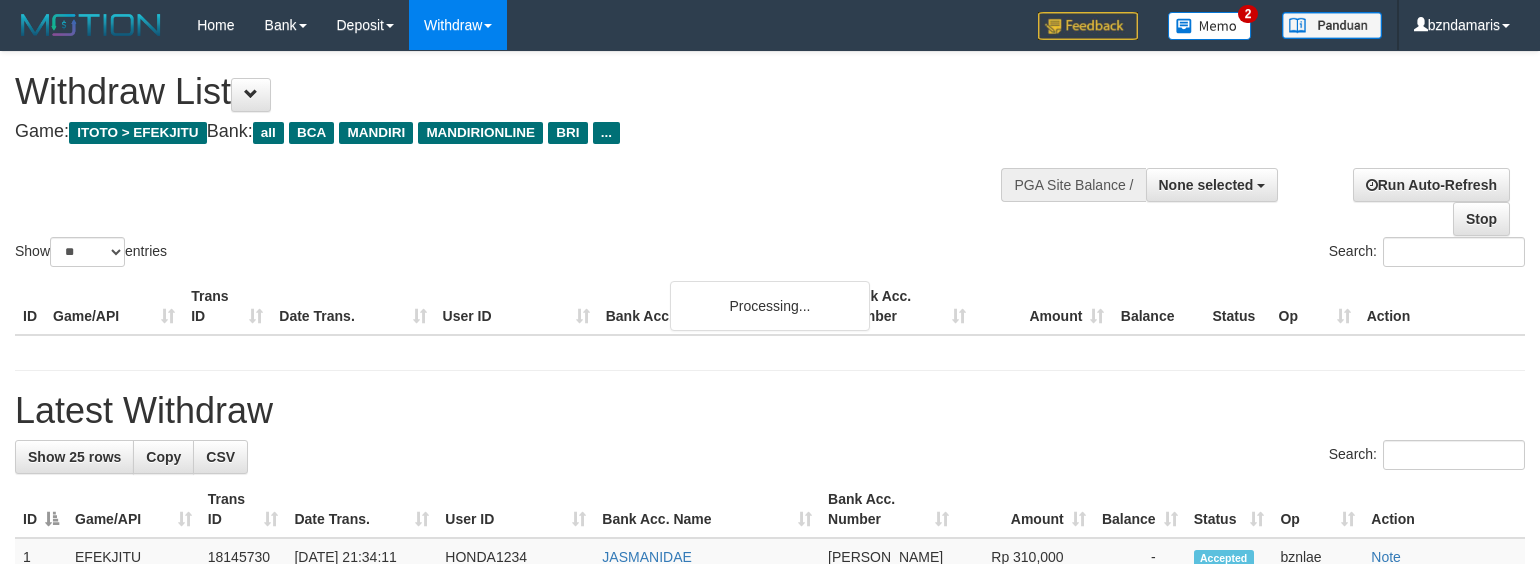 select 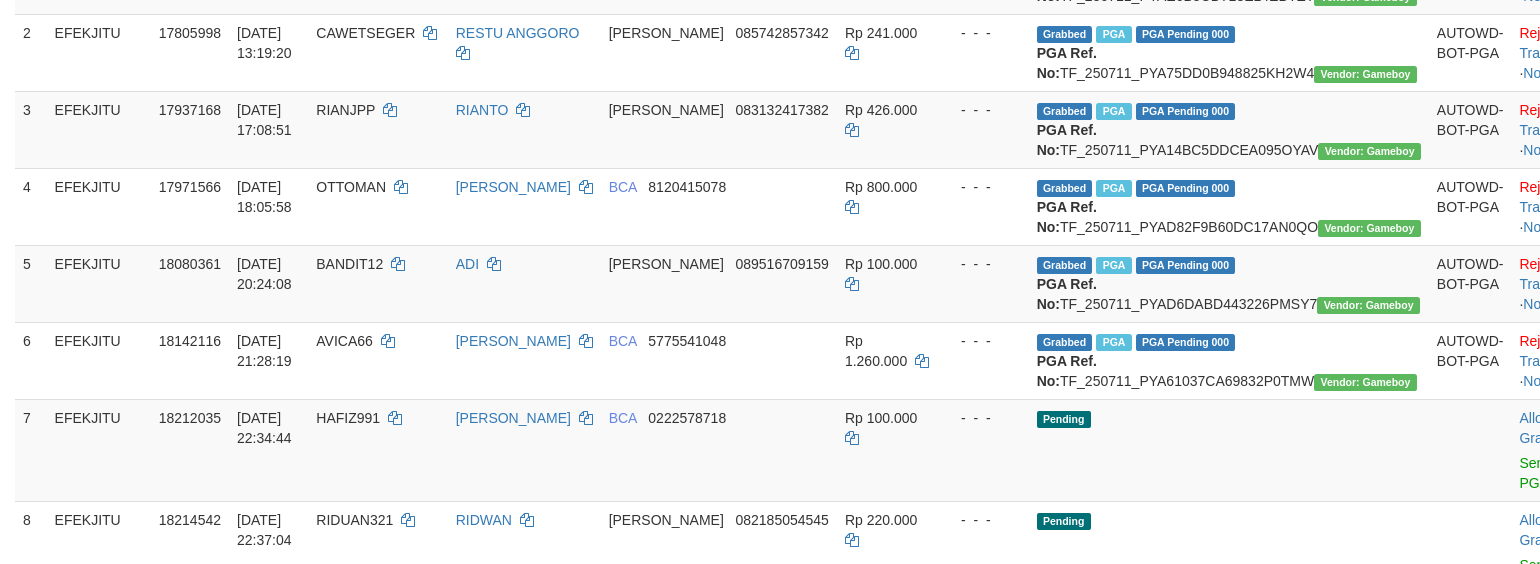 scroll, scrollTop: 133, scrollLeft: 0, axis: vertical 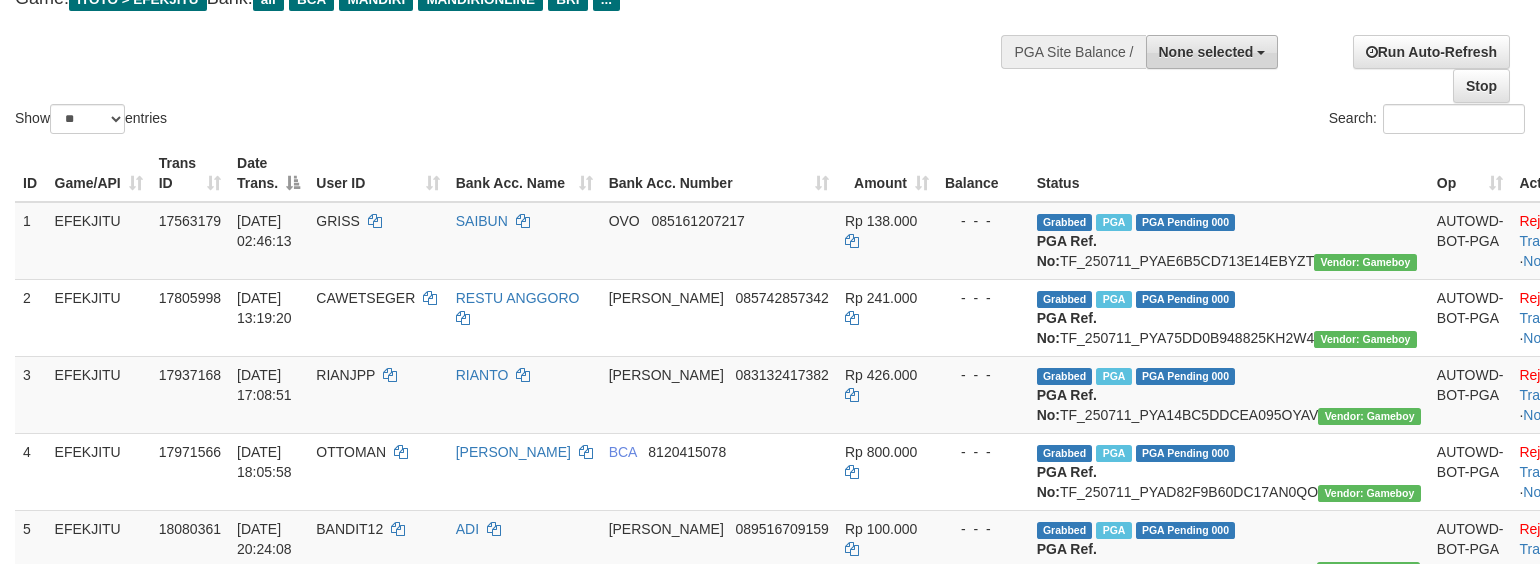 click on "**********" at bounding box center [1170, 50] 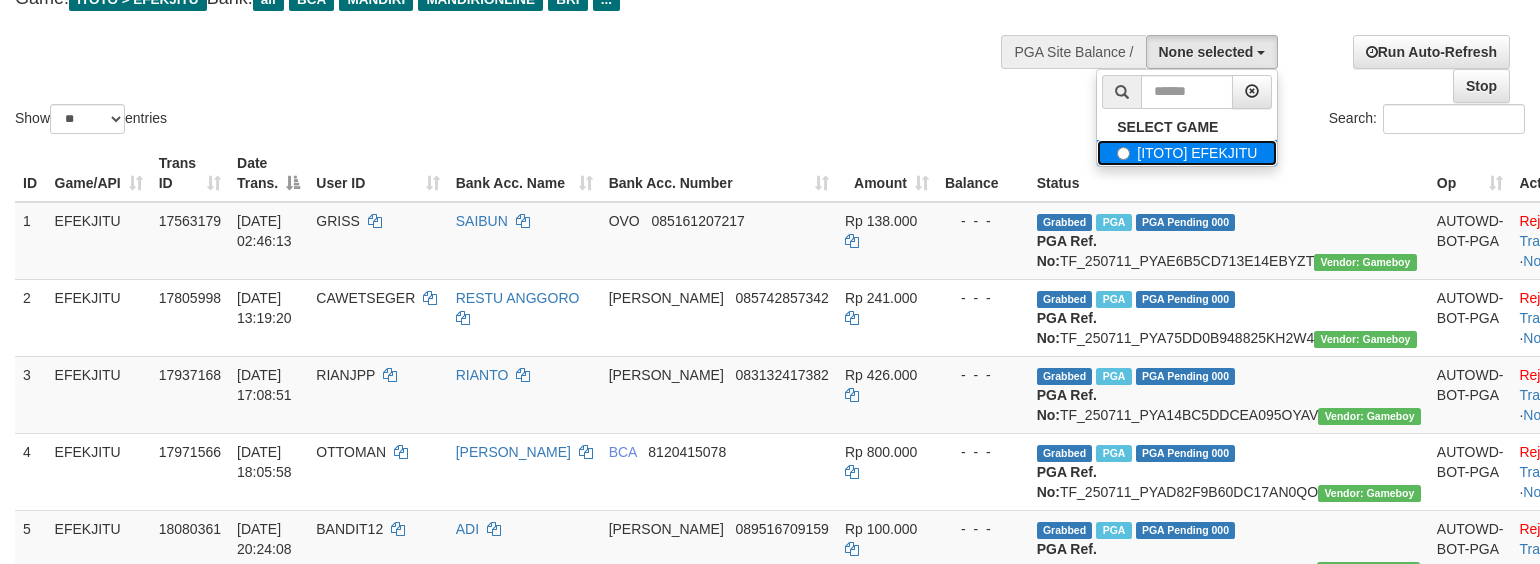 click on "[ITOTO] EFEKJITU" at bounding box center (1187, 153) 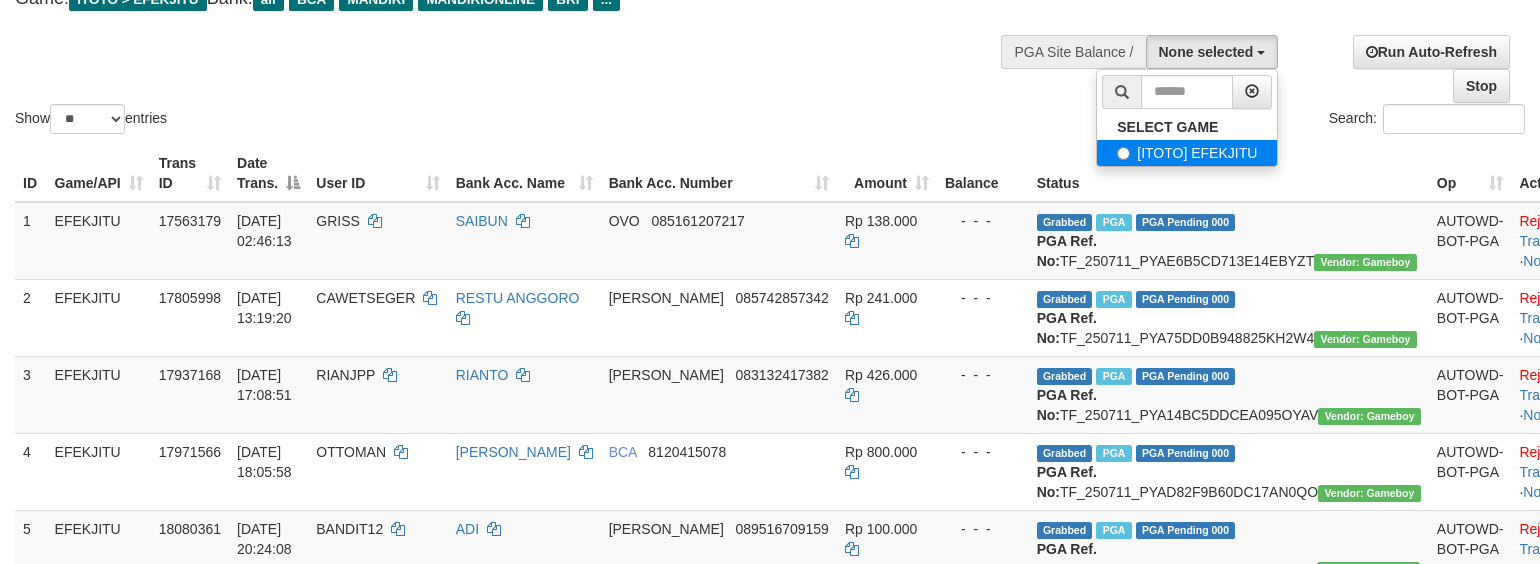 select on "****" 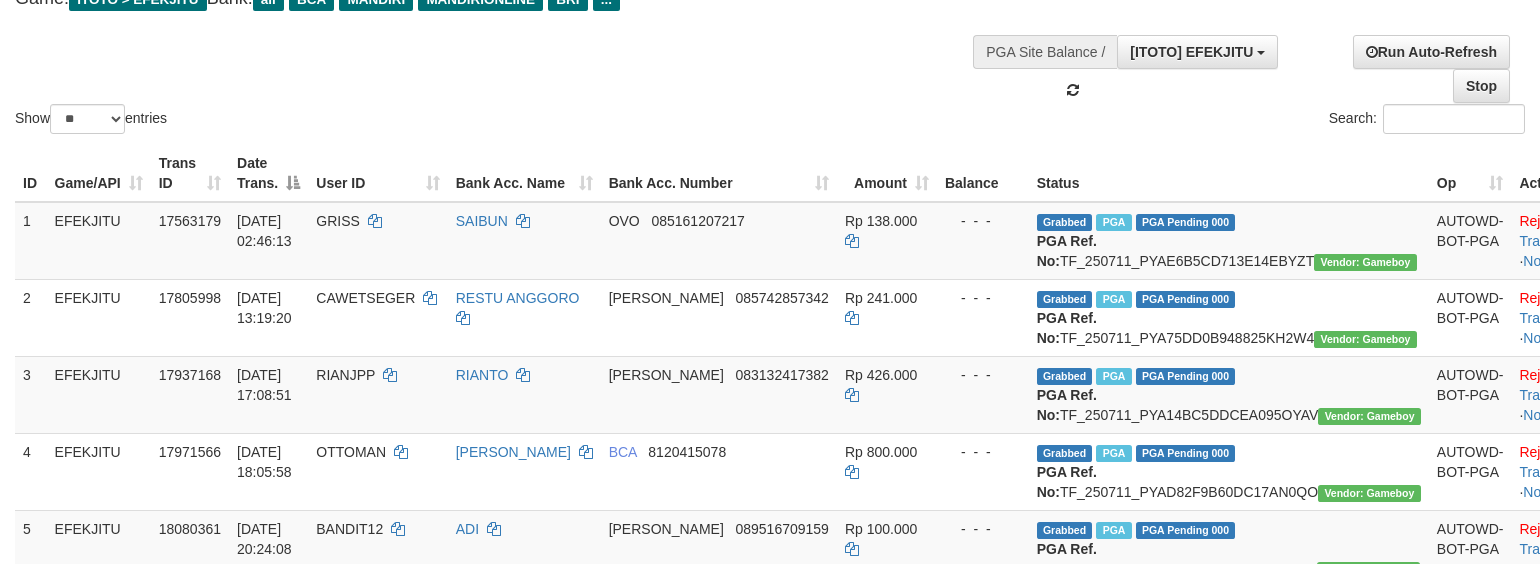 scroll, scrollTop: 17, scrollLeft: 0, axis: vertical 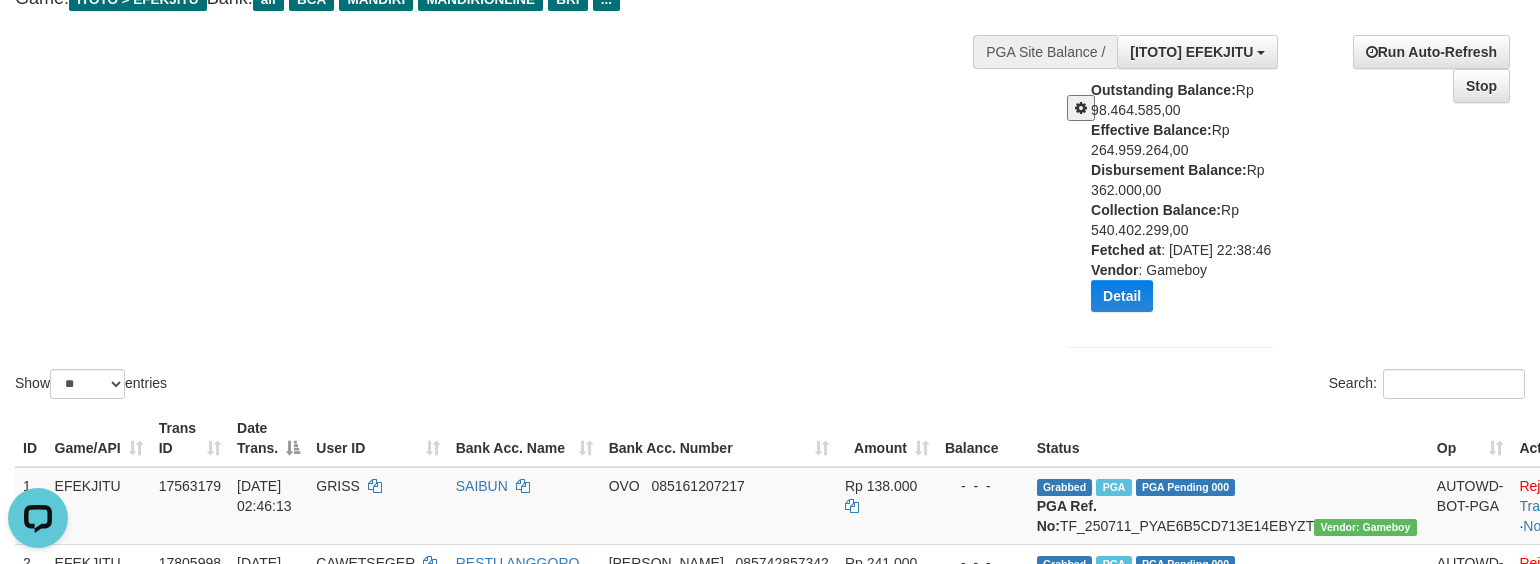 click at bounding box center [1081, 108] 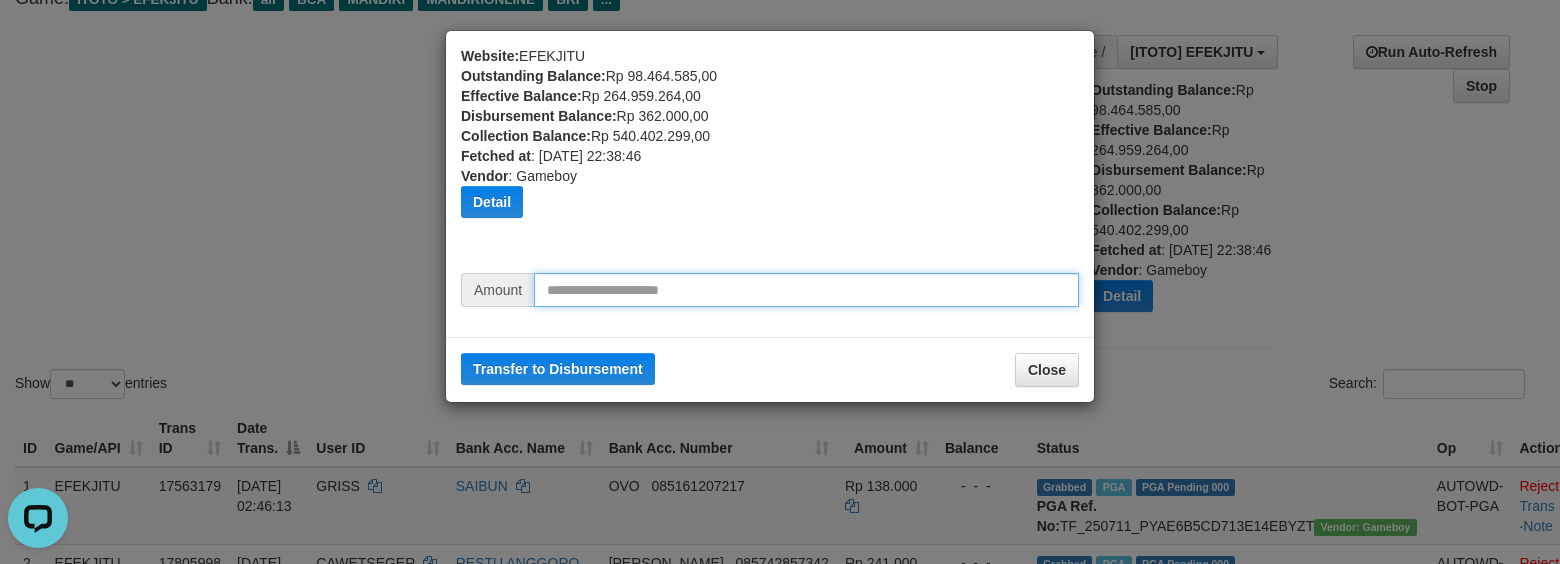 click at bounding box center [806, 290] 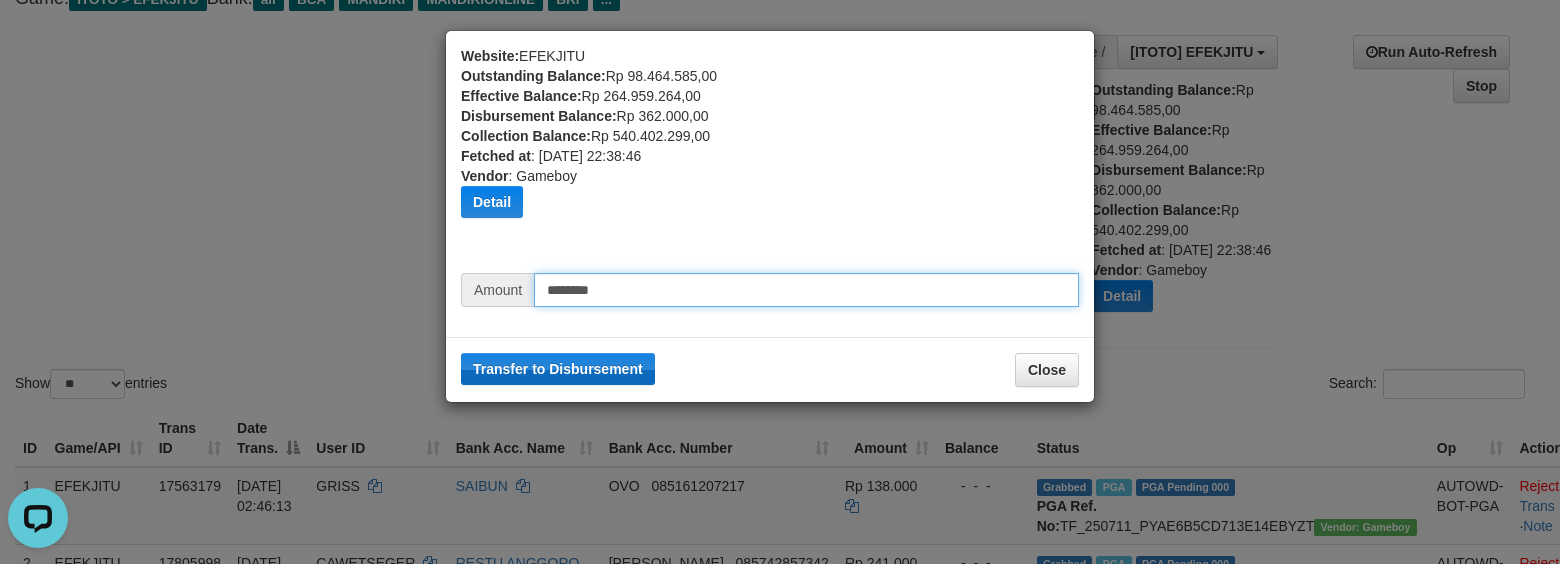 type on "********" 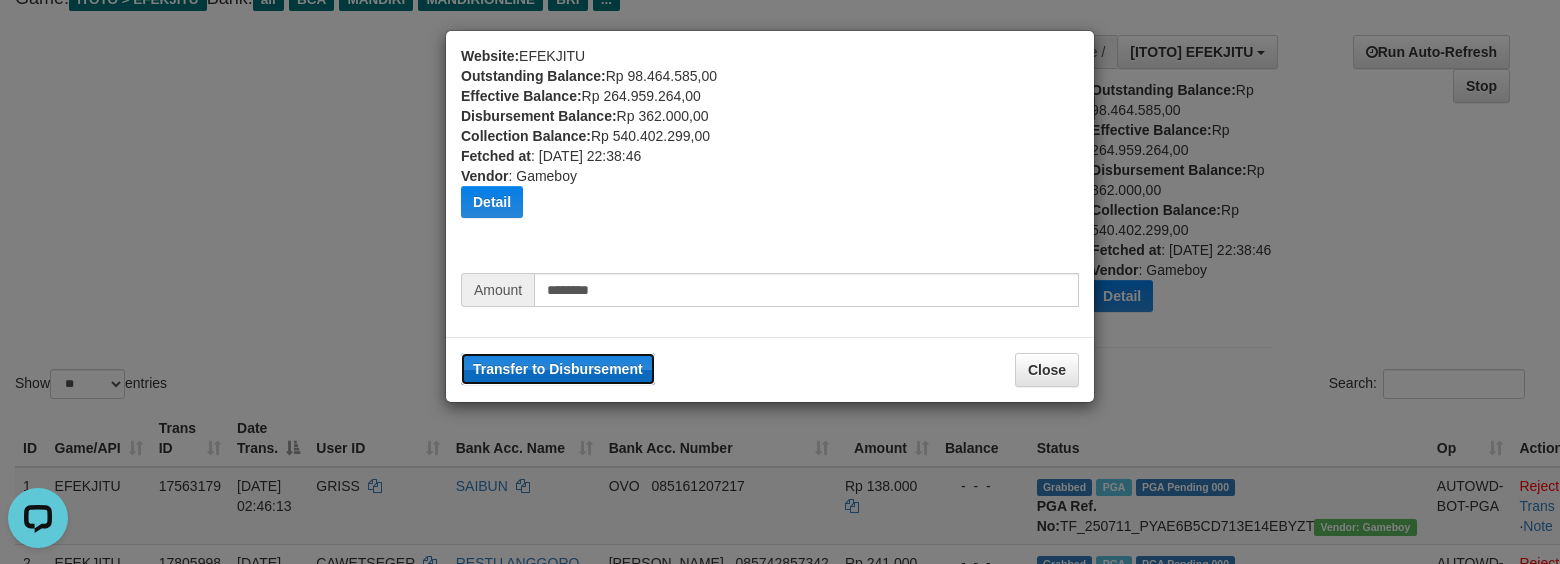 click on "Transfer to Disbursement" at bounding box center [558, 369] 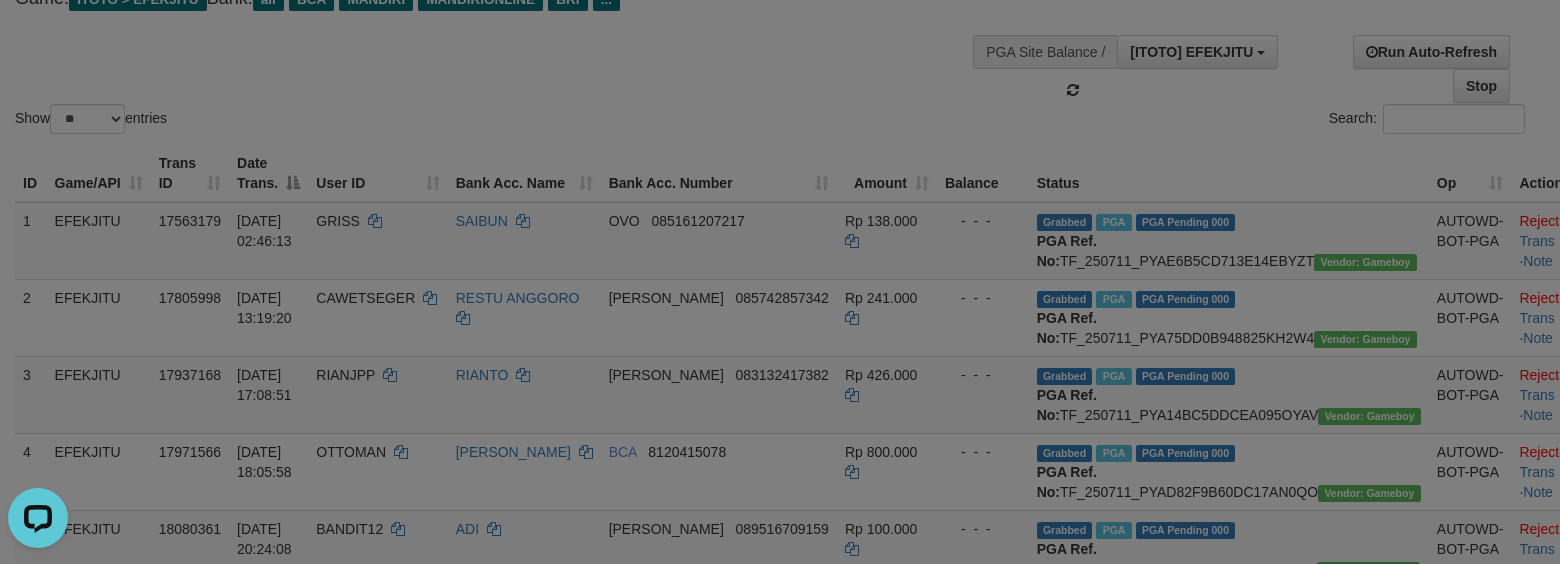 type 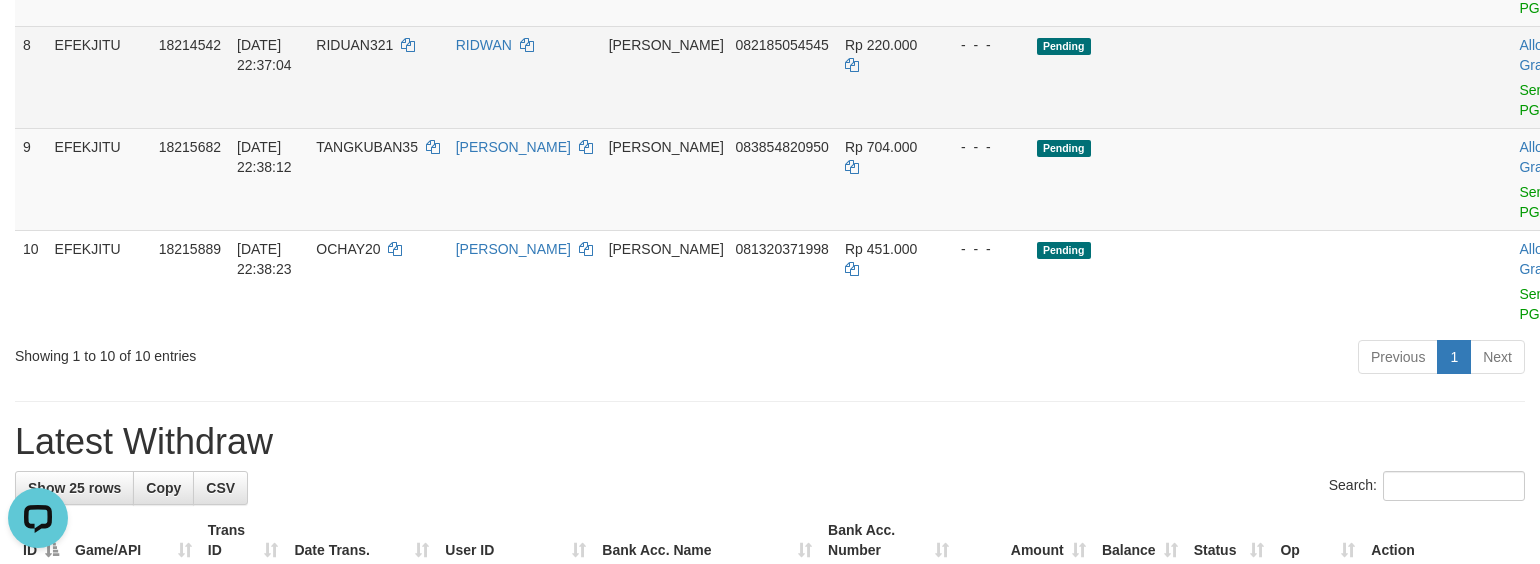 scroll, scrollTop: 1200, scrollLeft: 0, axis: vertical 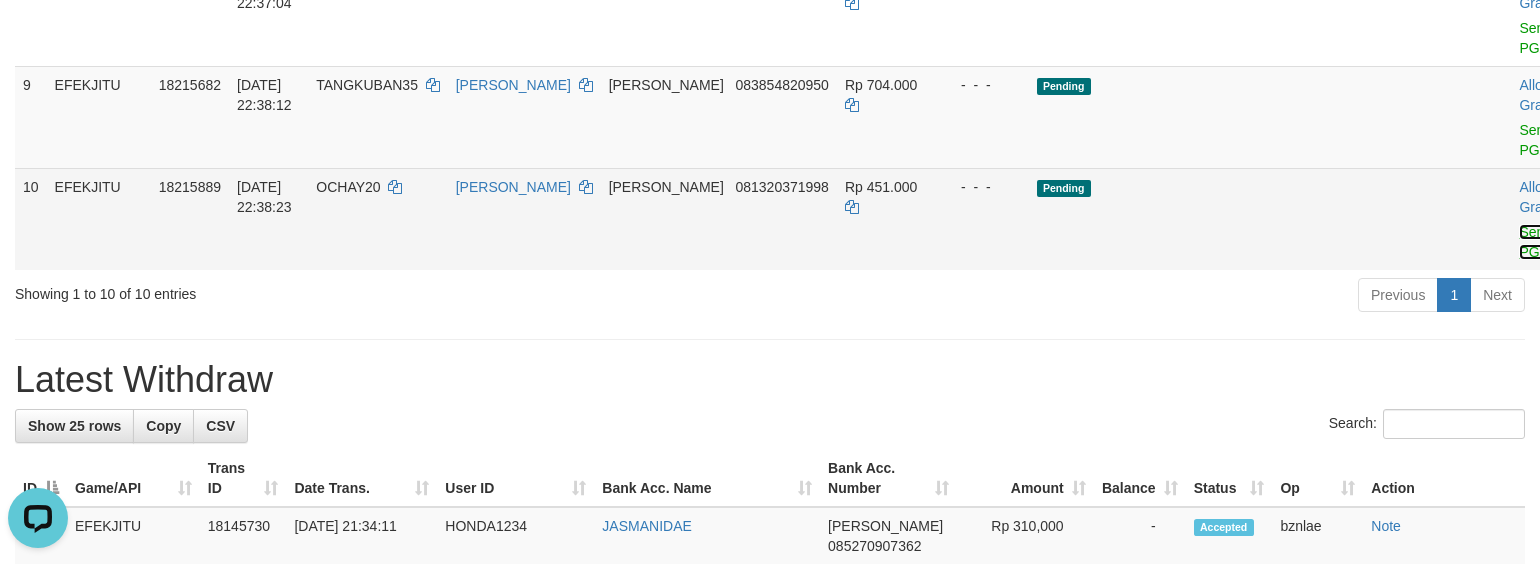 drag, startPoint x: 1420, startPoint y: 396, endPoint x: 904, endPoint y: 366, distance: 516.87134 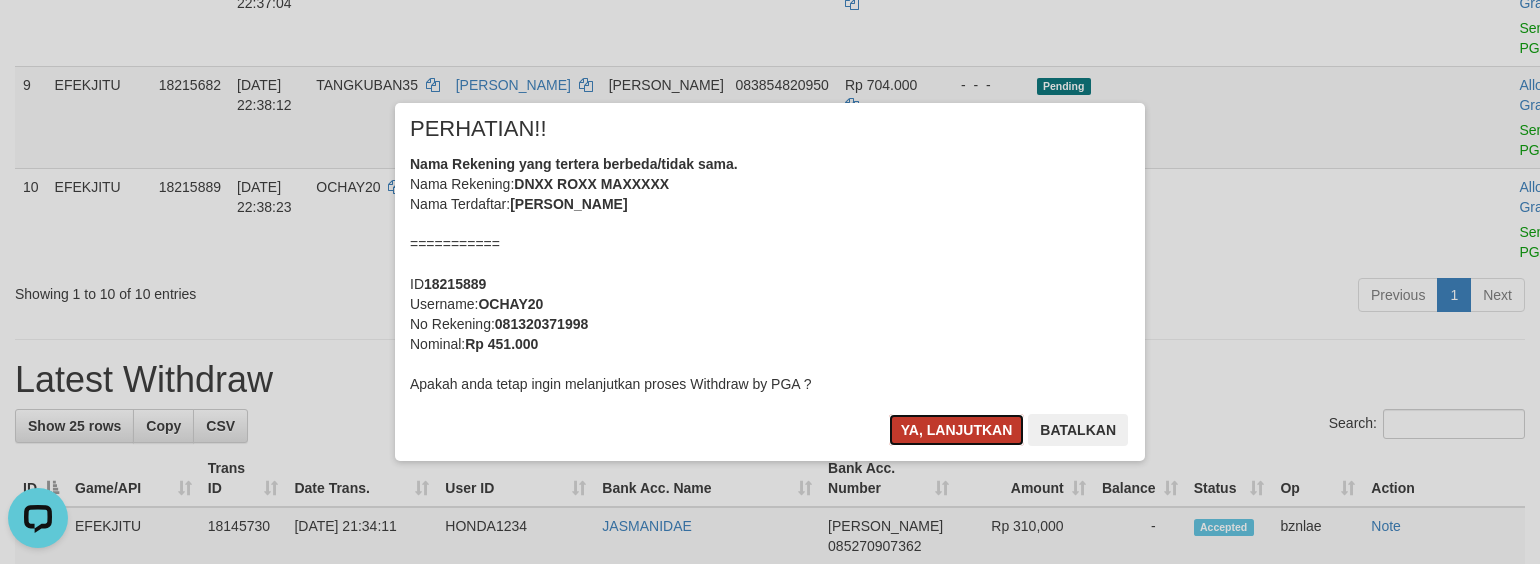 click on "Ya, lanjutkan" at bounding box center (957, 430) 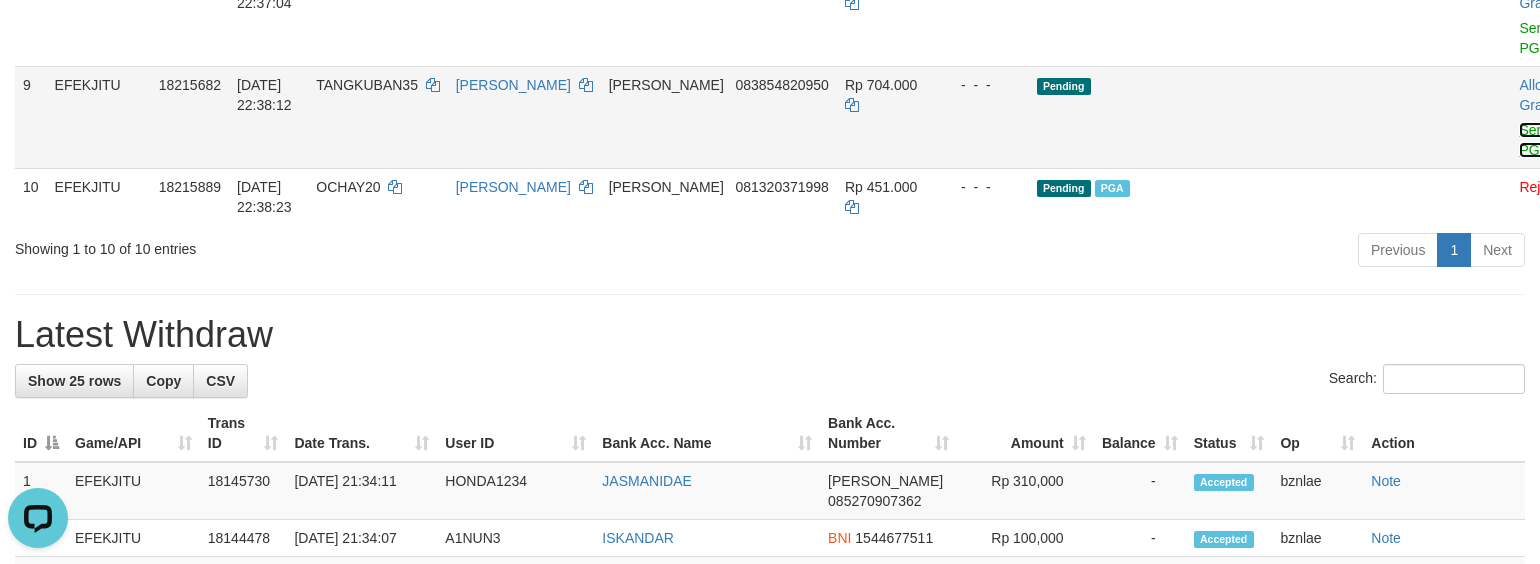 click on "Send PGA" at bounding box center (1535, 140) 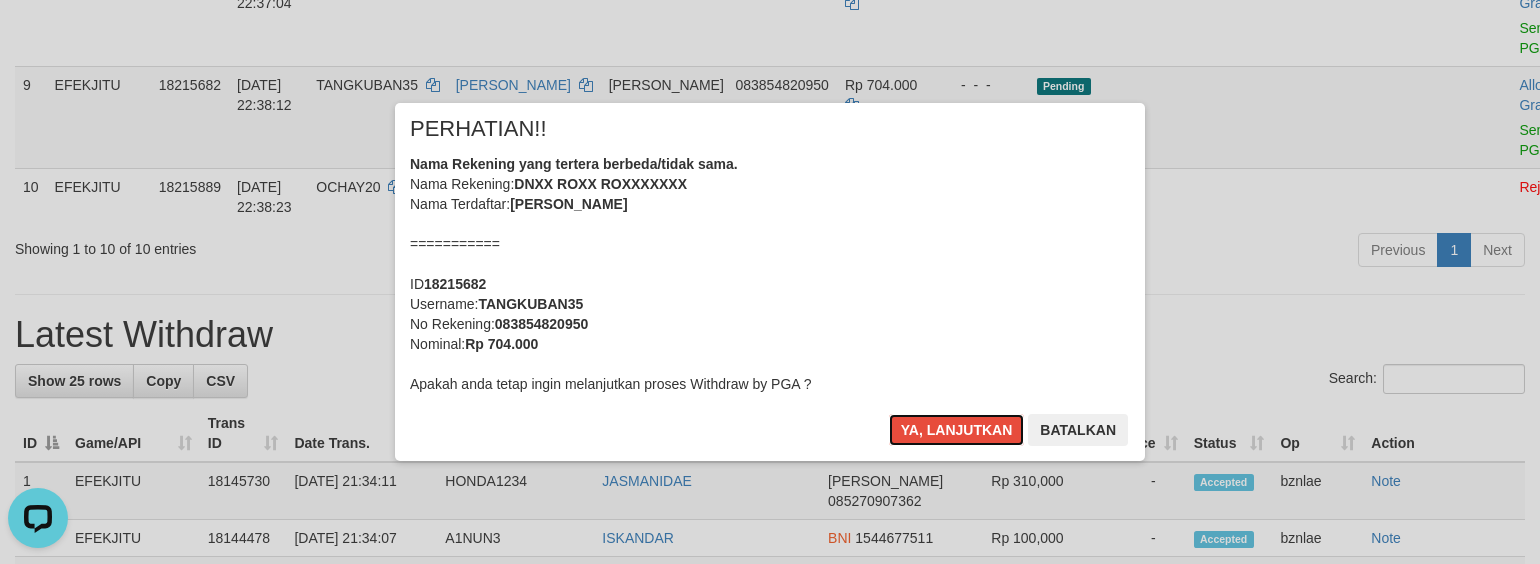 drag, startPoint x: 960, startPoint y: 421, endPoint x: 1250, endPoint y: 253, distance: 335.14774 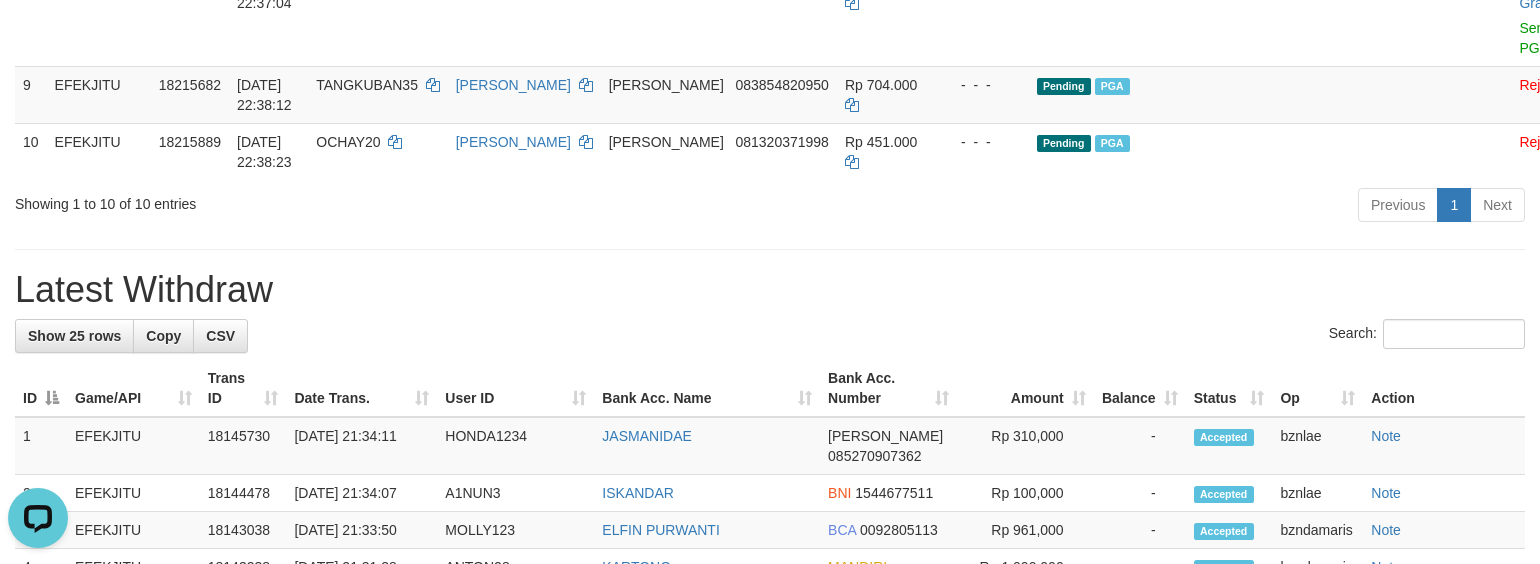 click on "Send PGA" at bounding box center (1535, -64) 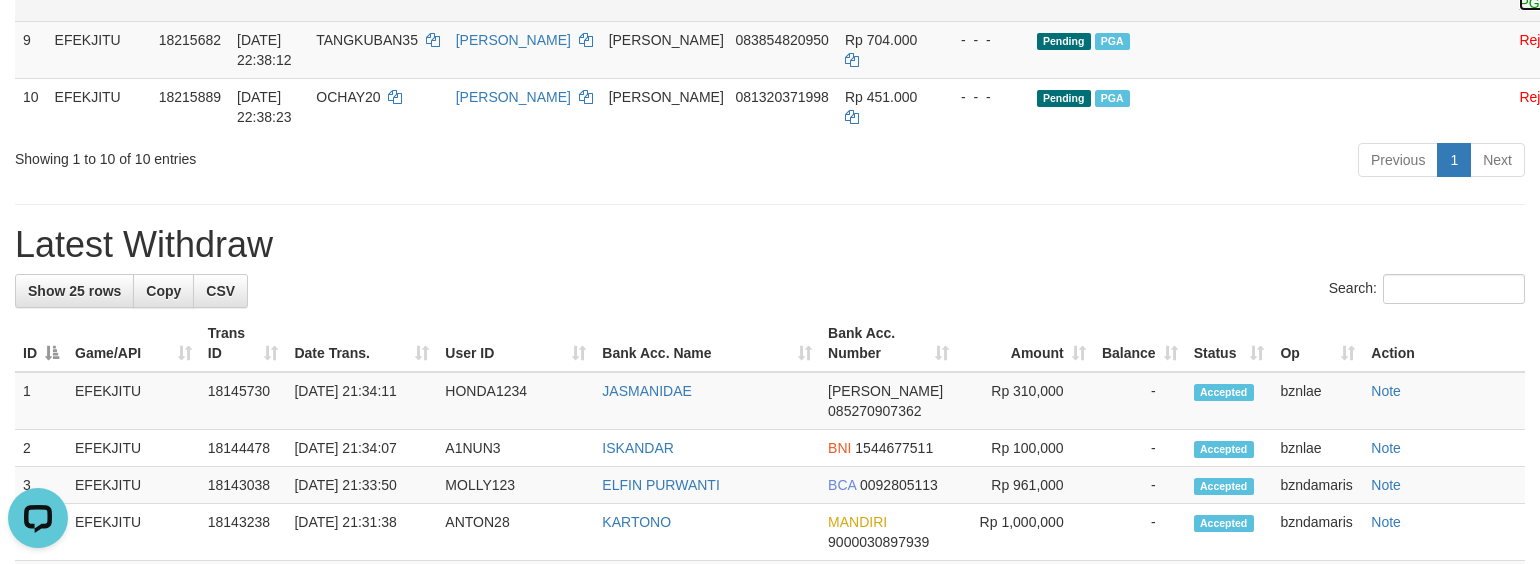 click on "Send PGA" at bounding box center [1535, -7] 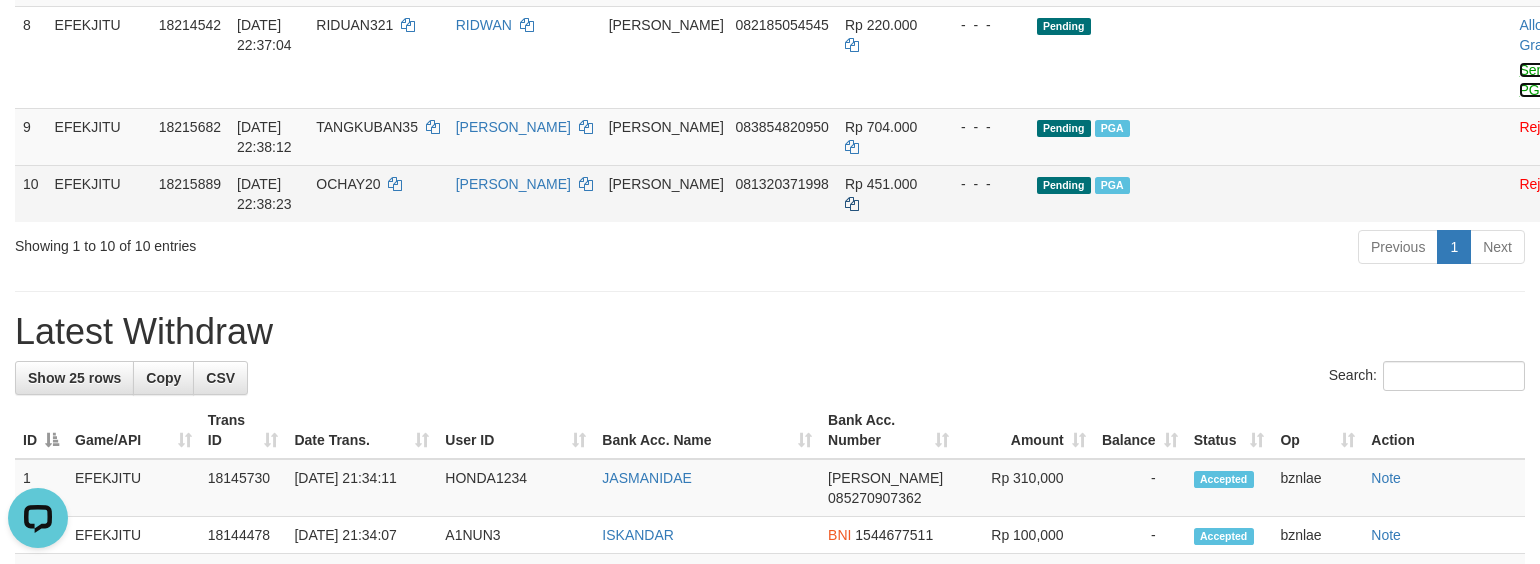scroll, scrollTop: 1066, scrollLeft: 0, axis: vertical 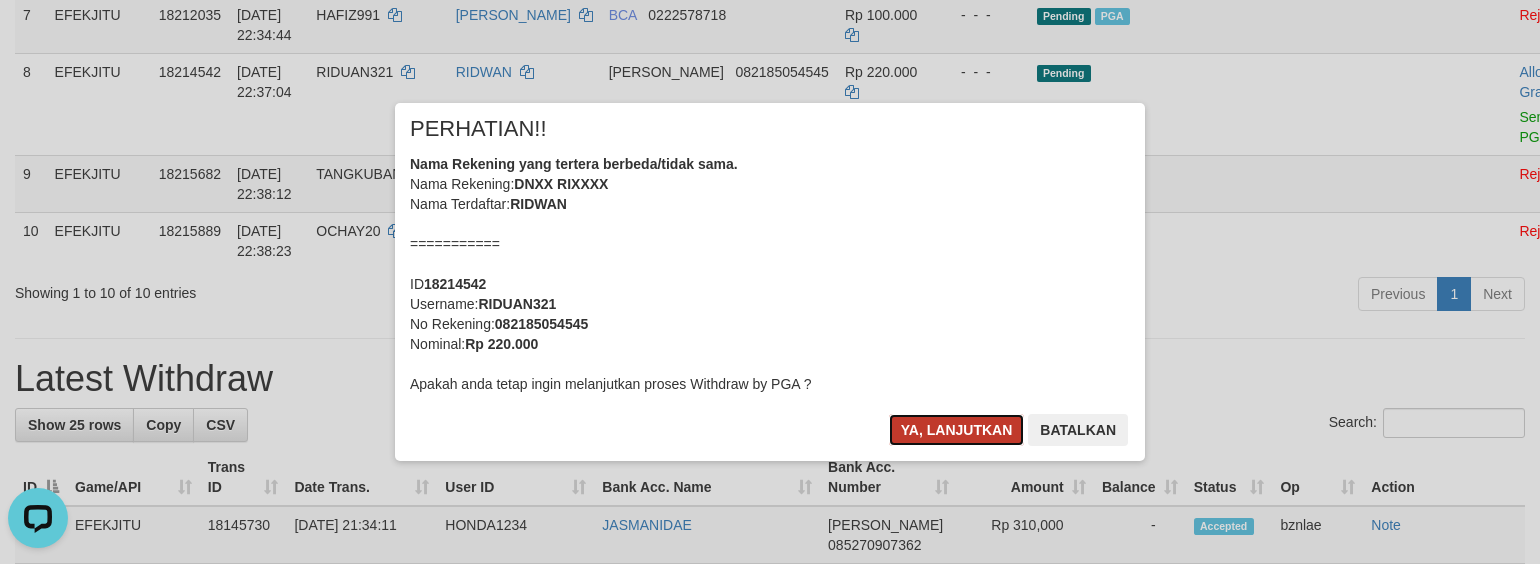click on "Ya, lanjutkan" at bounding box center [957, 430] 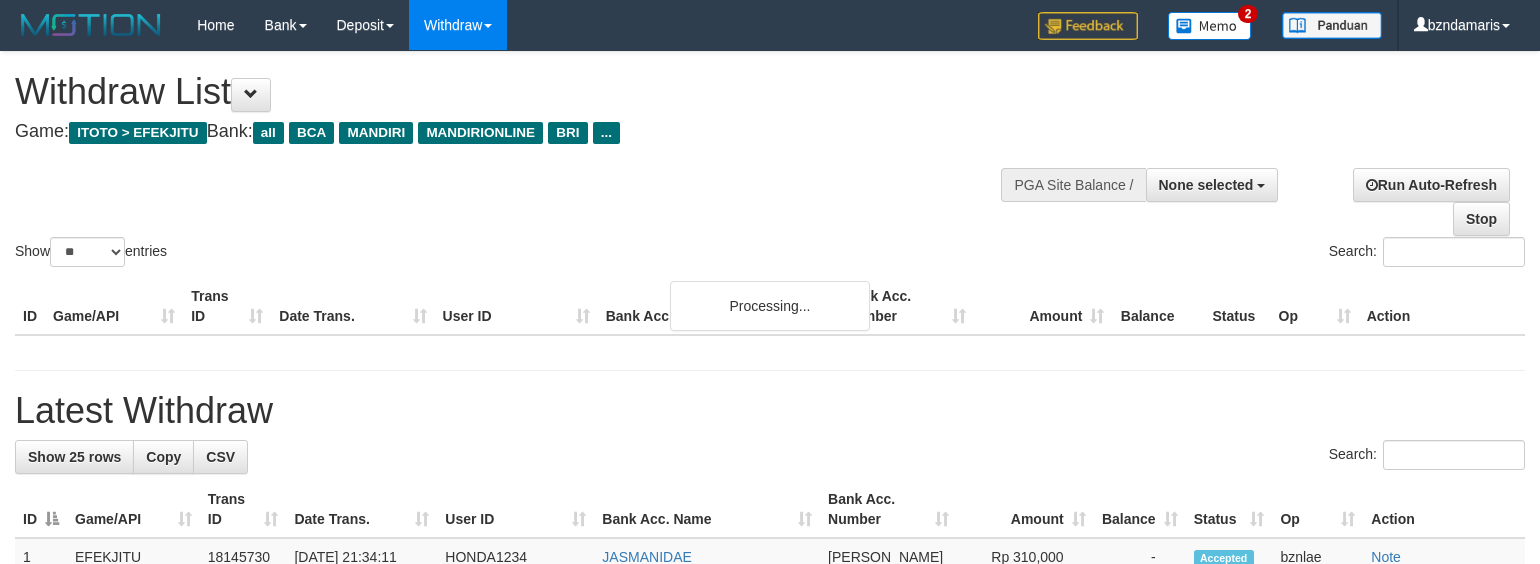 select 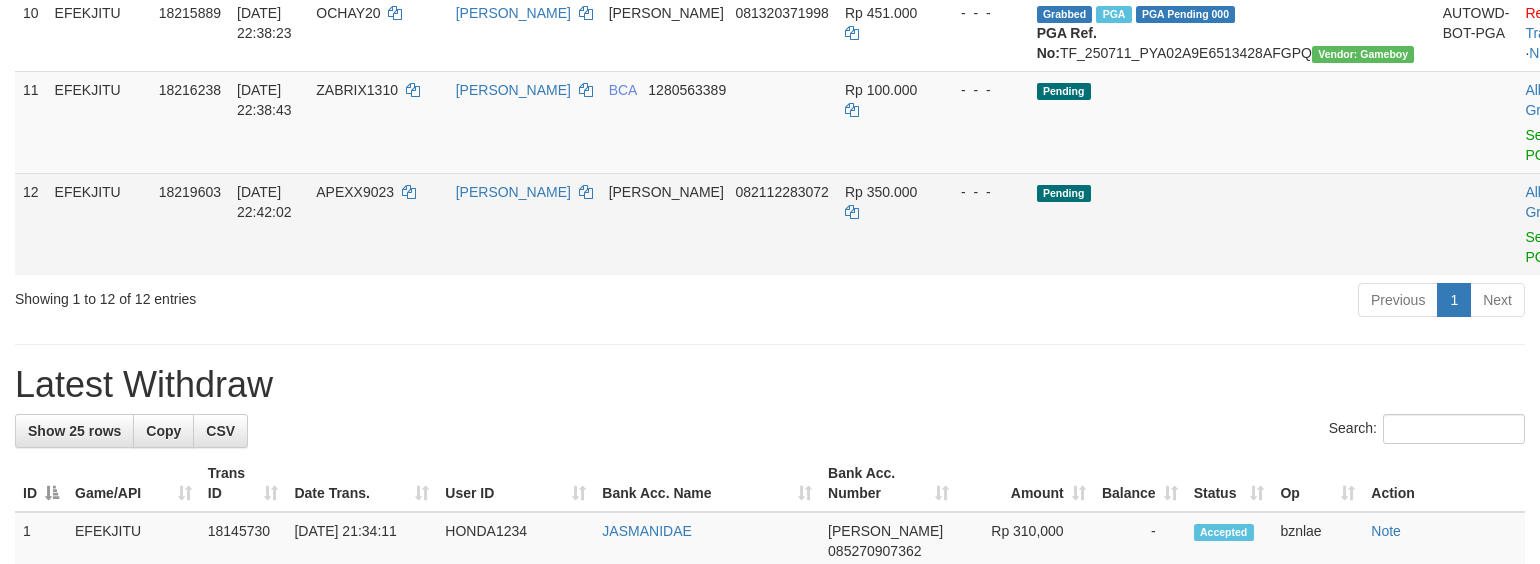 scroll, scrollTop: 988, scrollLeft: 0, axis: vertical 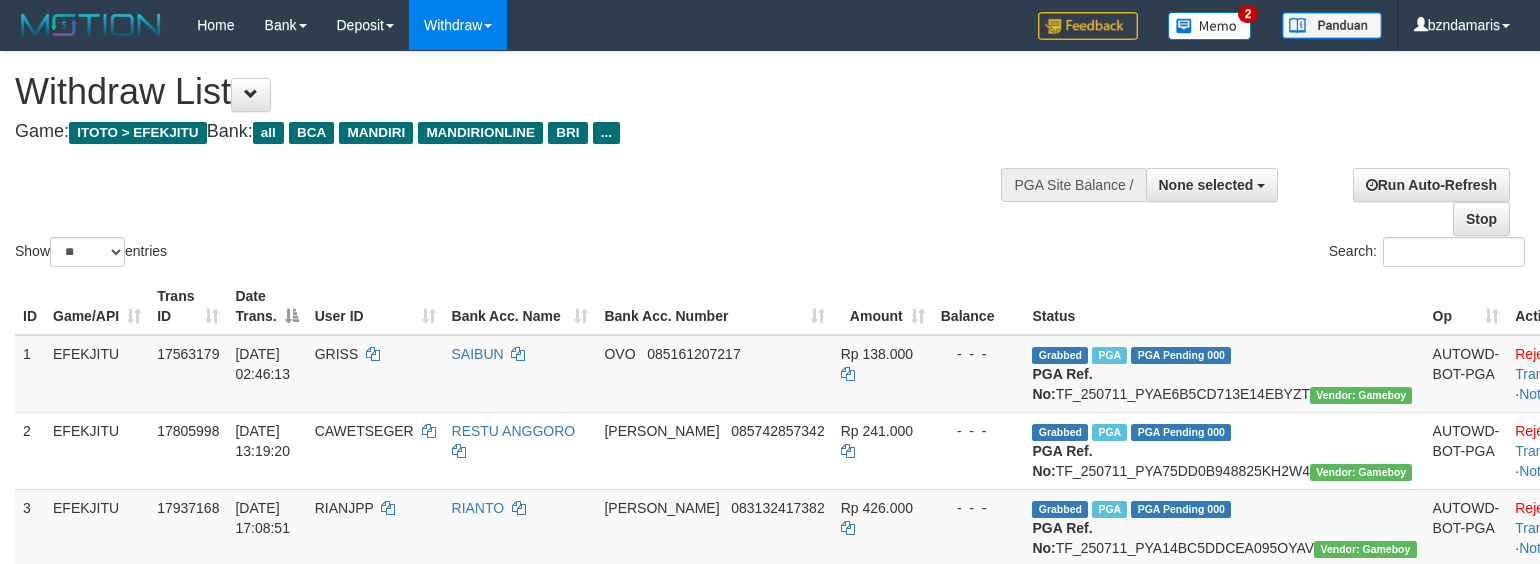 select 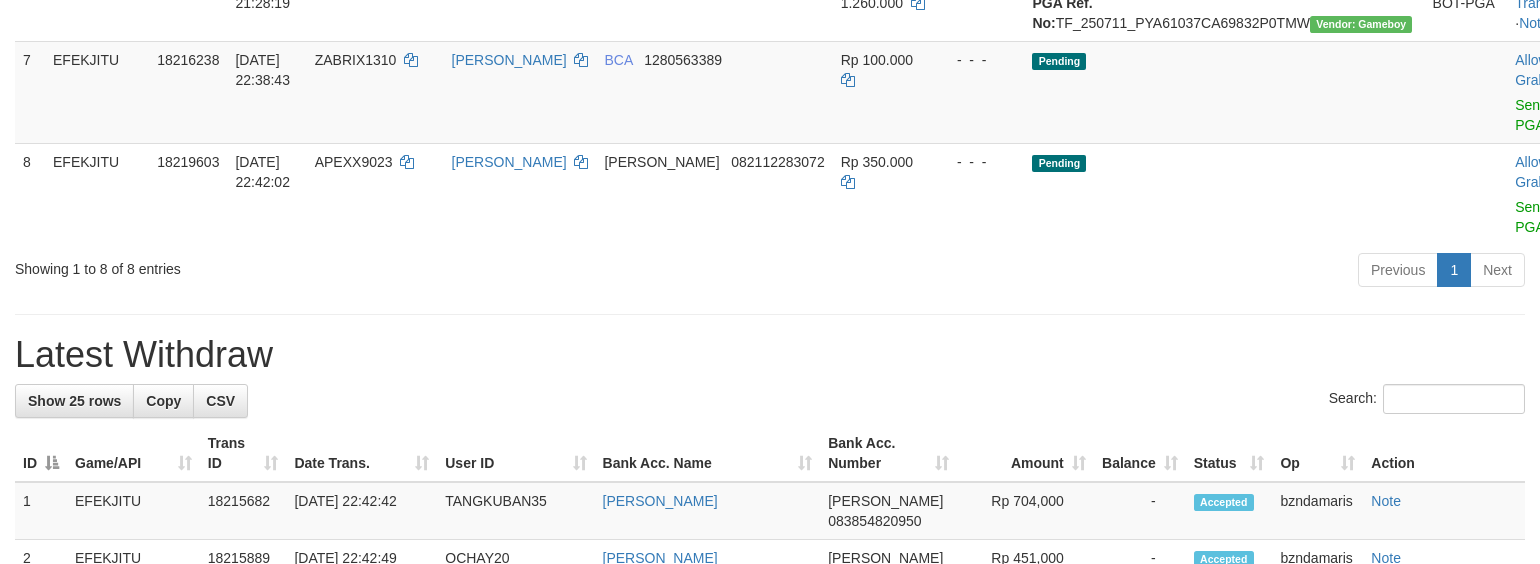 scroll, scrollTop: 721, scrollLeft: 0, axis: vertical 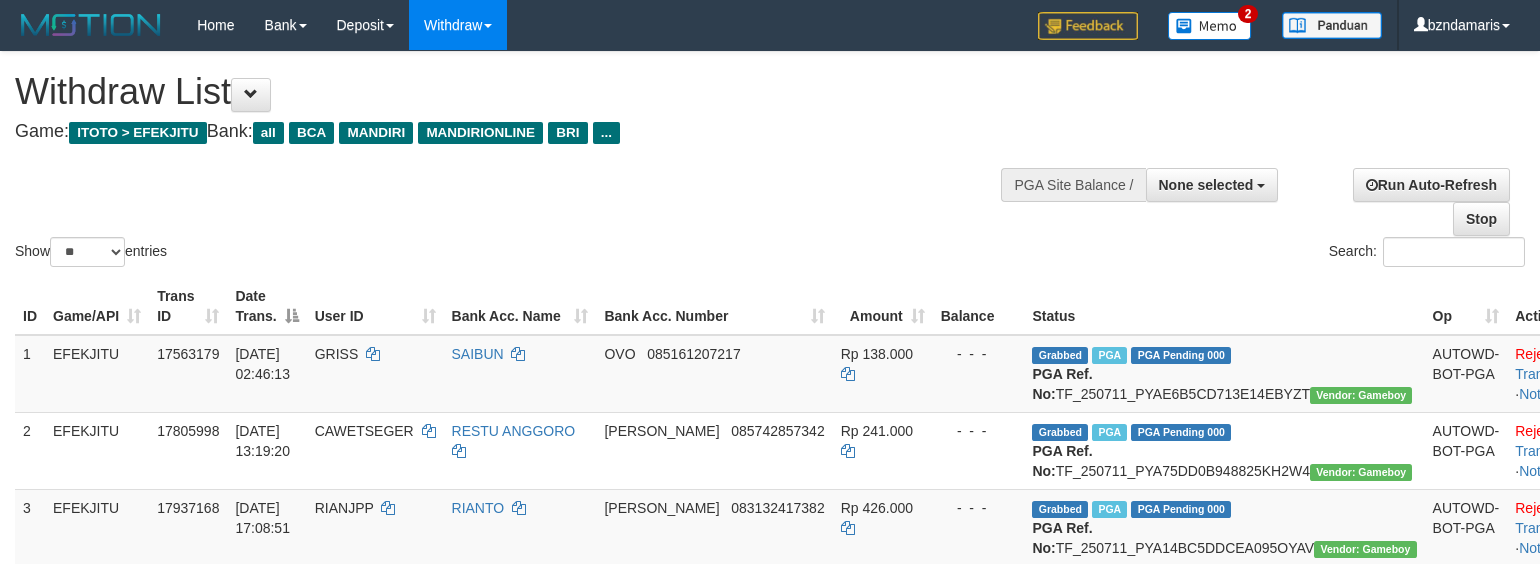 select 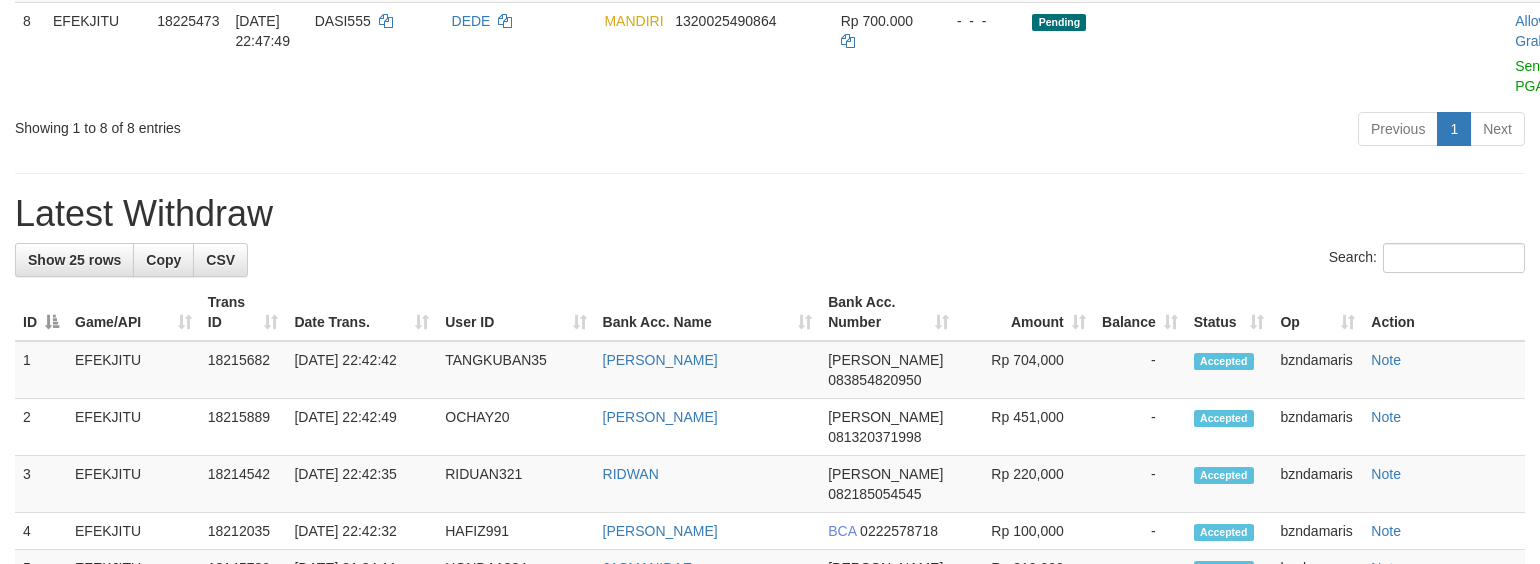 scroll, scrollTop: 721, scrollLeft: 0, axis: vertical 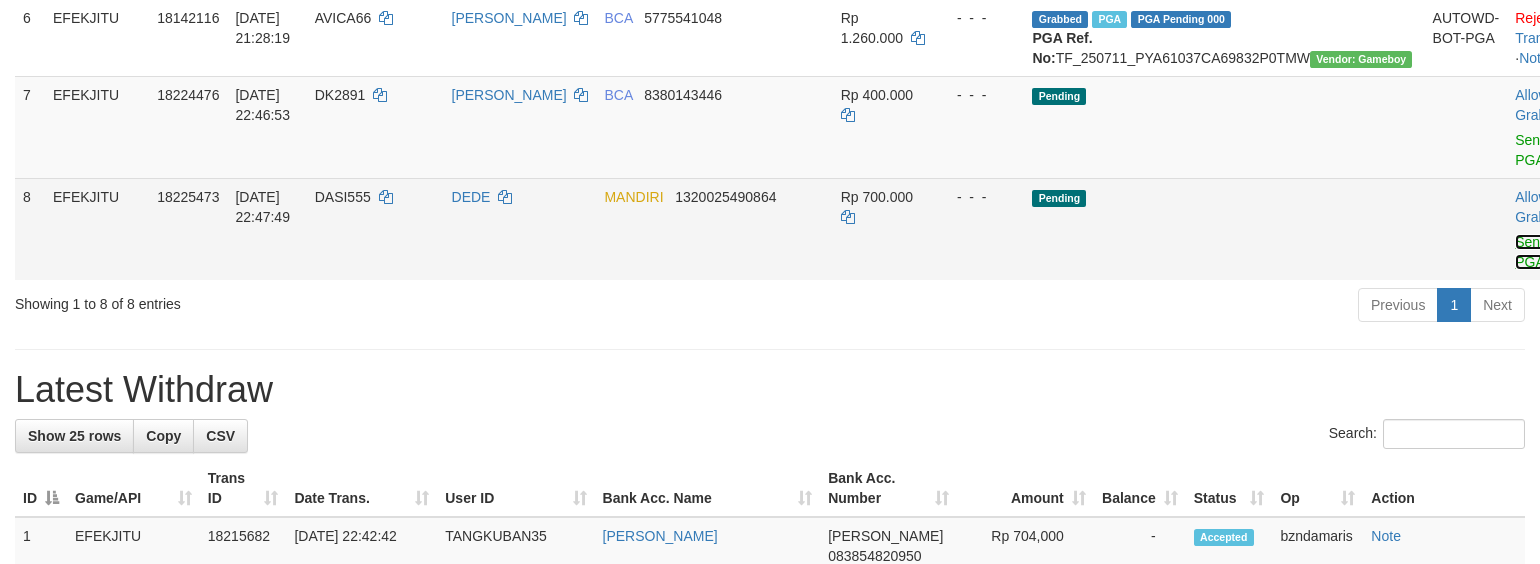 click on "Send PGA" at bounding box center (1531, 252) 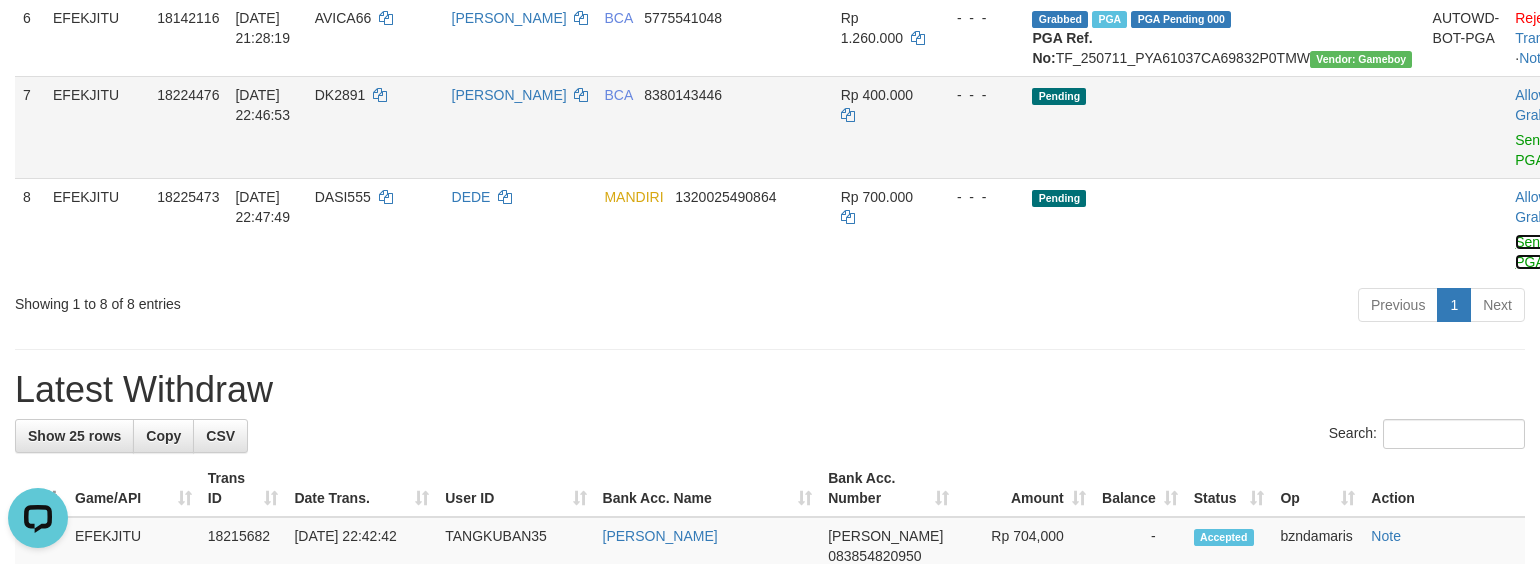 scroll, scrollTop: 0, scrollLeft: 0, axis: both 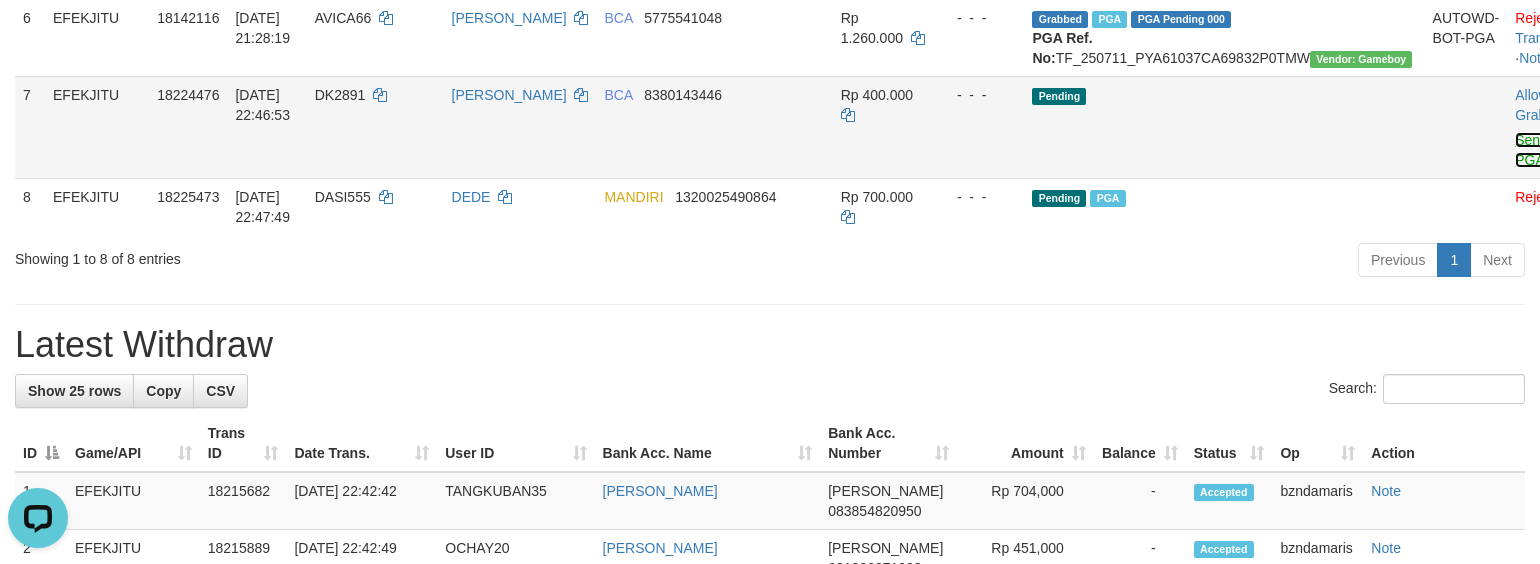 click on "Send PGA" at bounding box center (1531, 150) 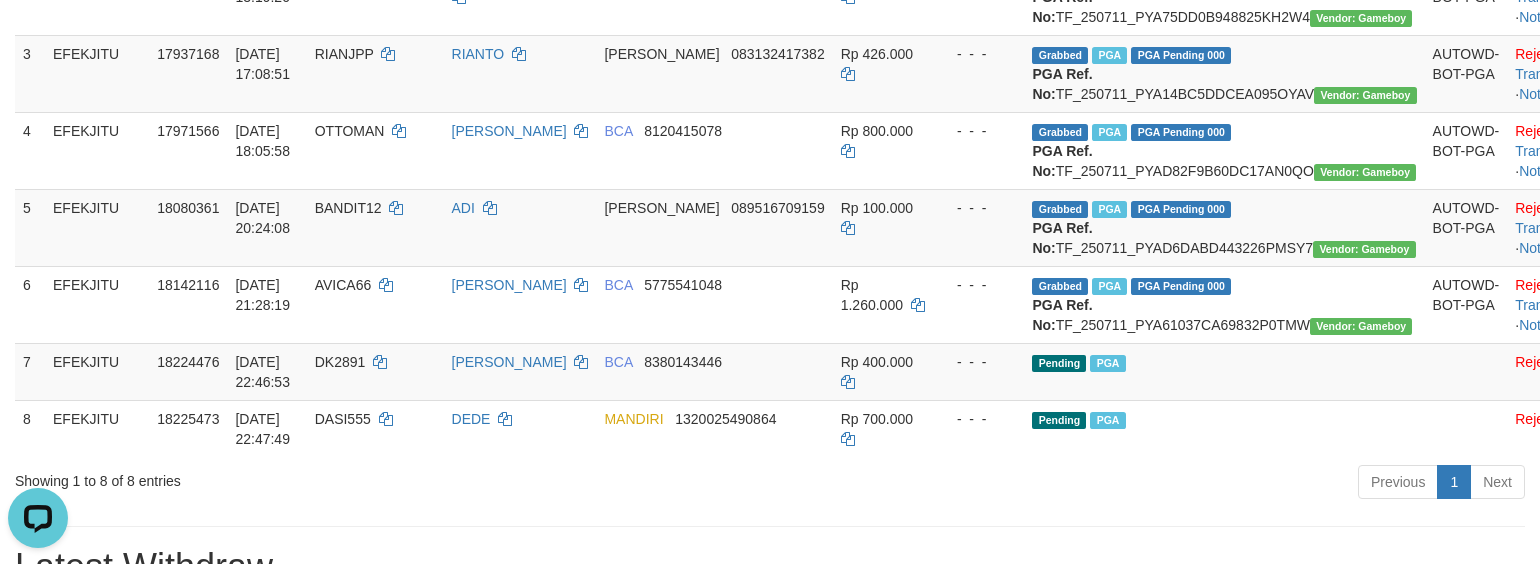 scroll, scrollTop: 0, scrollLeft: 0, axis: both 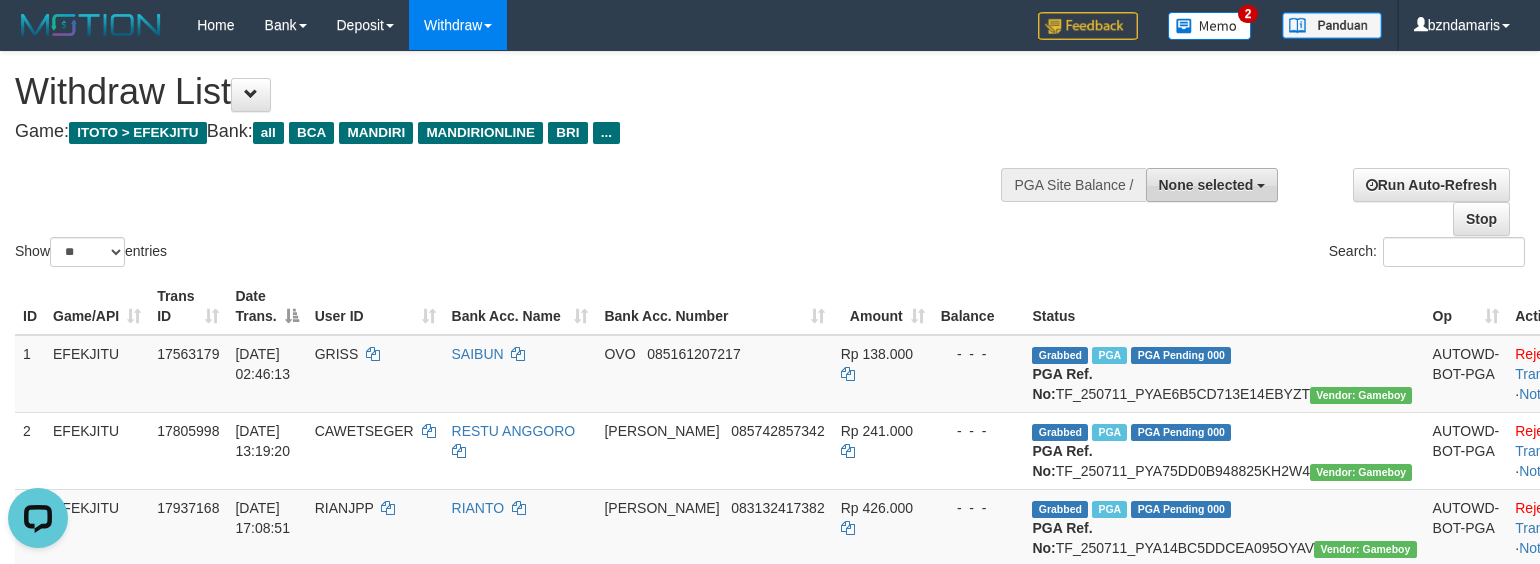 click on "None selected" at bounding box center [1206, 185] 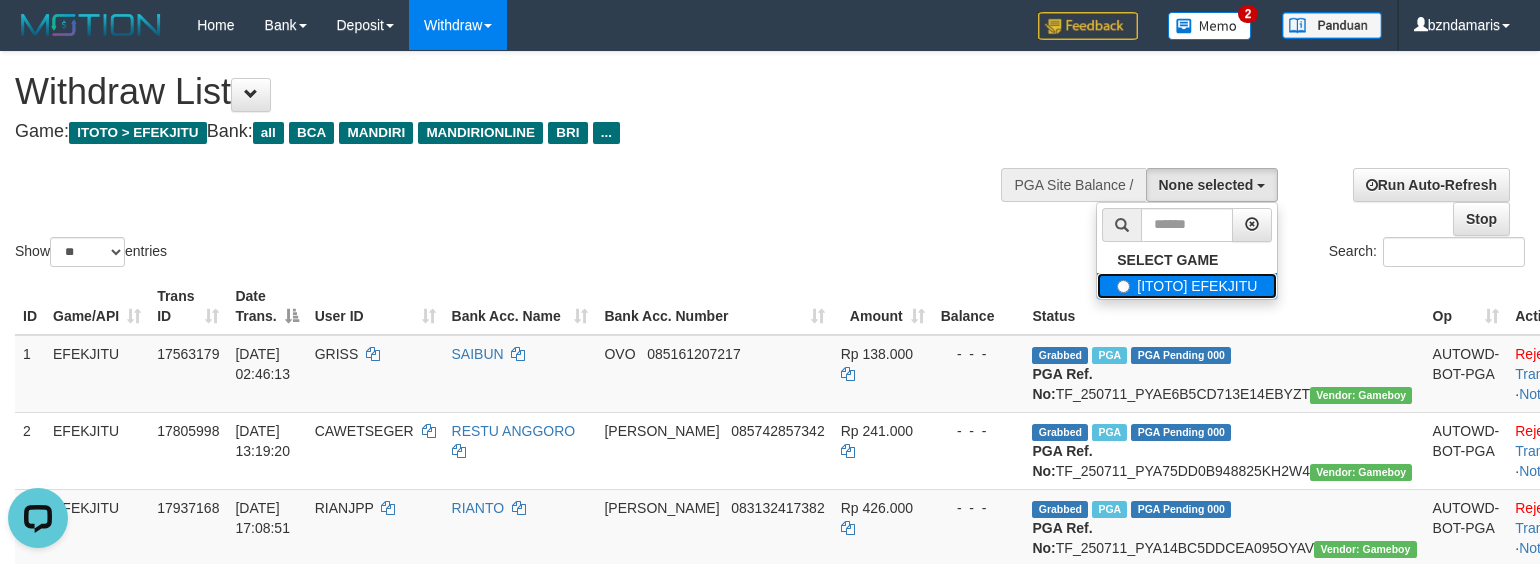 click on "[ITOTO] EFEKJITU" at bounding box center [1187, 286] 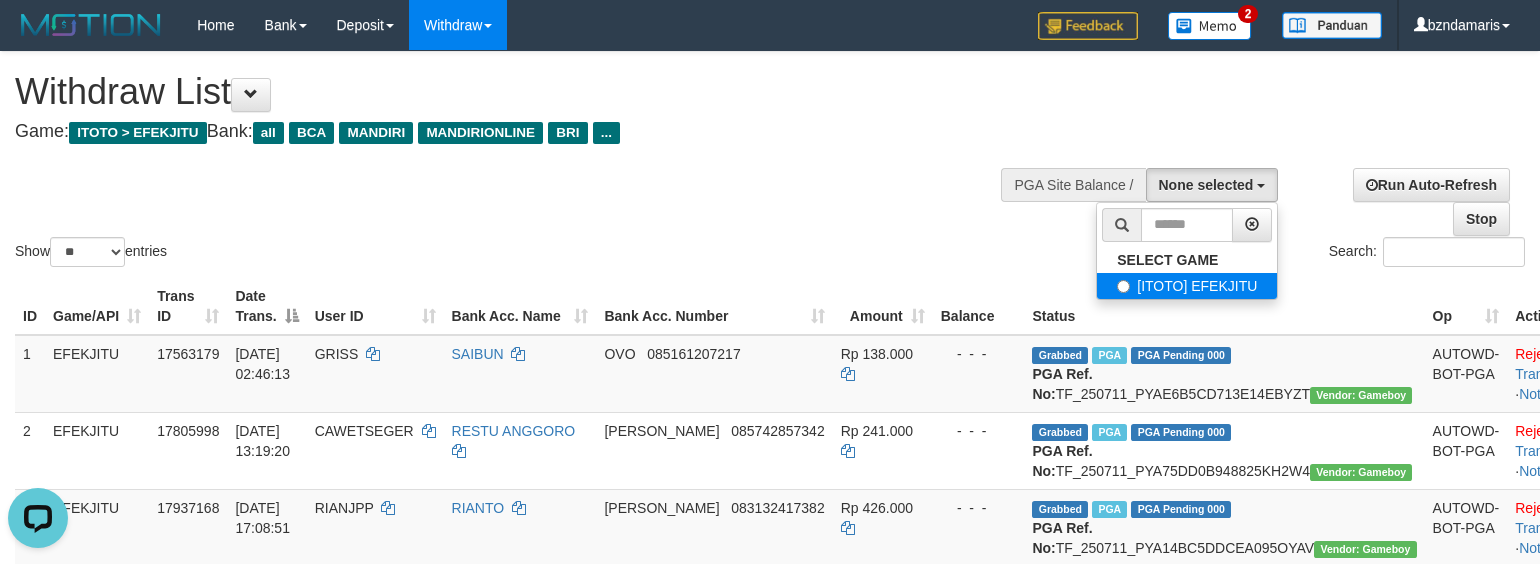select on "****" 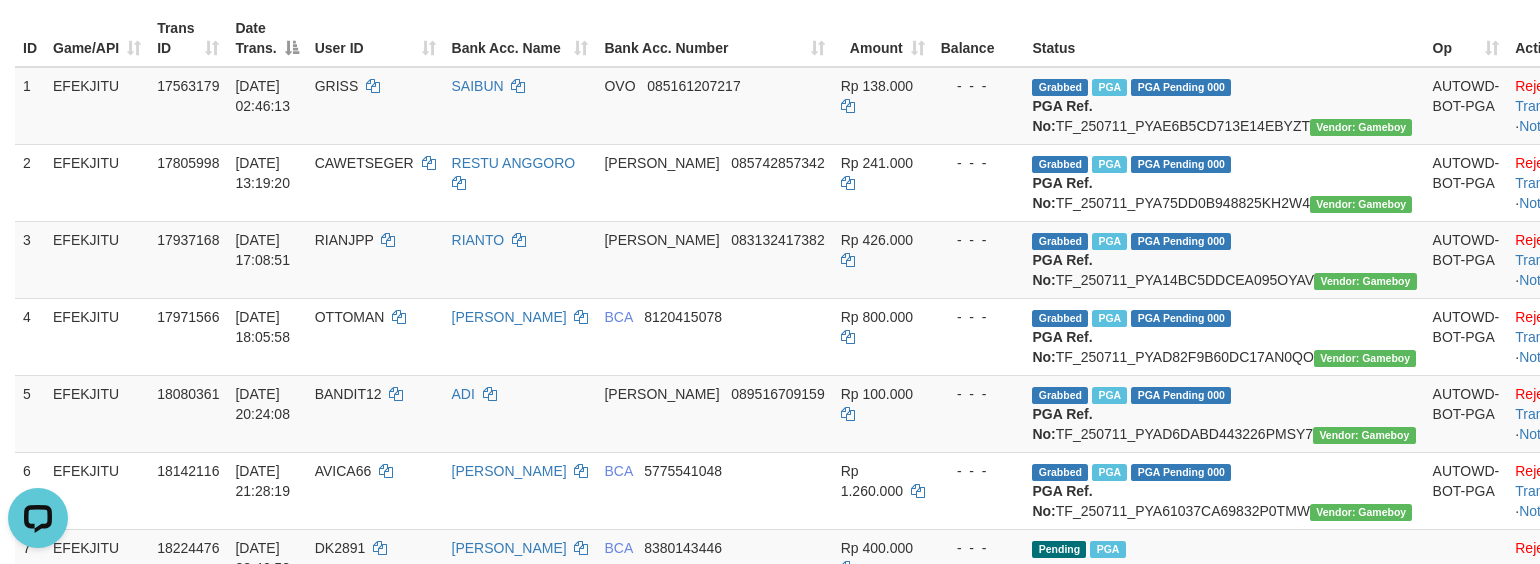 scroll, scrollTop: 933, scrollLeft: 0, axis: vertical 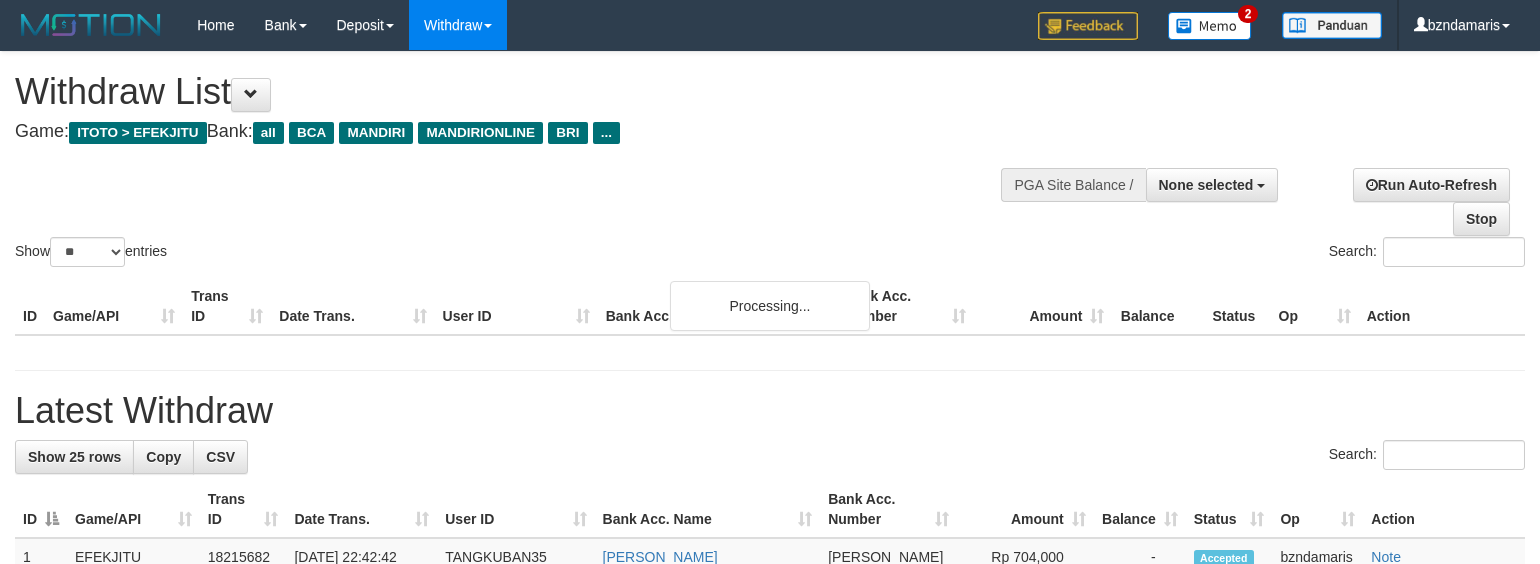 select 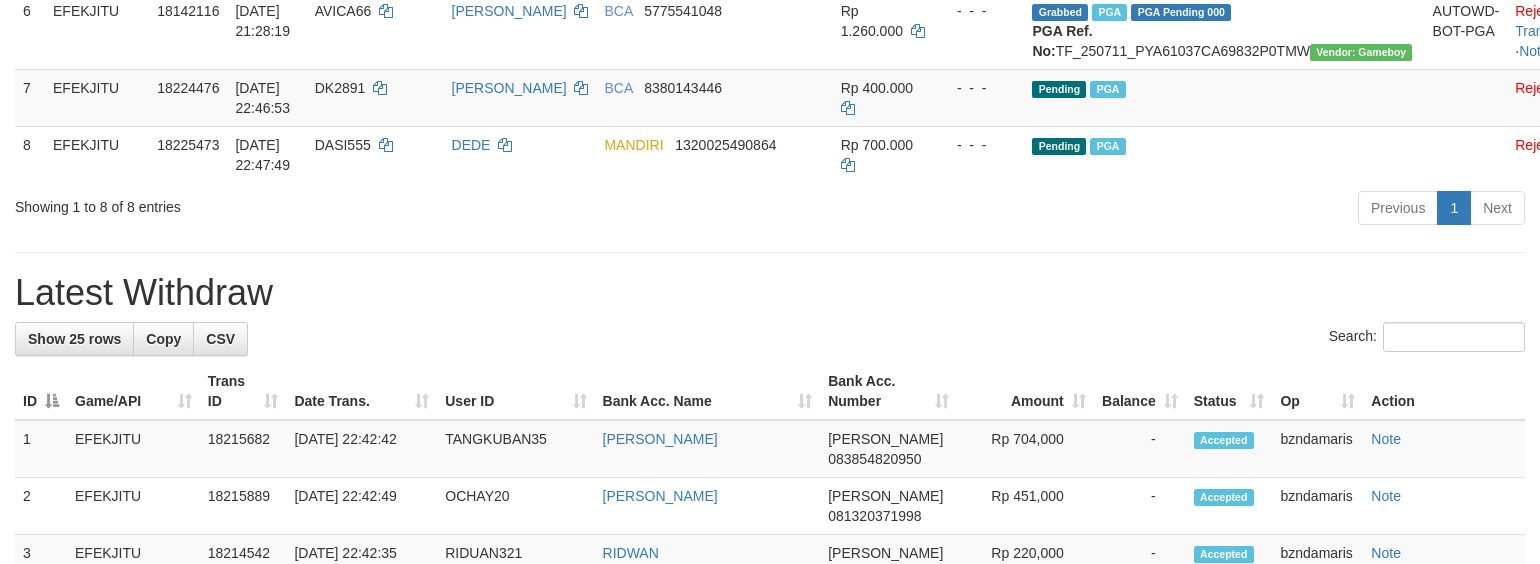 scroll, scrollTop: 674, scrollLeft: 0, axis: vertical 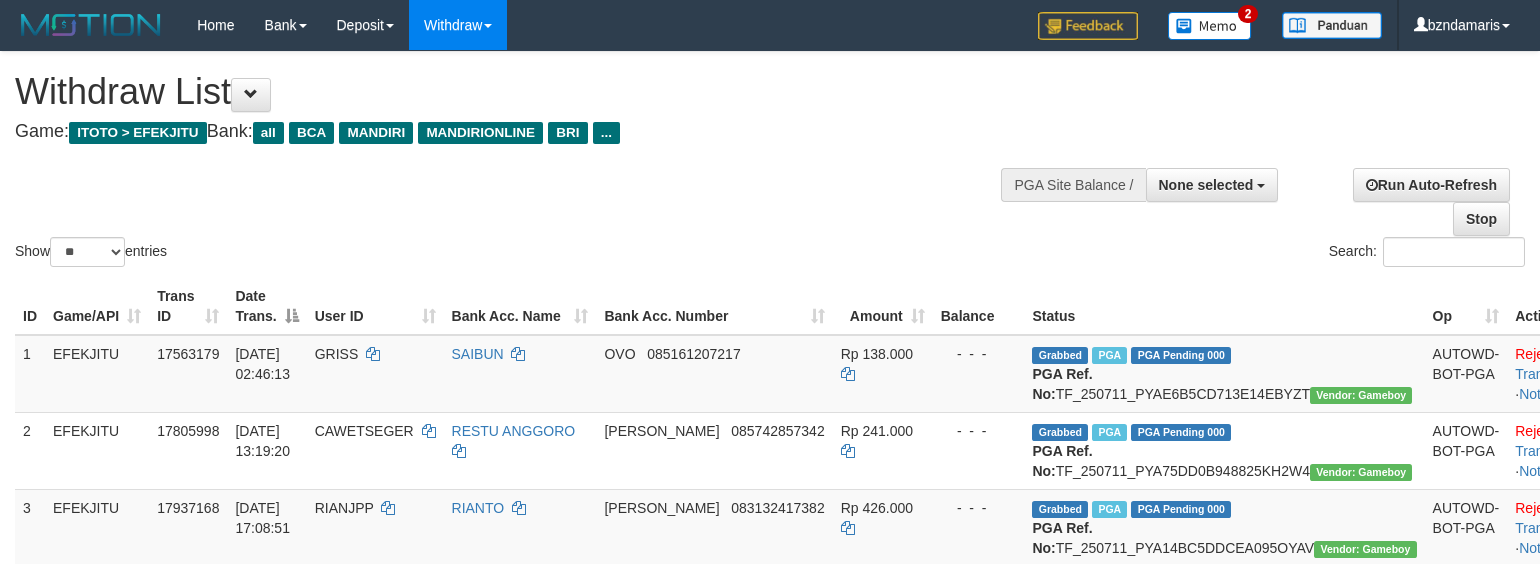 select 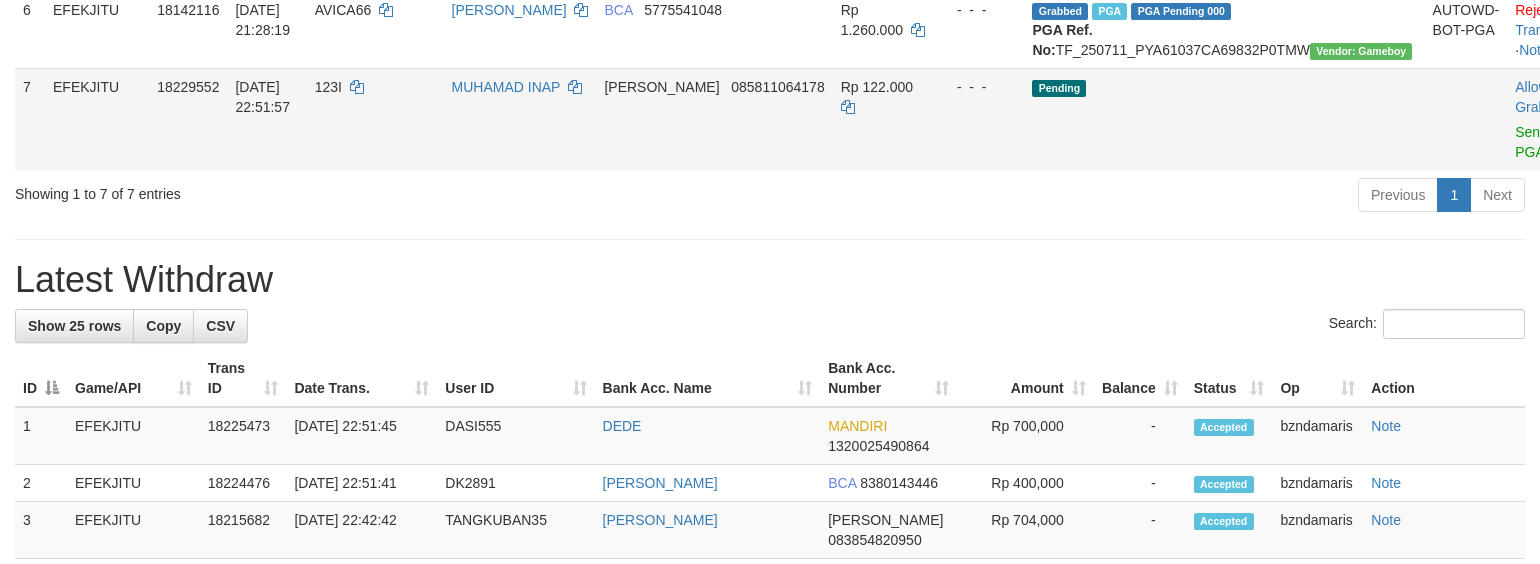 scroll, scrollTop: 674, scrollLeft: 0, axis: vertical 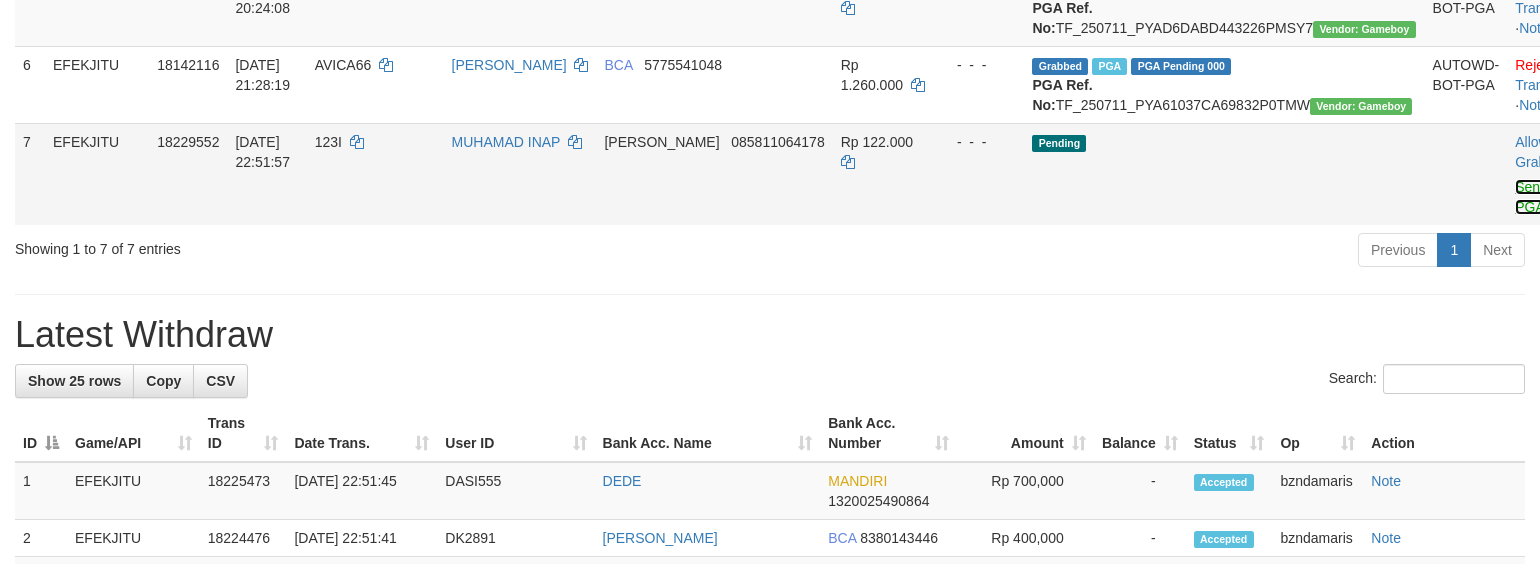 click on "Send PGA" at bounding box center [1531, 197] 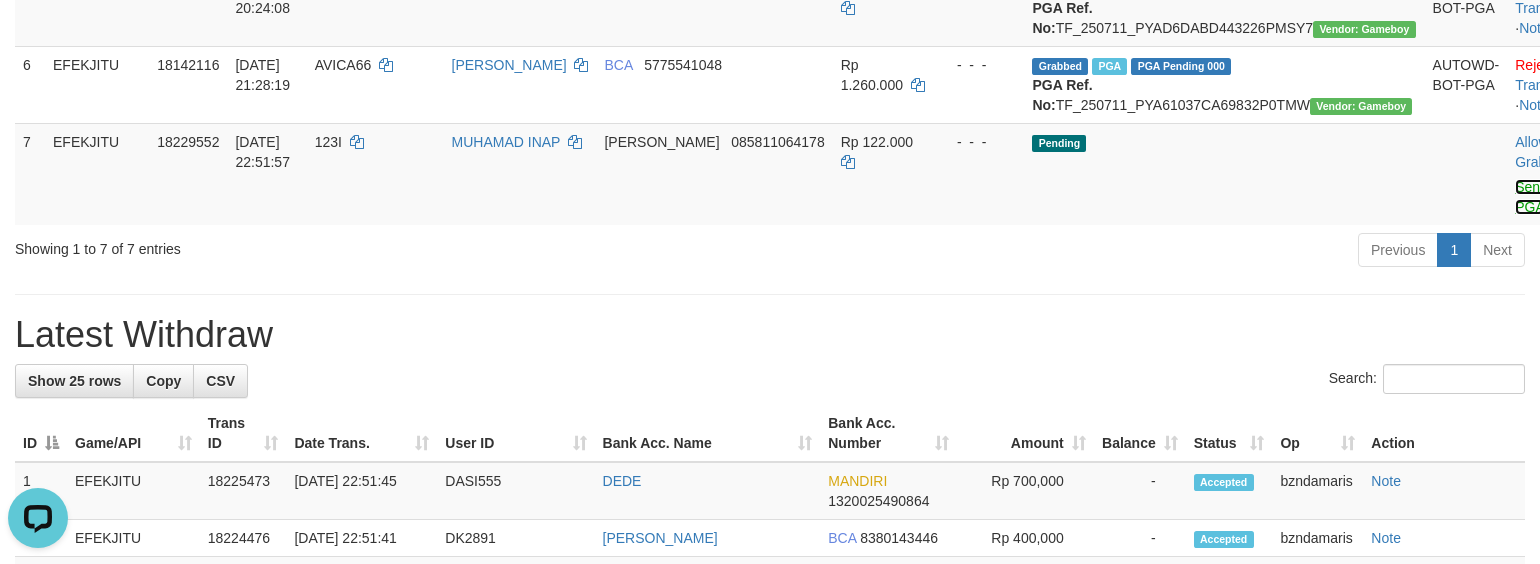 scroll, scrollTop: 0, scrollLeft: 0, axis: both 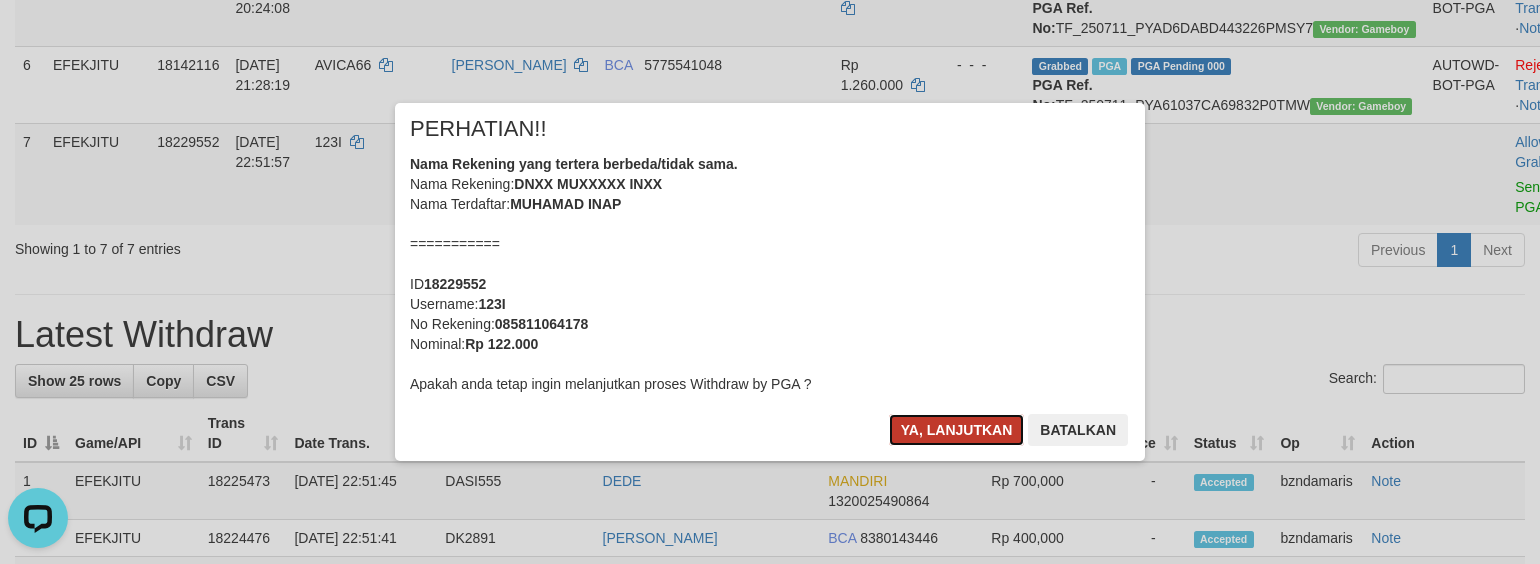 drag, startPoint x: 952, startPoint y: 430, endPoint x: 964, endPoint y: 432, distance: 12.165525 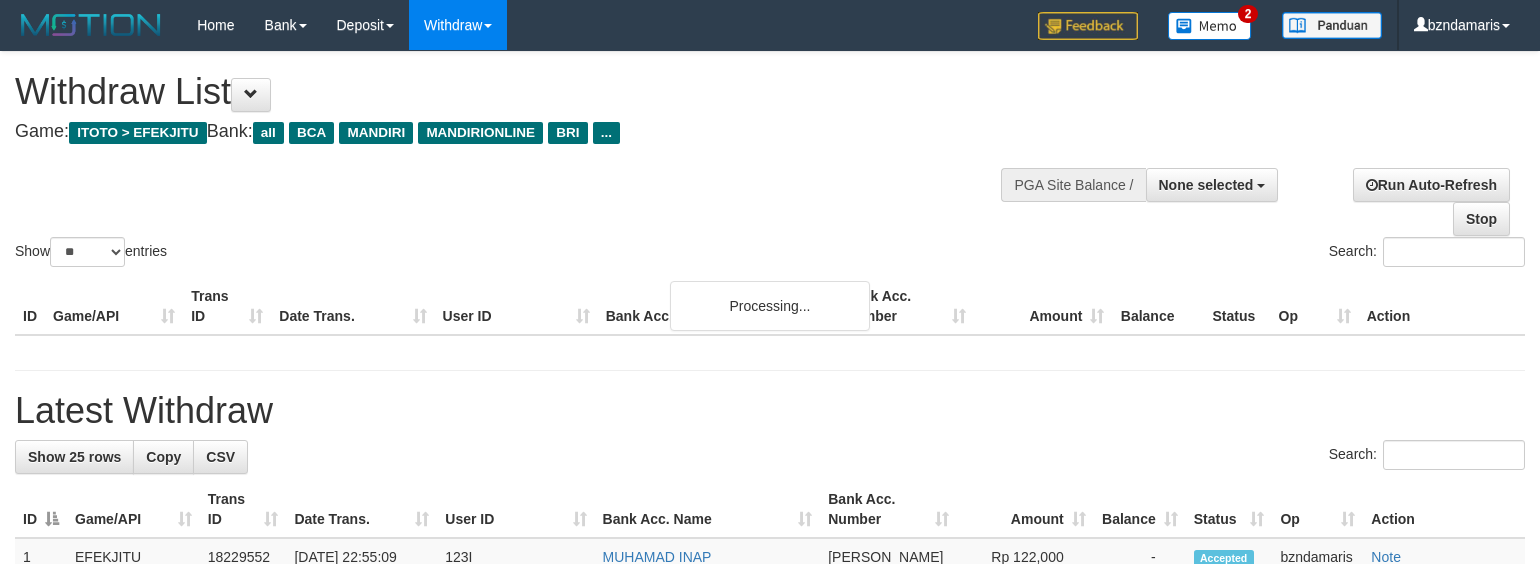 select 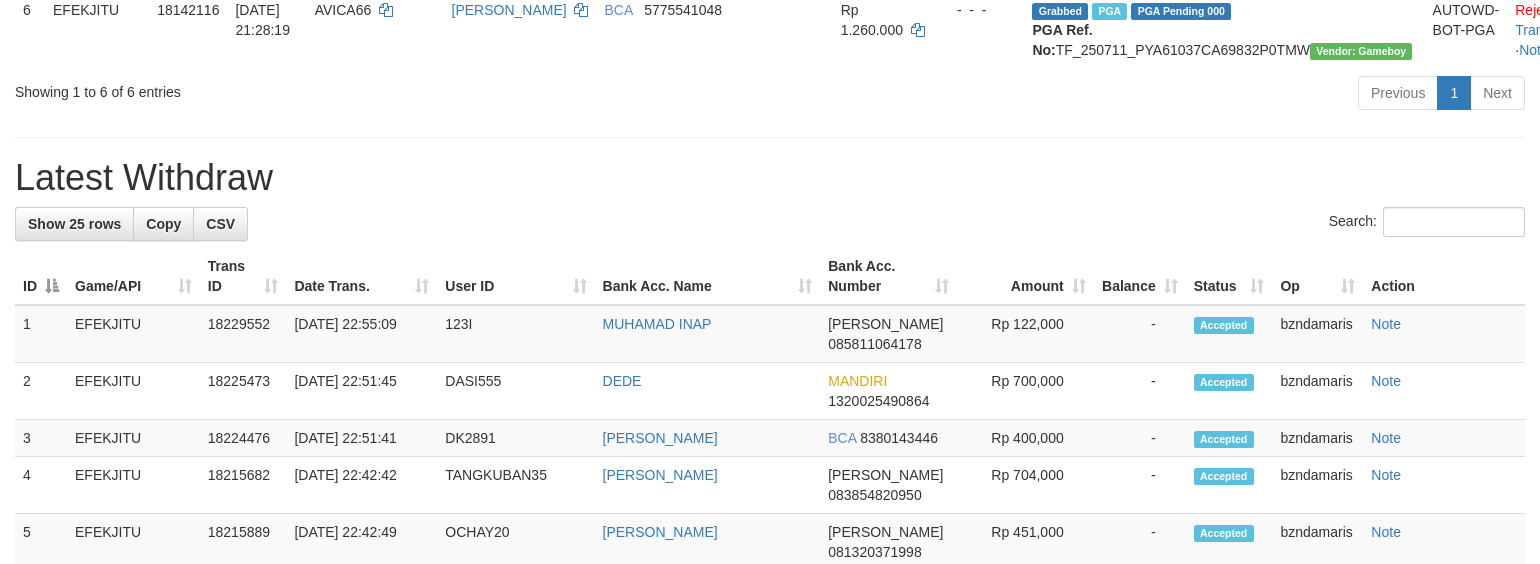 scroll, scrollTop: 674, scrollLeft: 0, axis: vertical 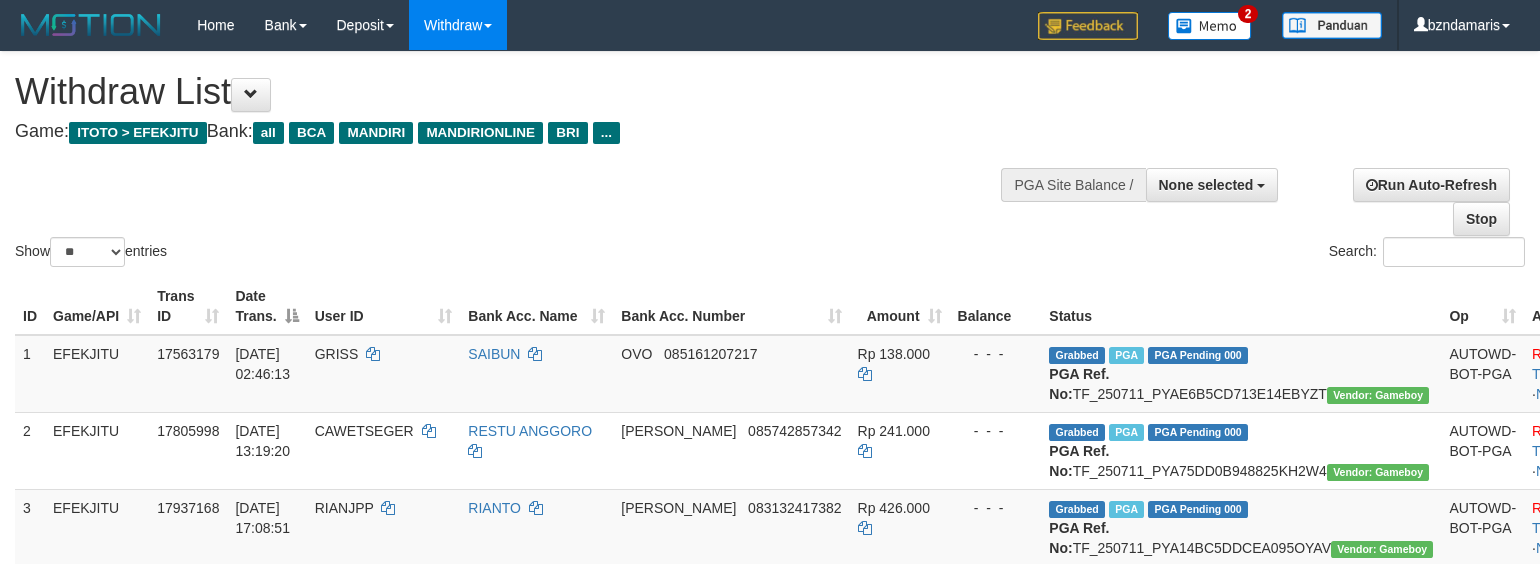 select 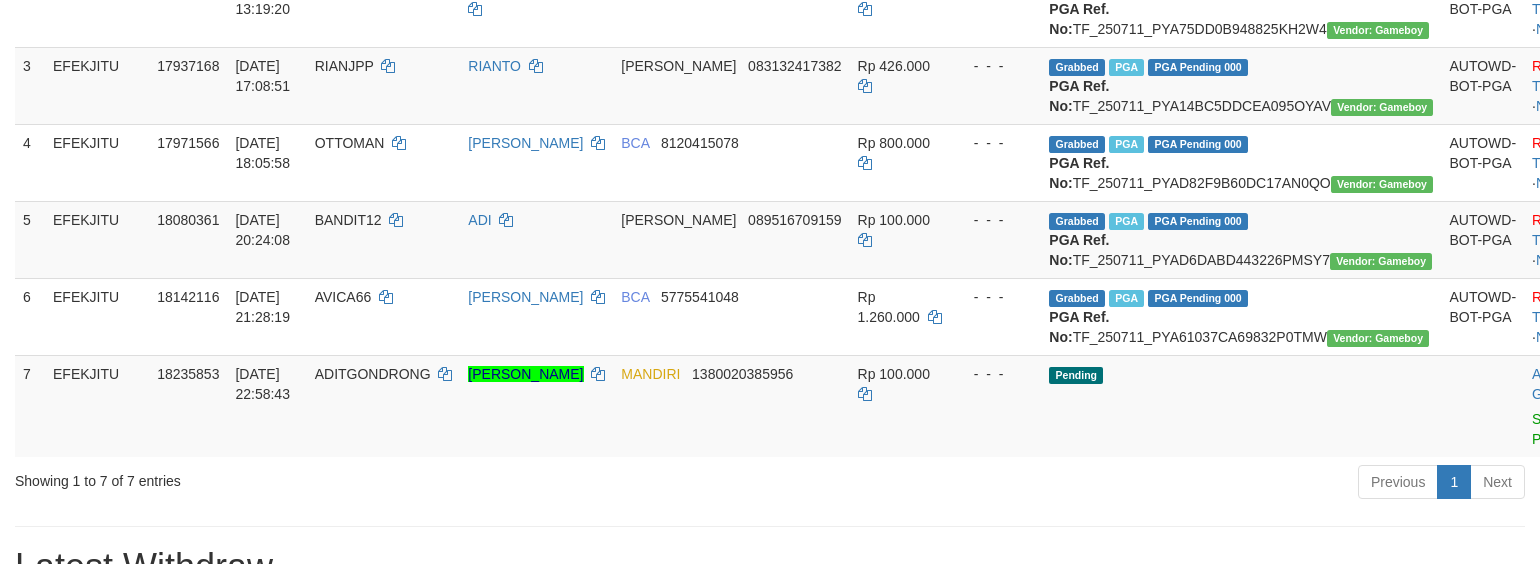 scroll, scrollTop: 408, scrollLeft: 0, axis: vertical 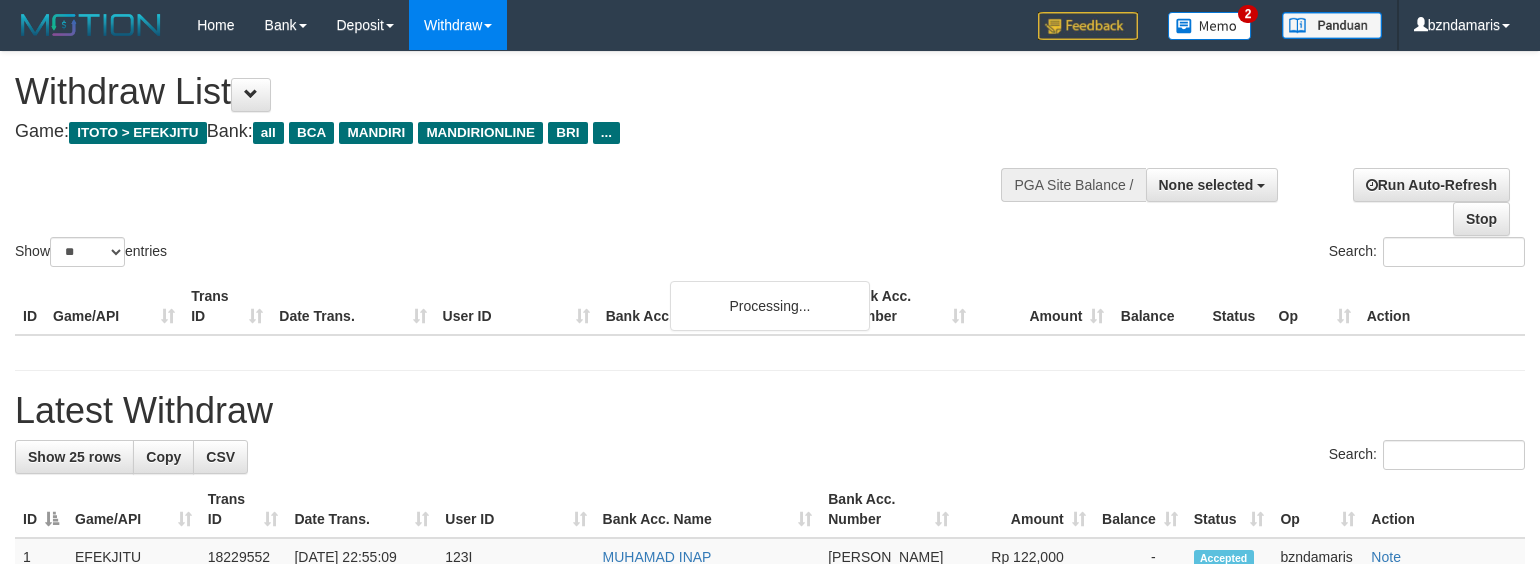 select 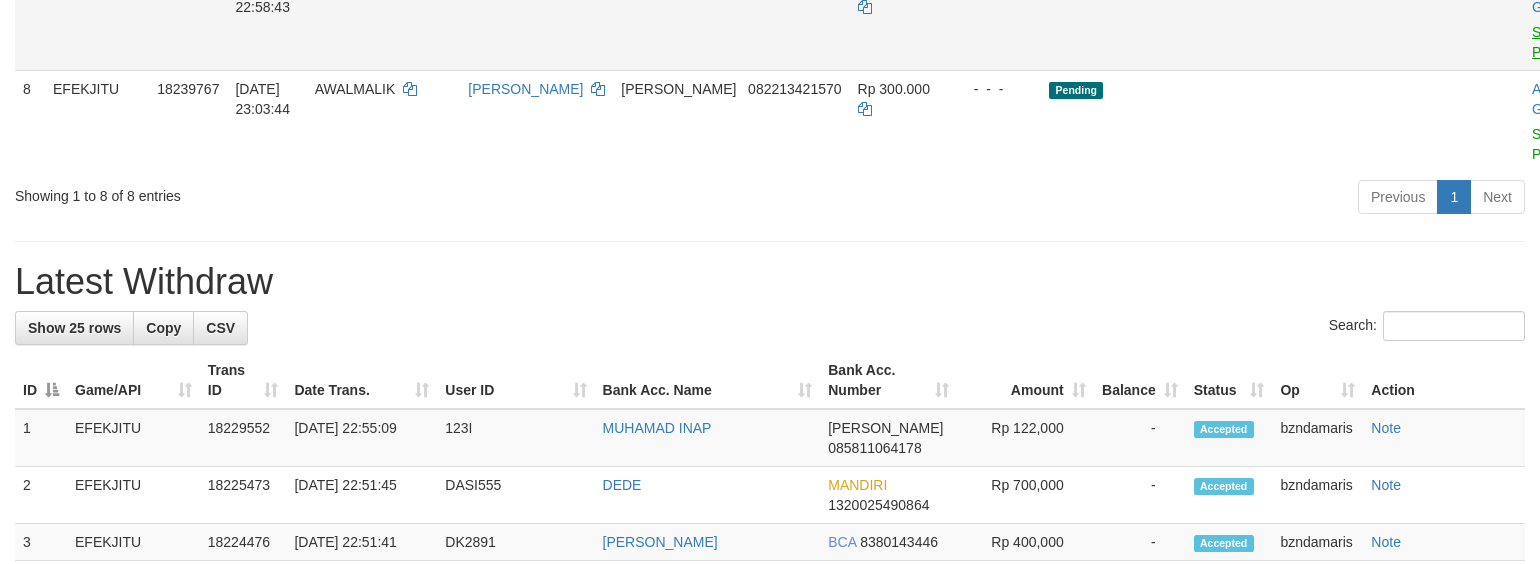 scroll, scrollTop: 674, scrollLeft: 0, axis: vertical 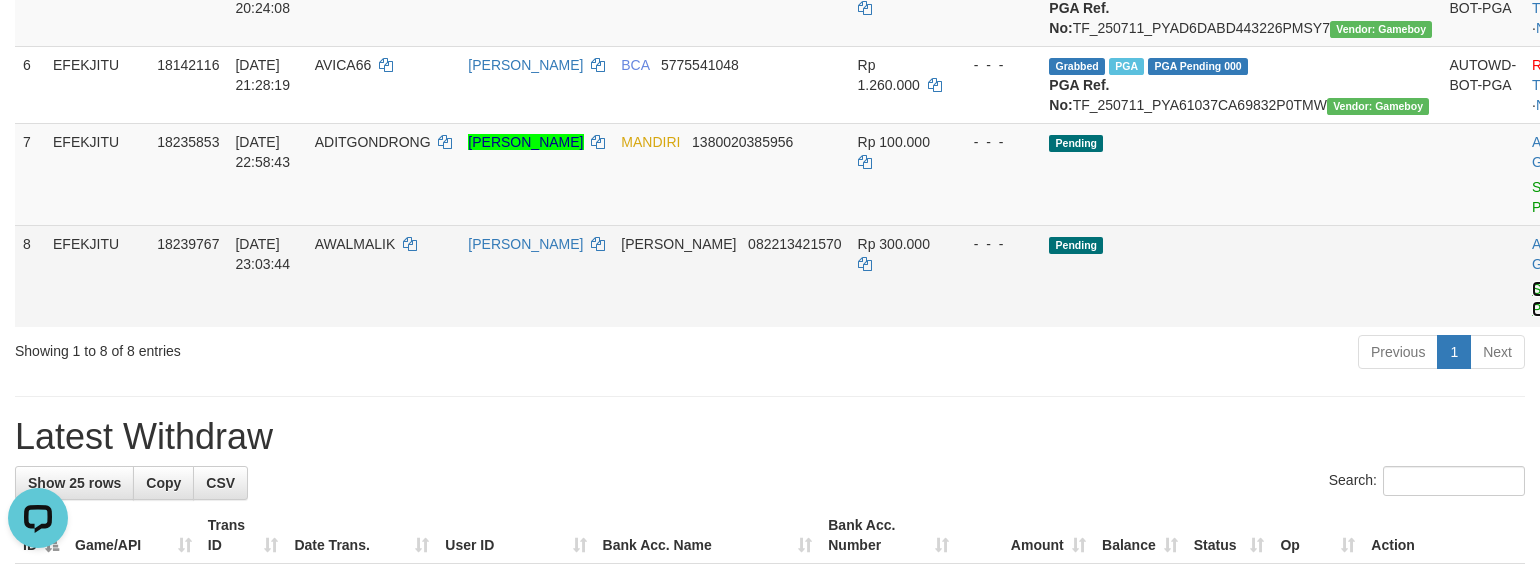 click on "Send PGA" at bounding box center (1548, 299) 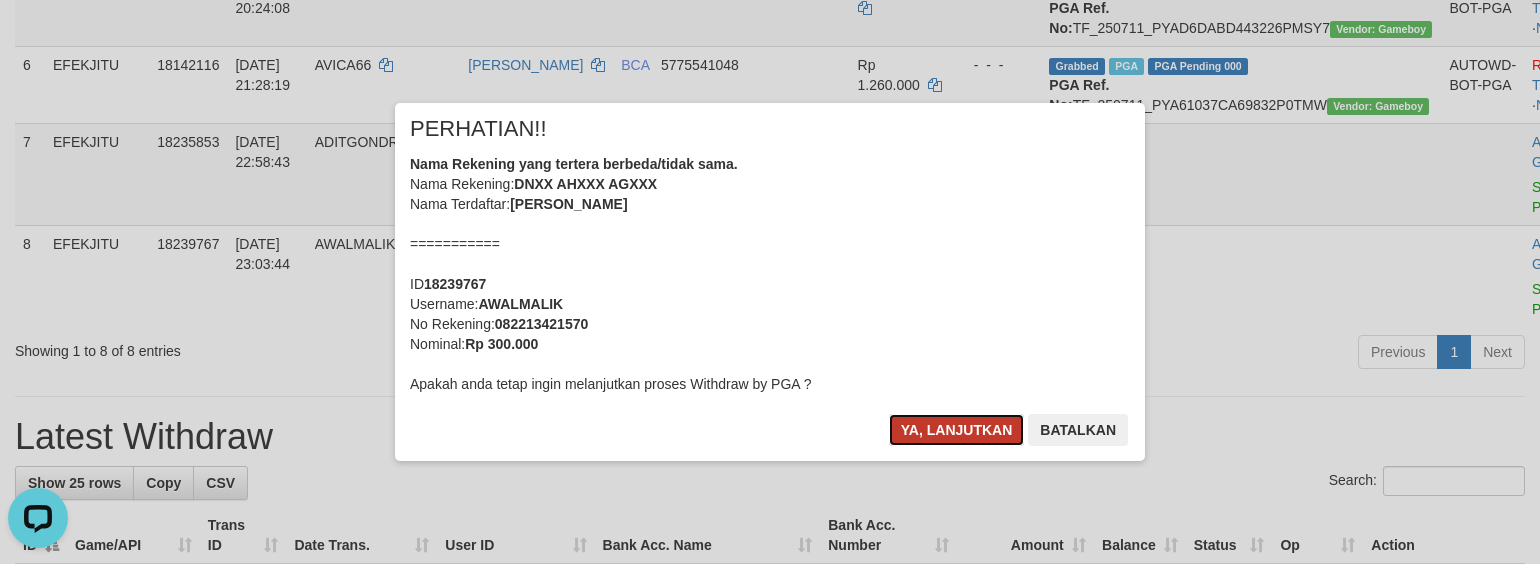 click on "Ya, lanjutkan" at bounding box center (957, 430) 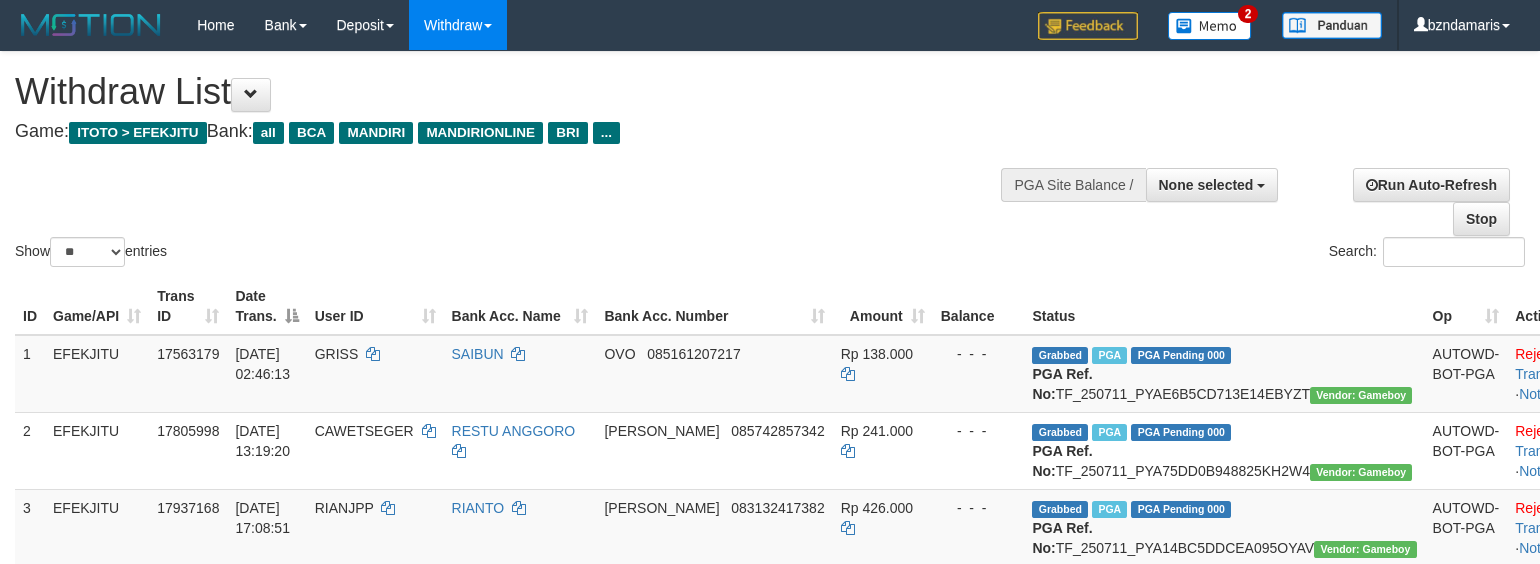 select 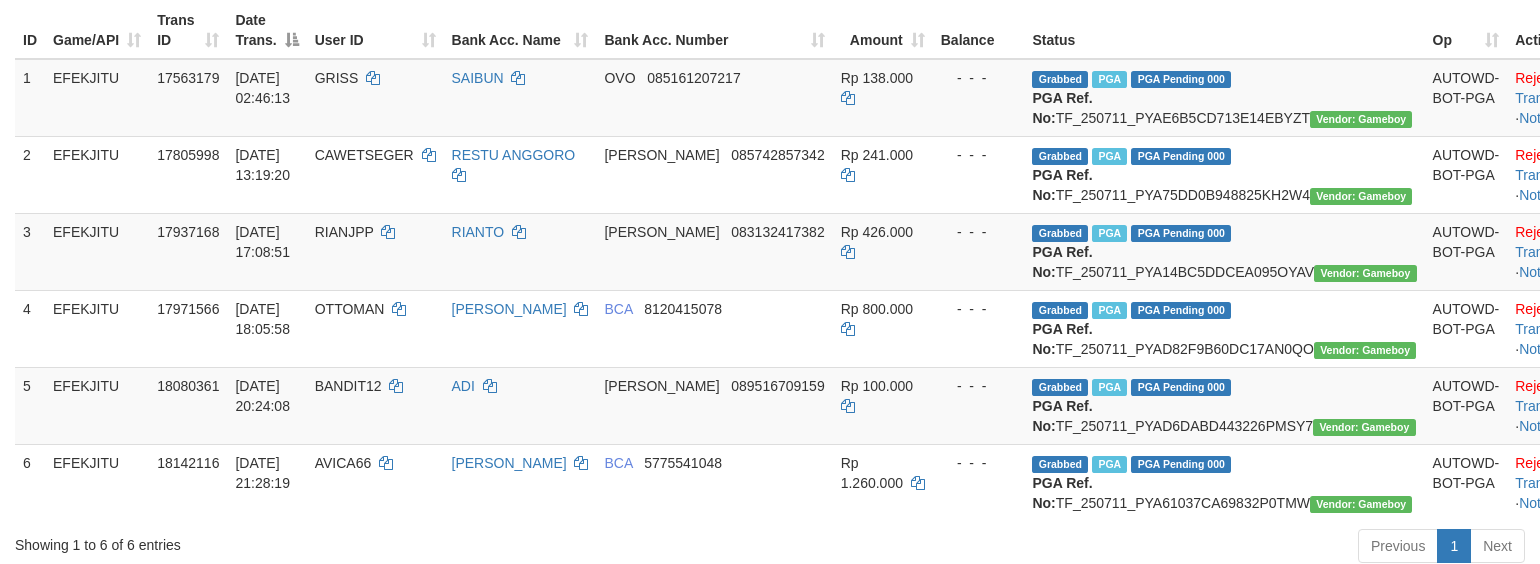 scroll, scrollTop: 274, scrollLeft: 0, axis: vertical 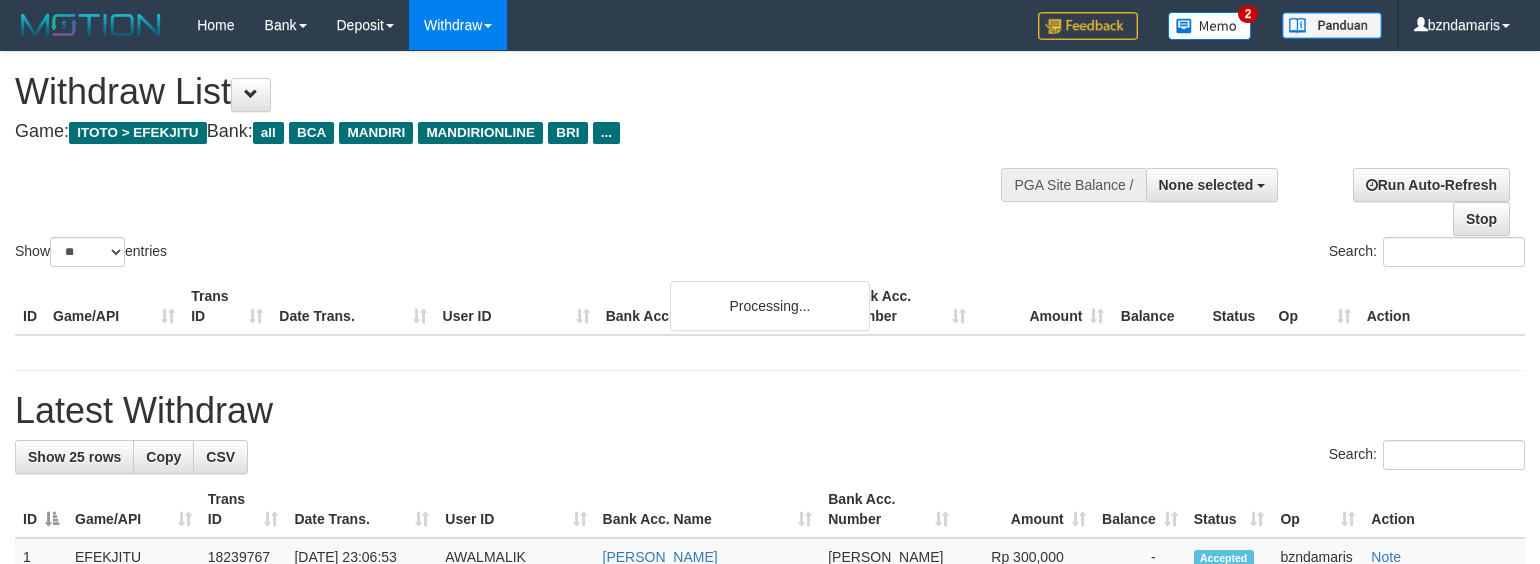 select 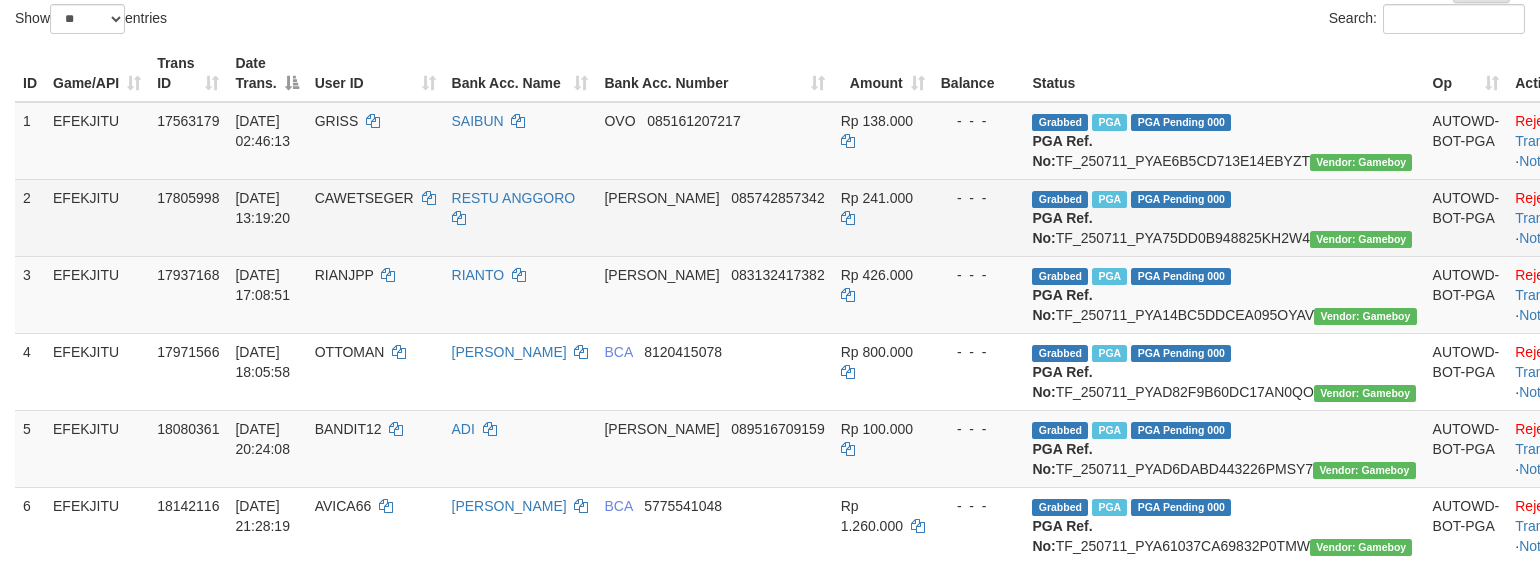 scroll, scrollTop: 633, scrollLeft: 0, axis: vertical 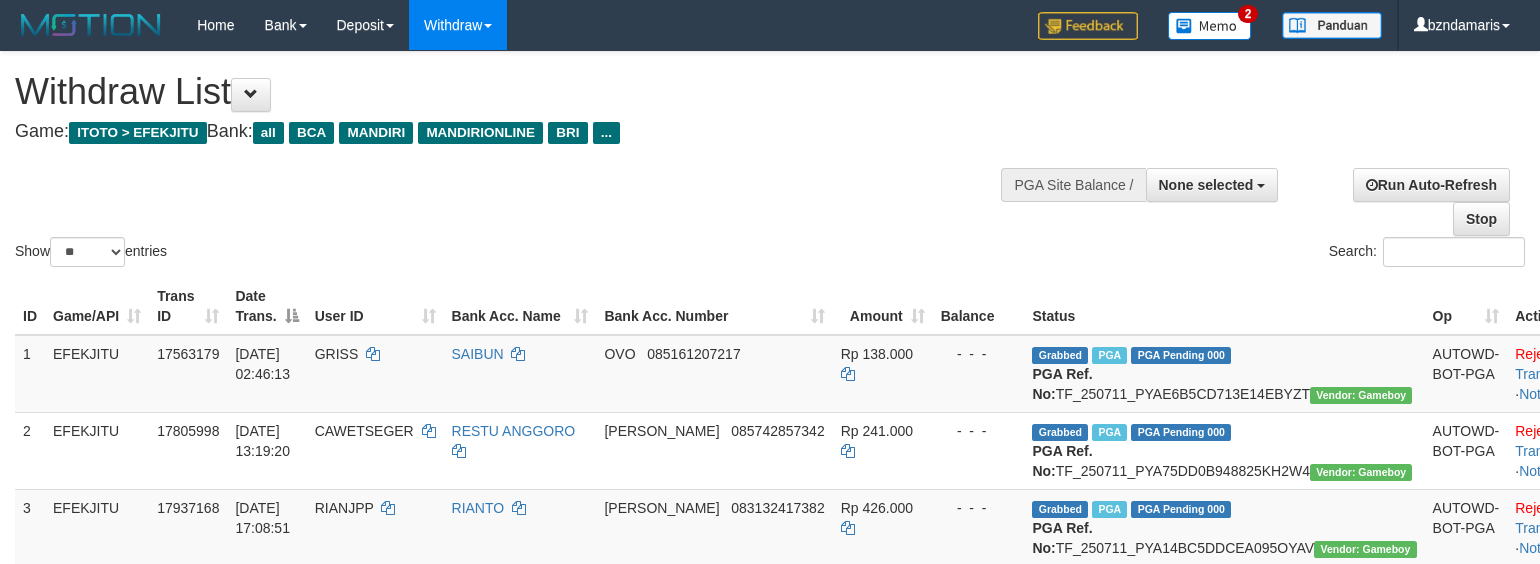 select 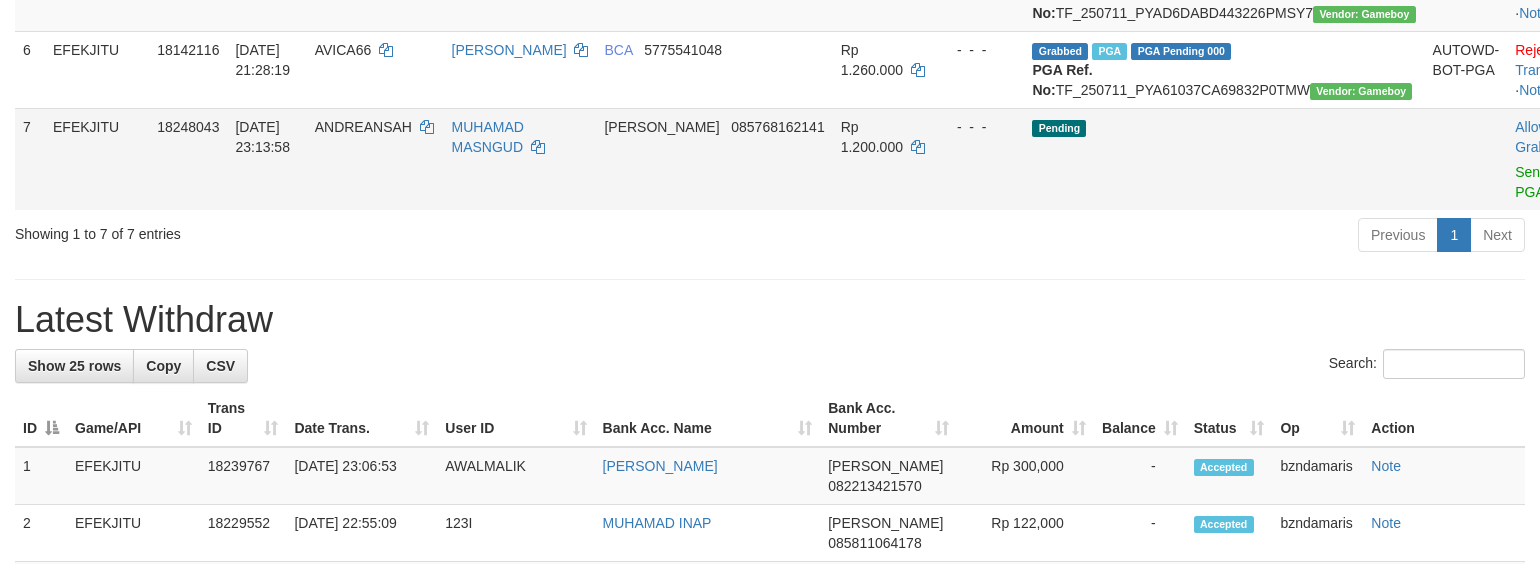 scroll, scrollTop: 633, scrollLeft: 0, axis: vertical 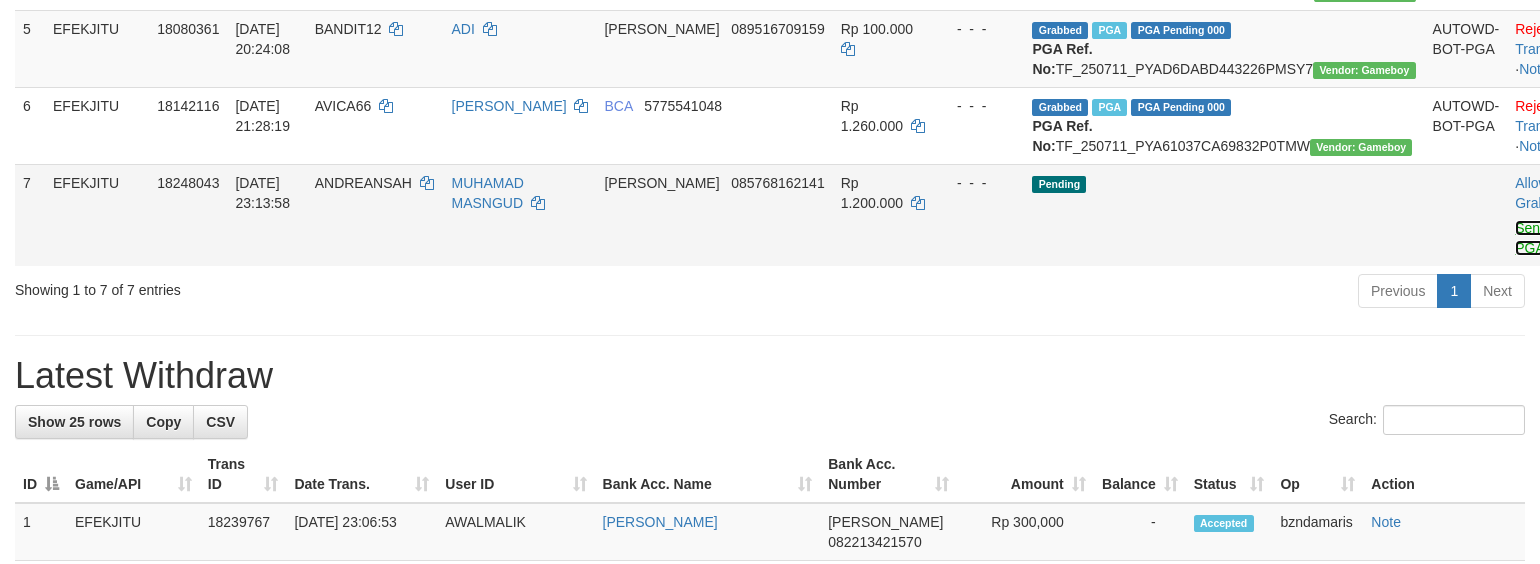 click on "Send PGA" at bounding box center [1531, 238] 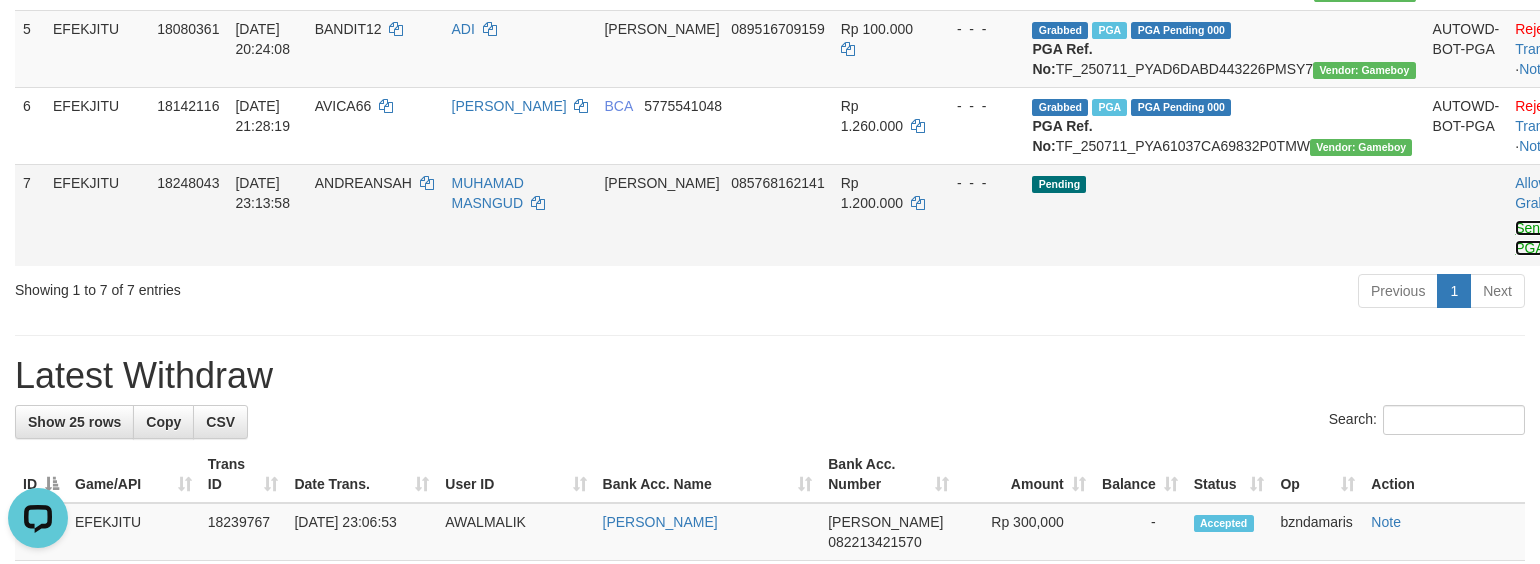 scroll, scrollTop: 0, scrollLeft: 0, axis: both 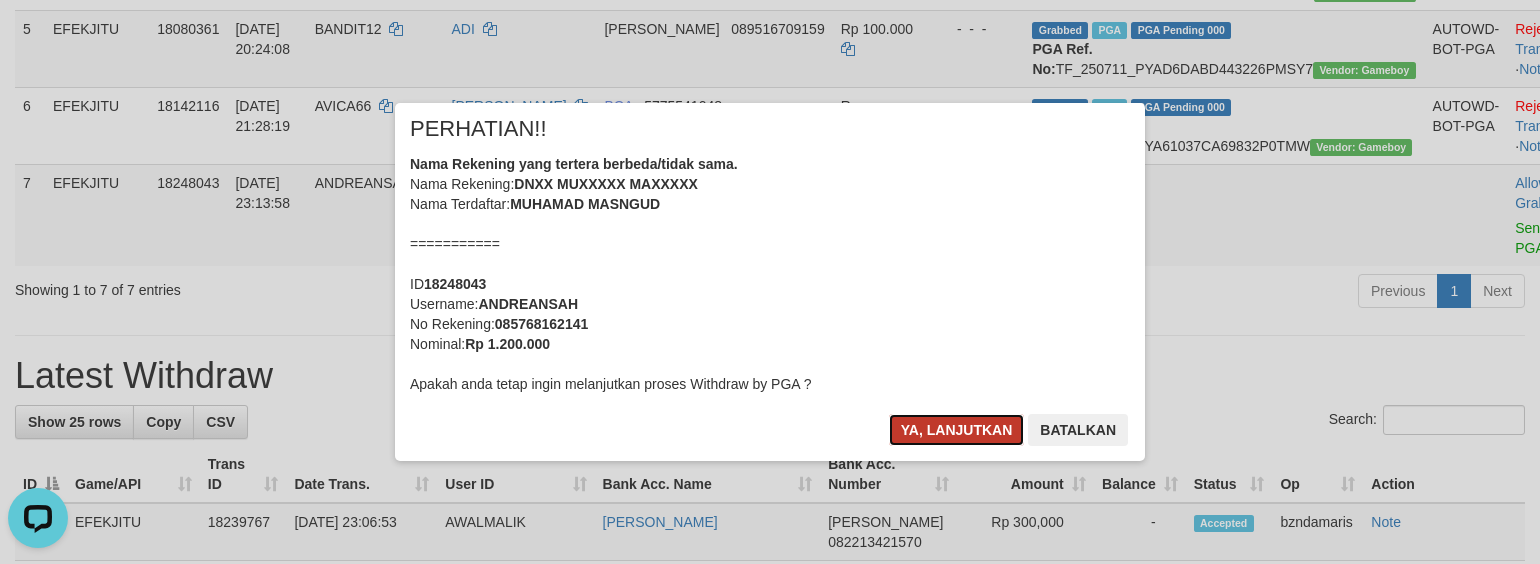 click on "Ya, lanjutkan" at bounding box center (957, 430) 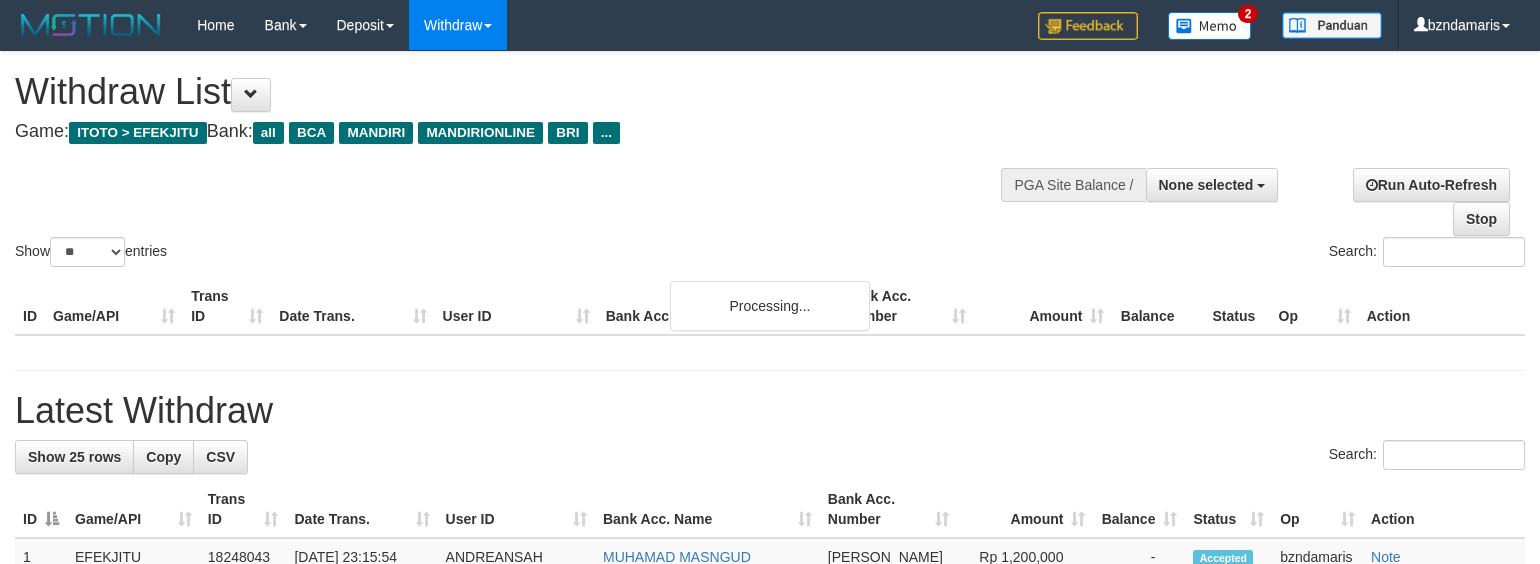 select 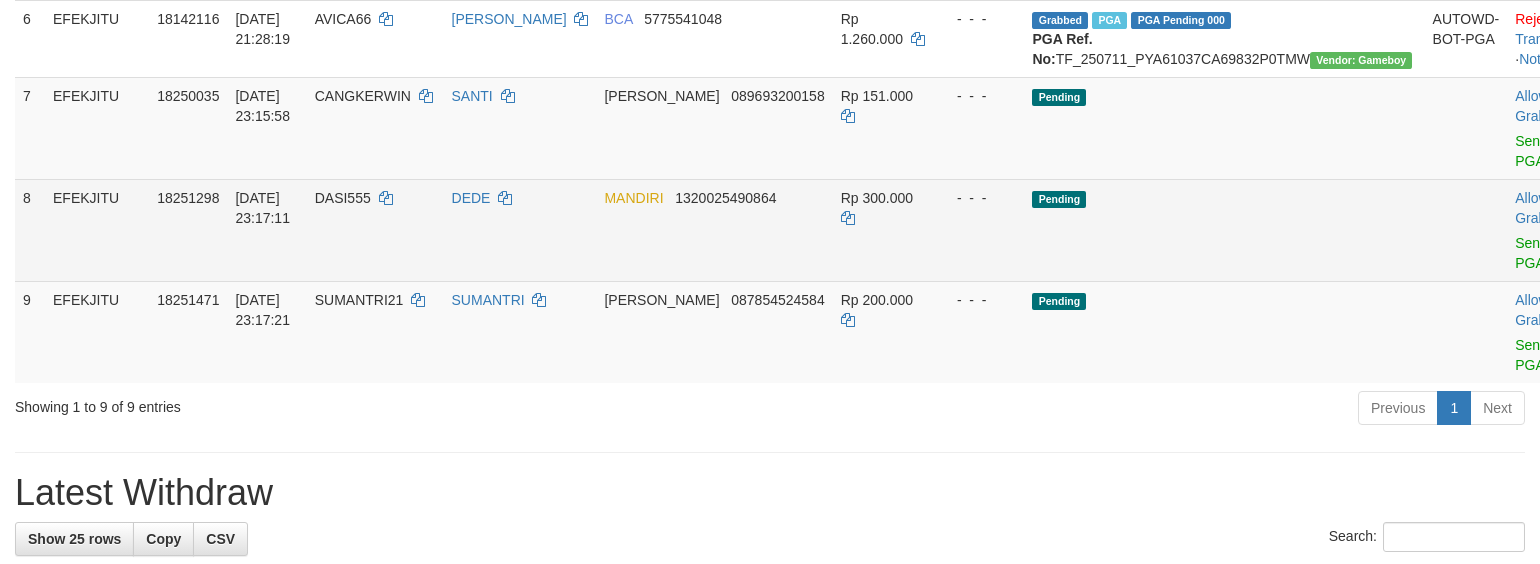 scroll, scrollTop: 766, scrollLeft: 0, axis: vertical 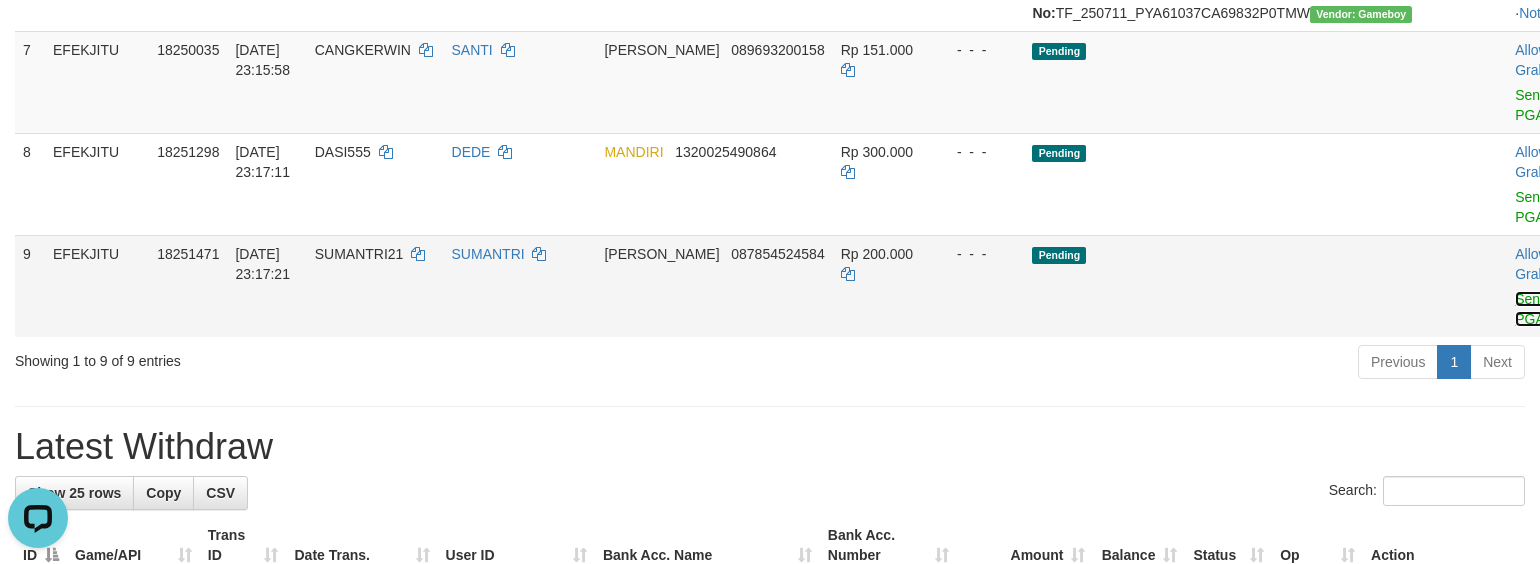 click on "Send PGA" at bounding box center [1531, 309] 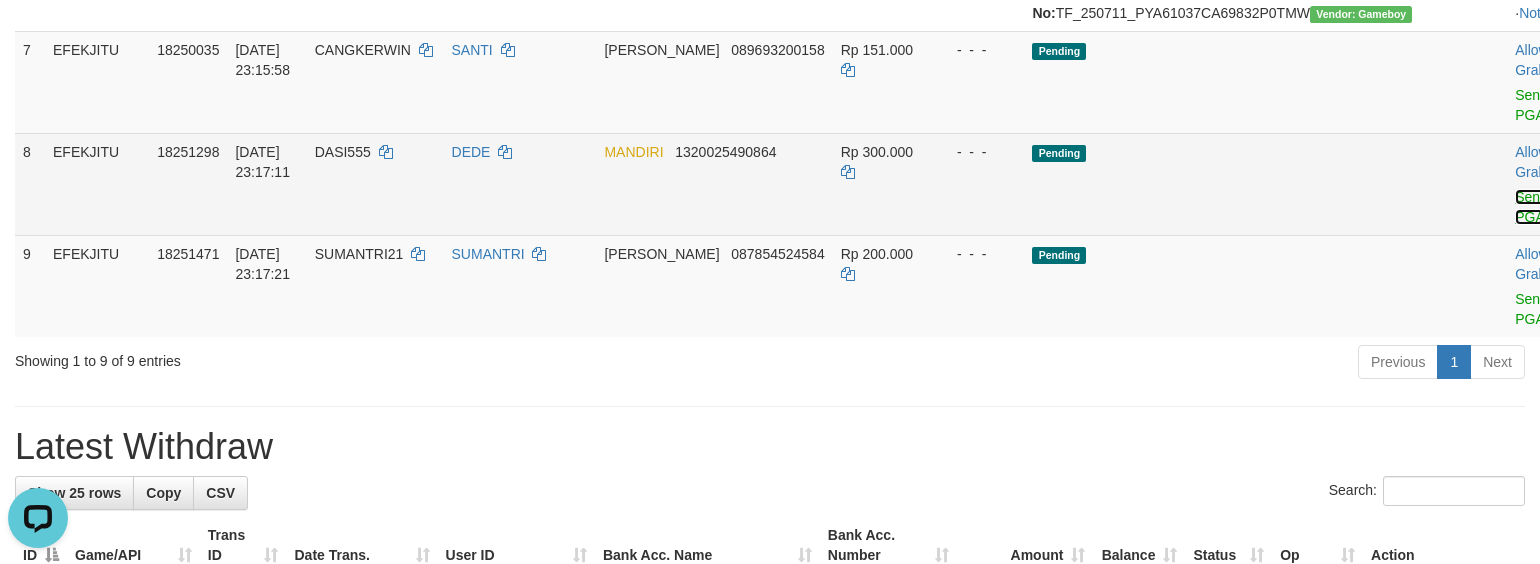 click on "Send PGA" at bounding box center [1531, 207] 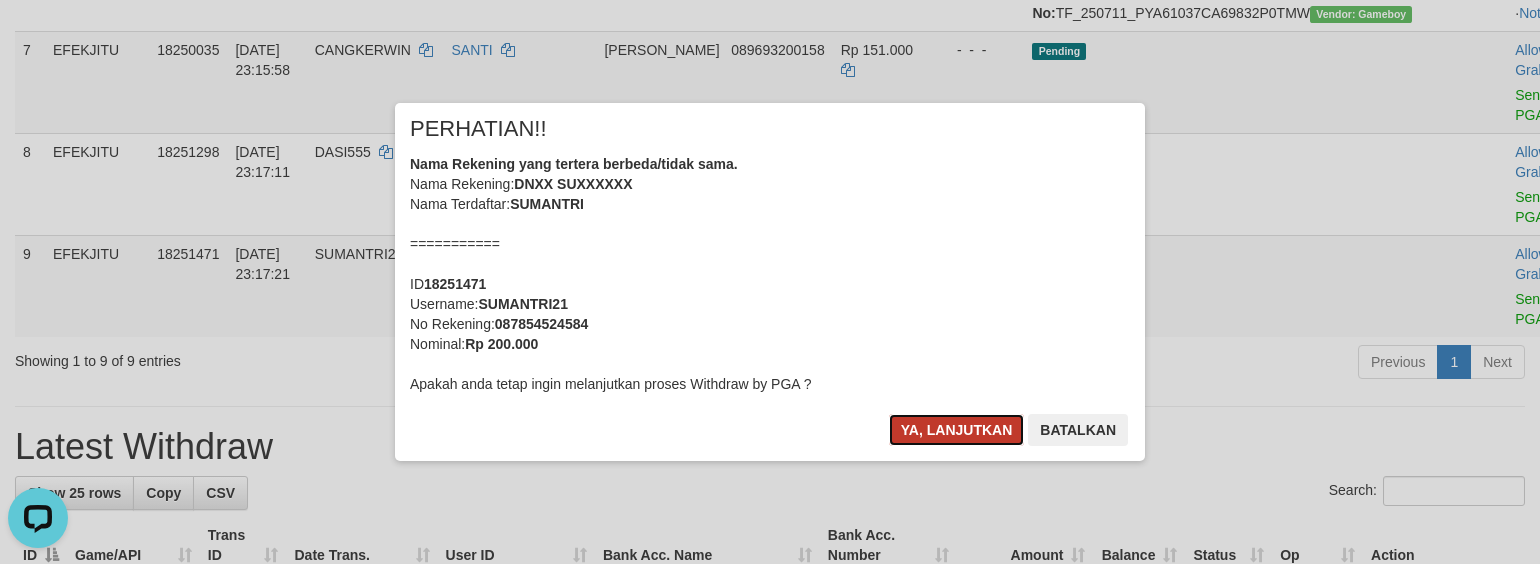 click on "Ya, lanjutkan" at bounding box center (957, 430) 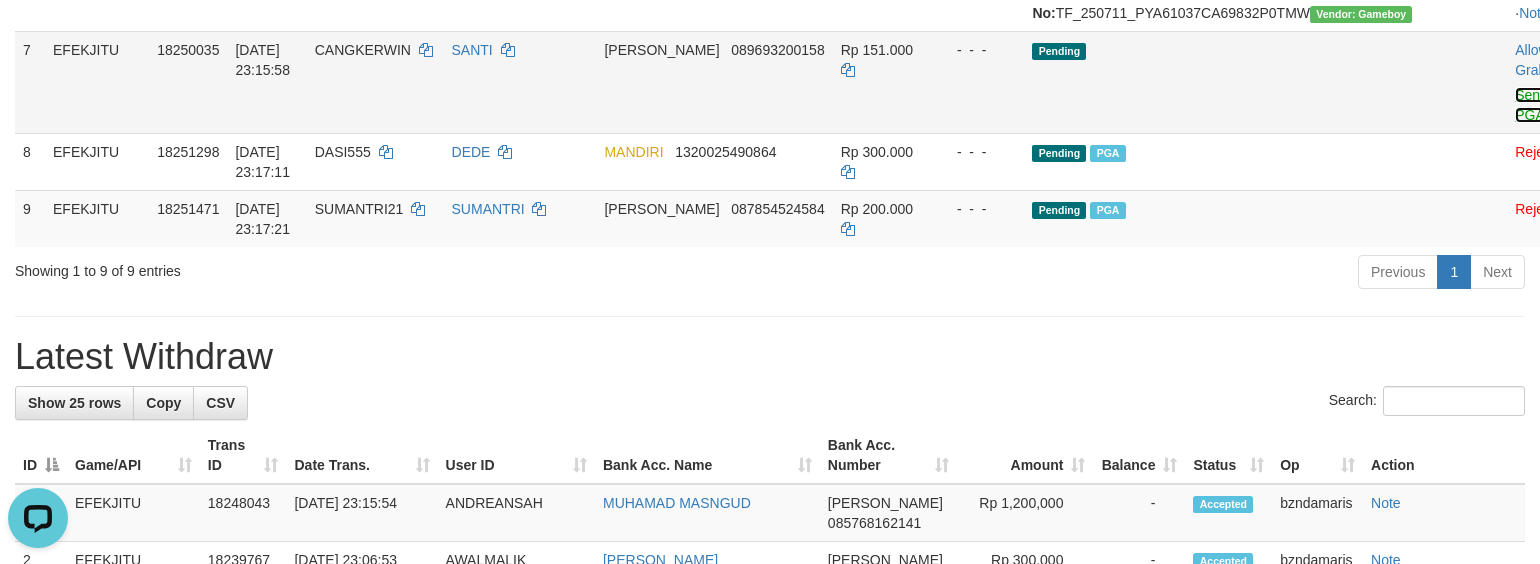 click on "Send PGA" at bounding box center (1531, 105) 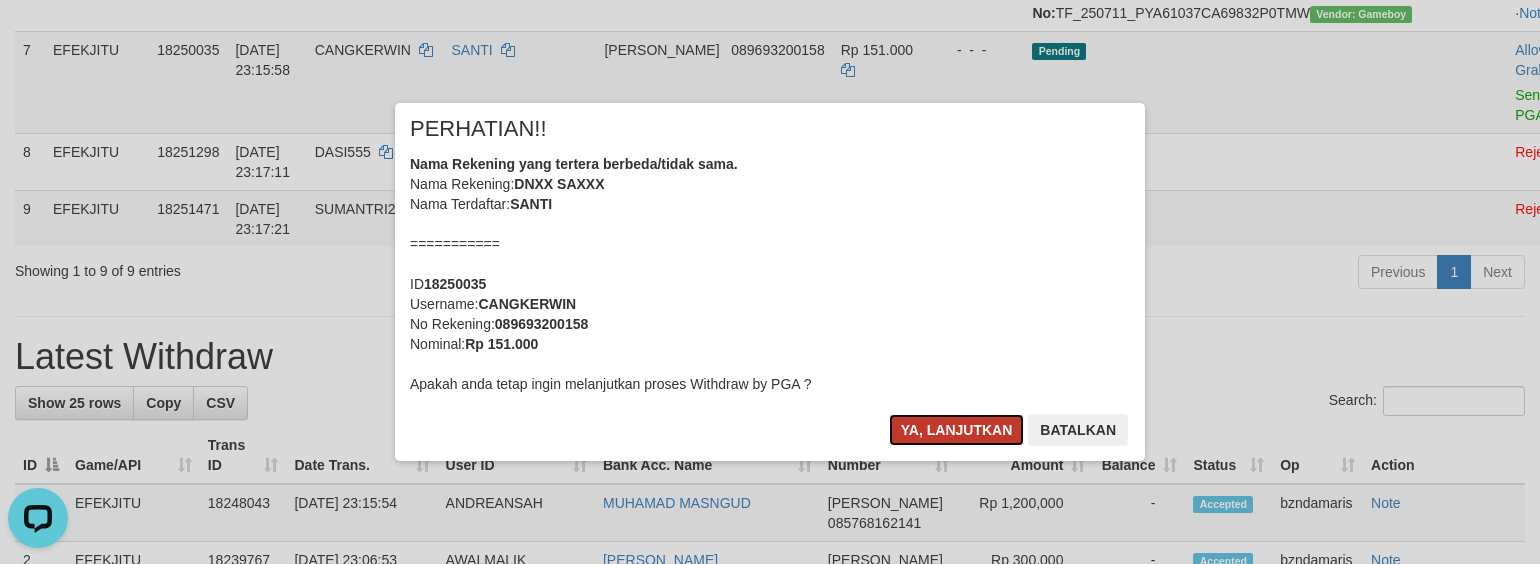 click on "Ya, lanjutkan" at bounding box center [957, 430] 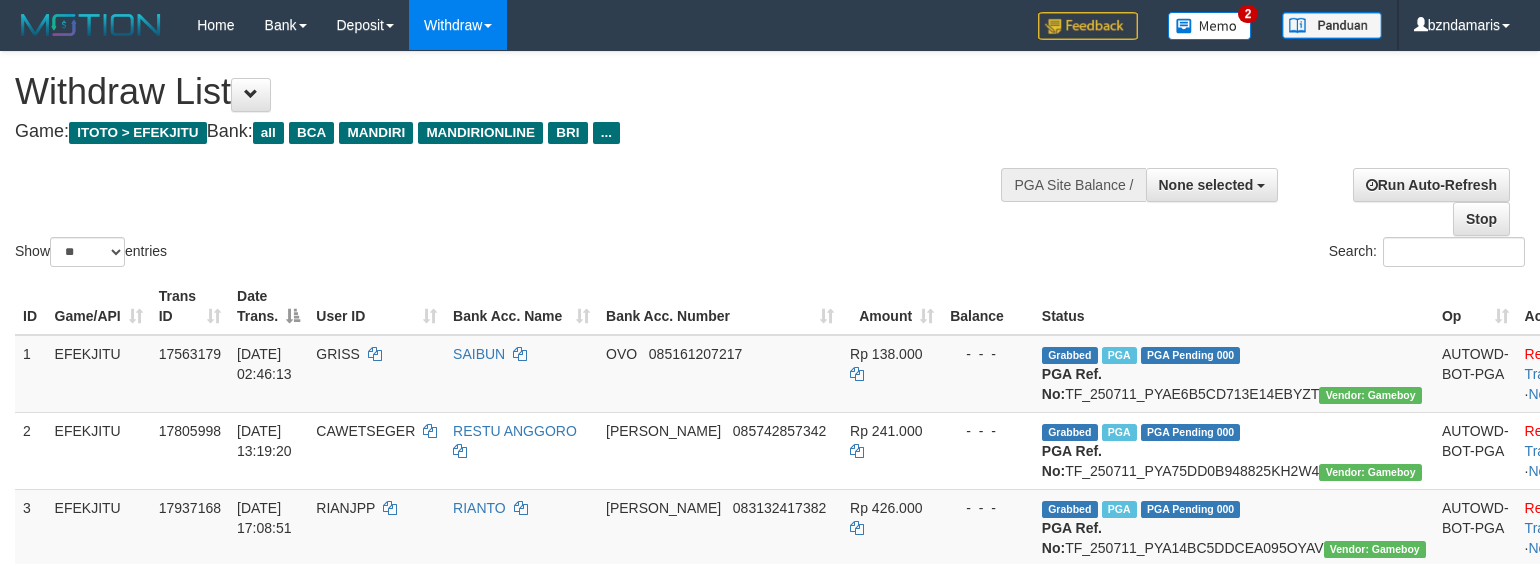 select 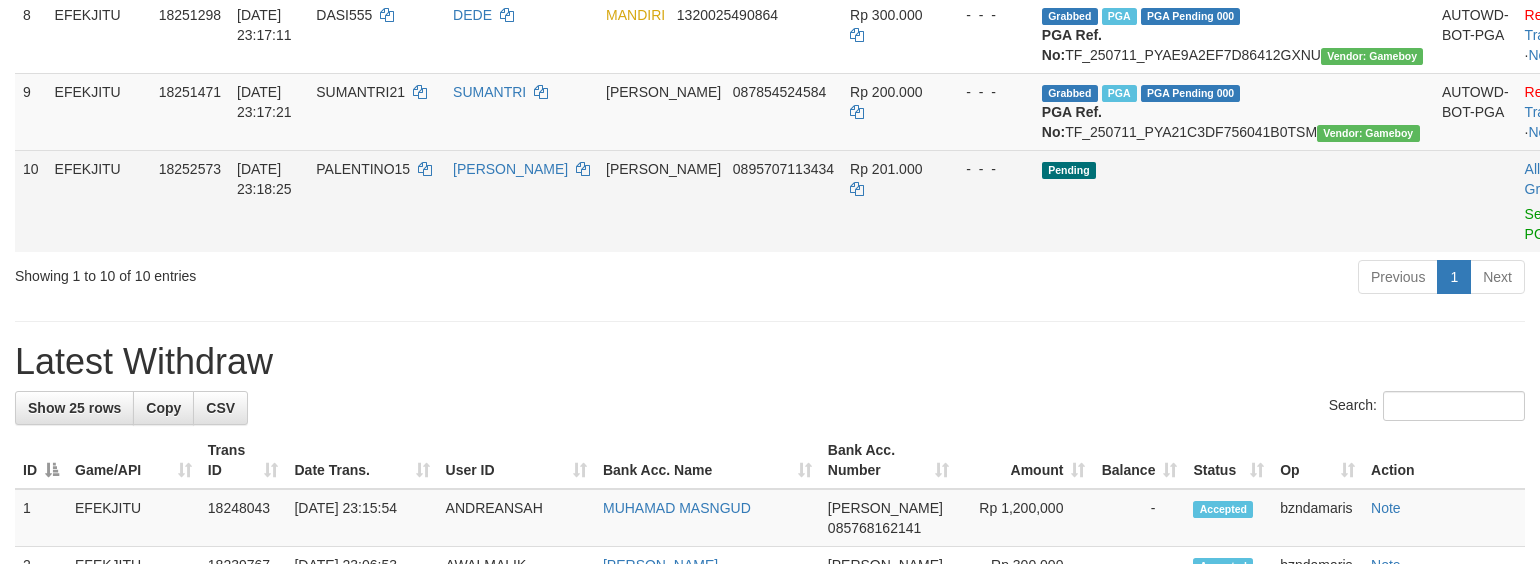 scroll, scrollTop: 900, scrollLeft: 0, axis: vertical 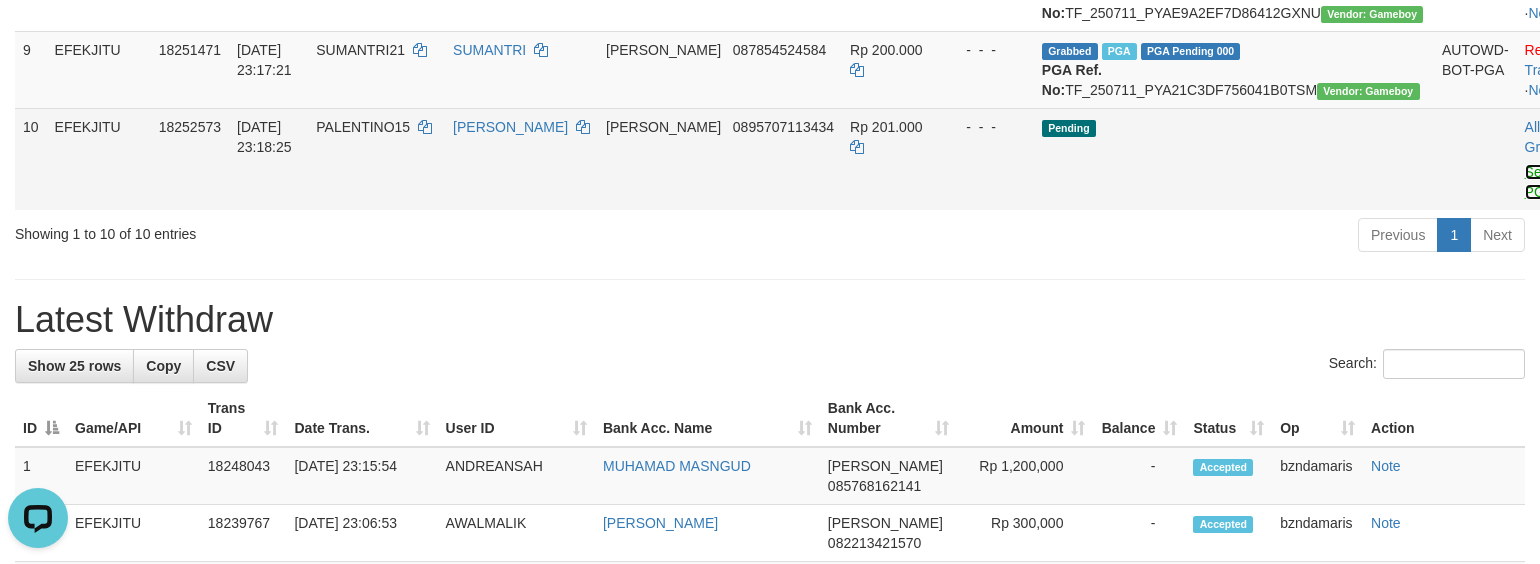 click on "Send PGA" at bounding box center [1541, 182] 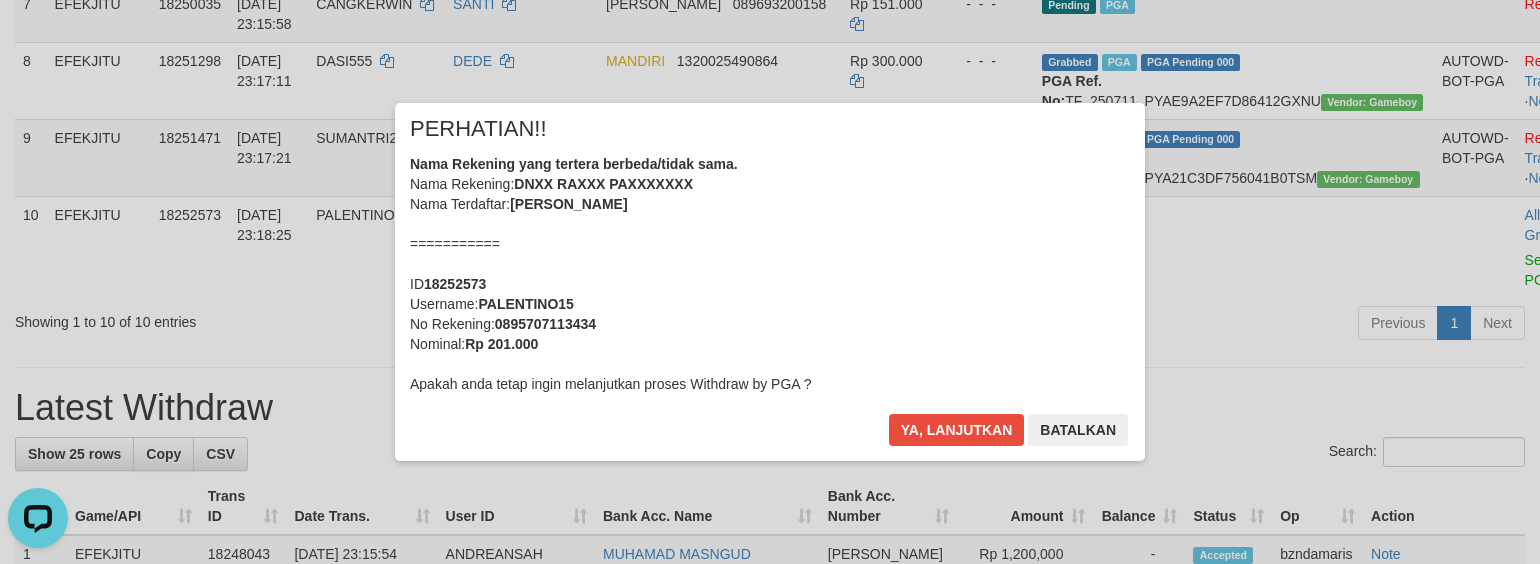 scroll, scrollTop: 766, scrollLeft: 0, axis: vertical 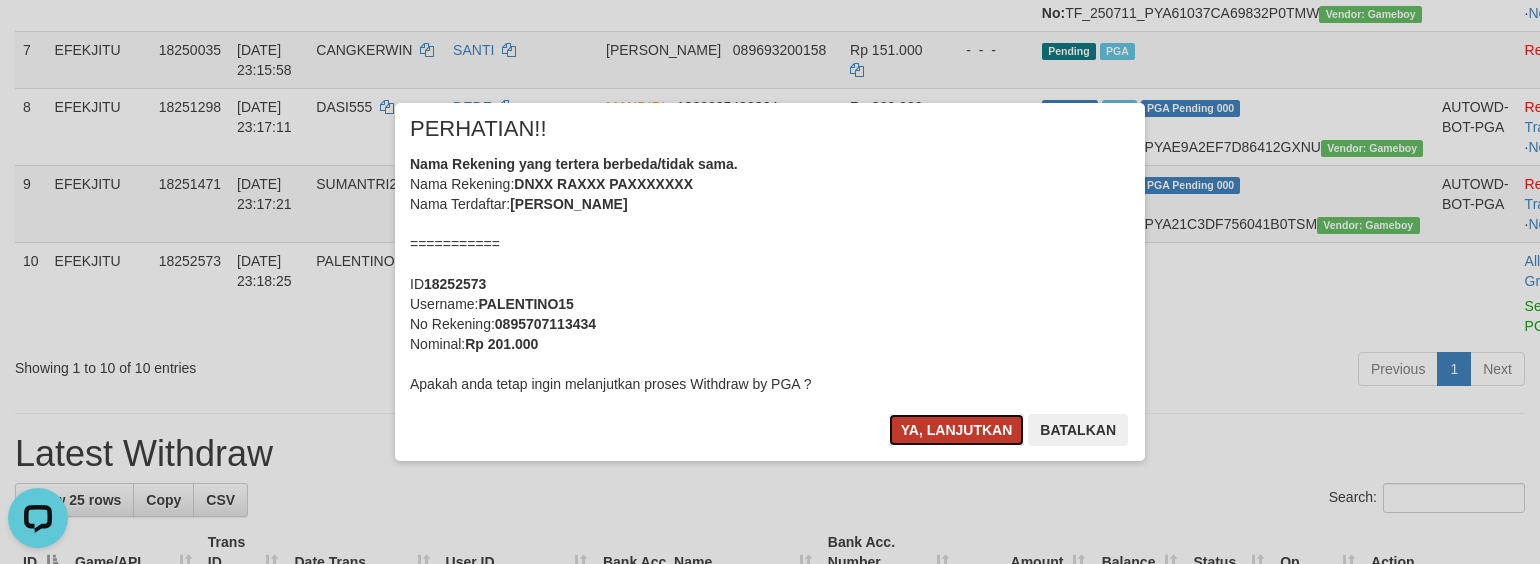 click on "Ya, lanjutkan" at bounding box center (957, 430) 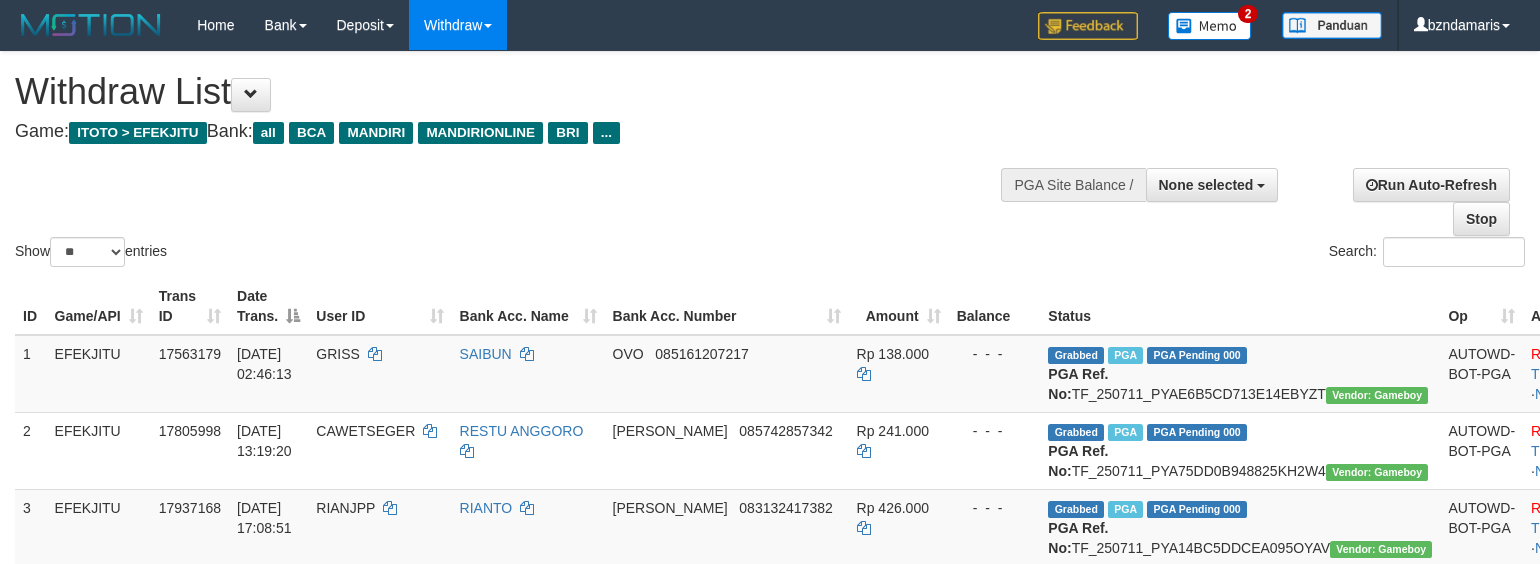 select 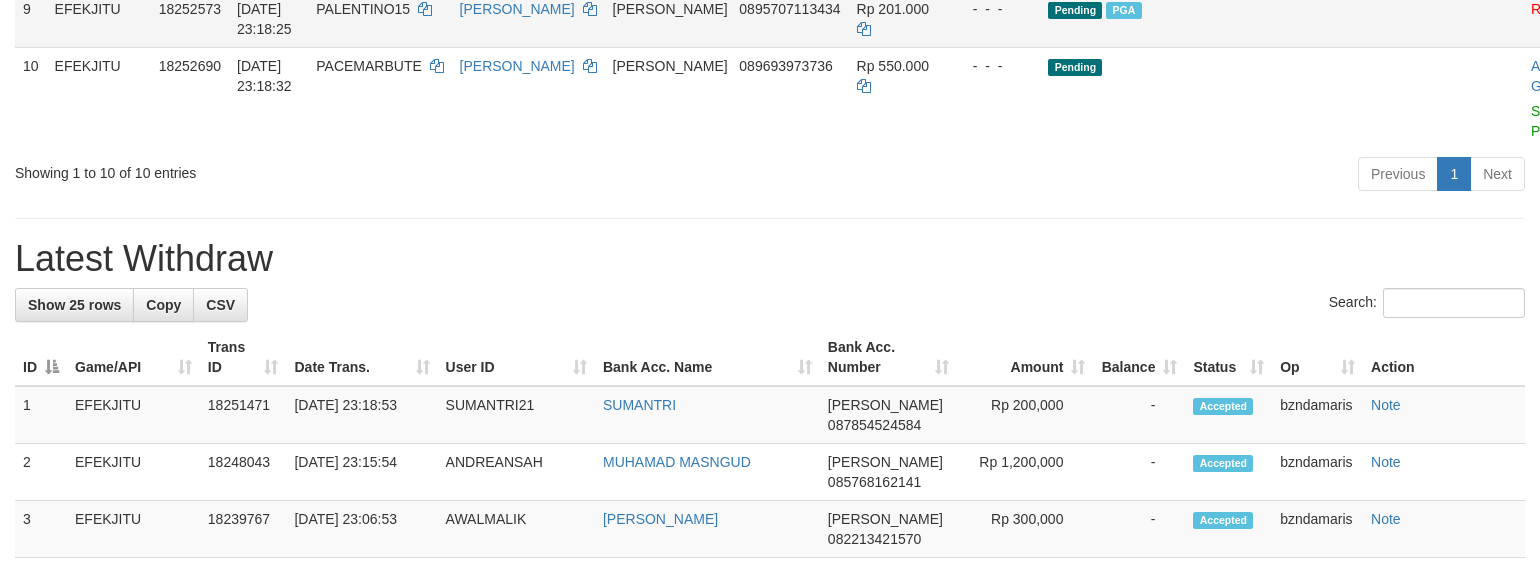 scroll, scrollTop: 766, scrollLeft: 0, axis: vertical 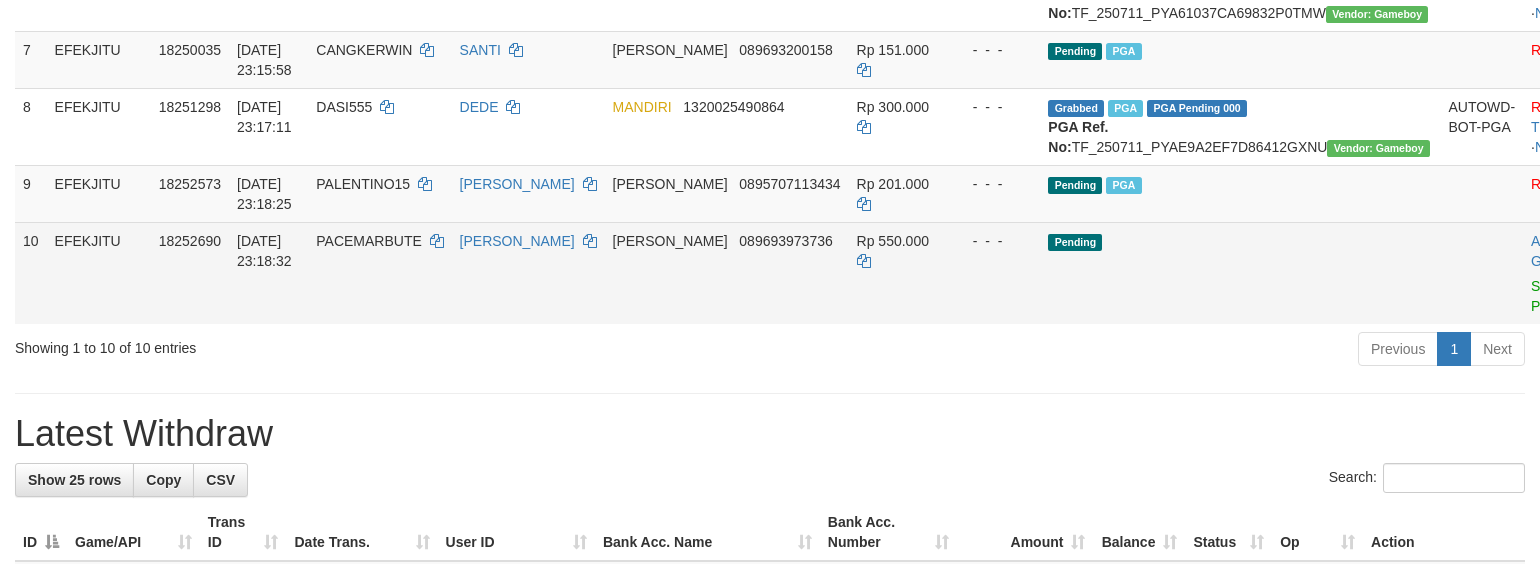 click on "Allow Grab   ·    Reject Send PGA     ·    Note" at bounding box center [1572, 273] 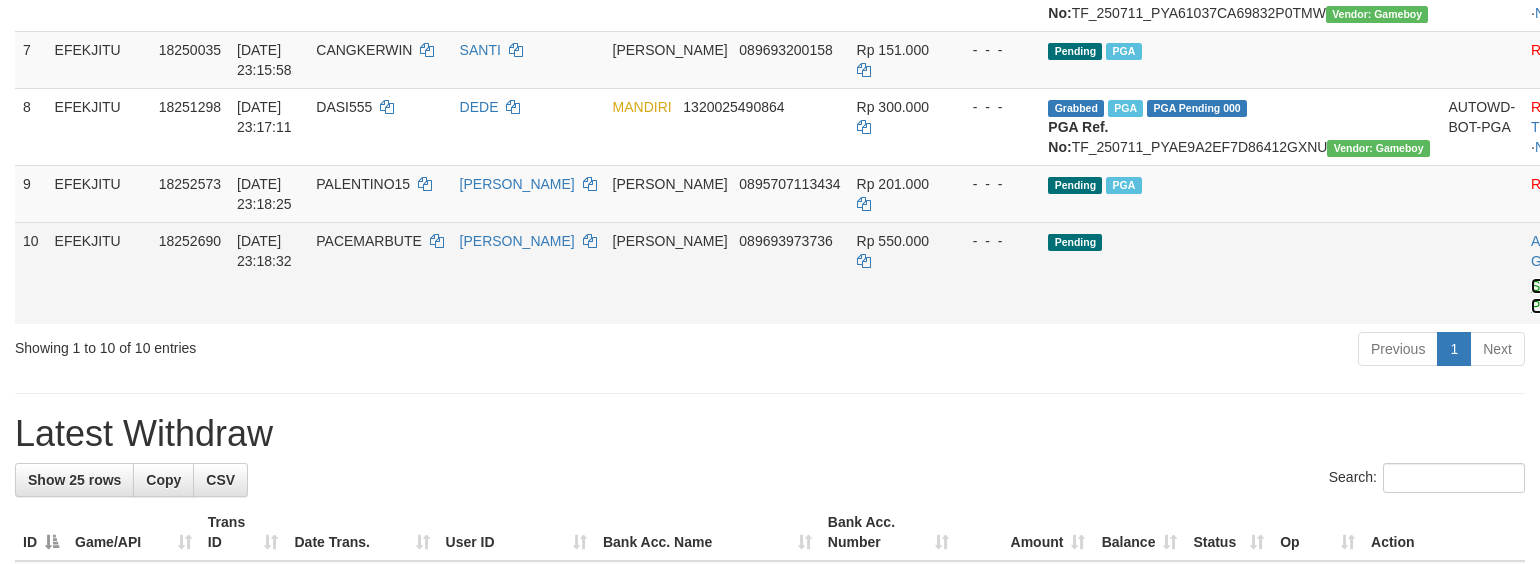 click on "Send PGA" at bounding box center [1547, 296] 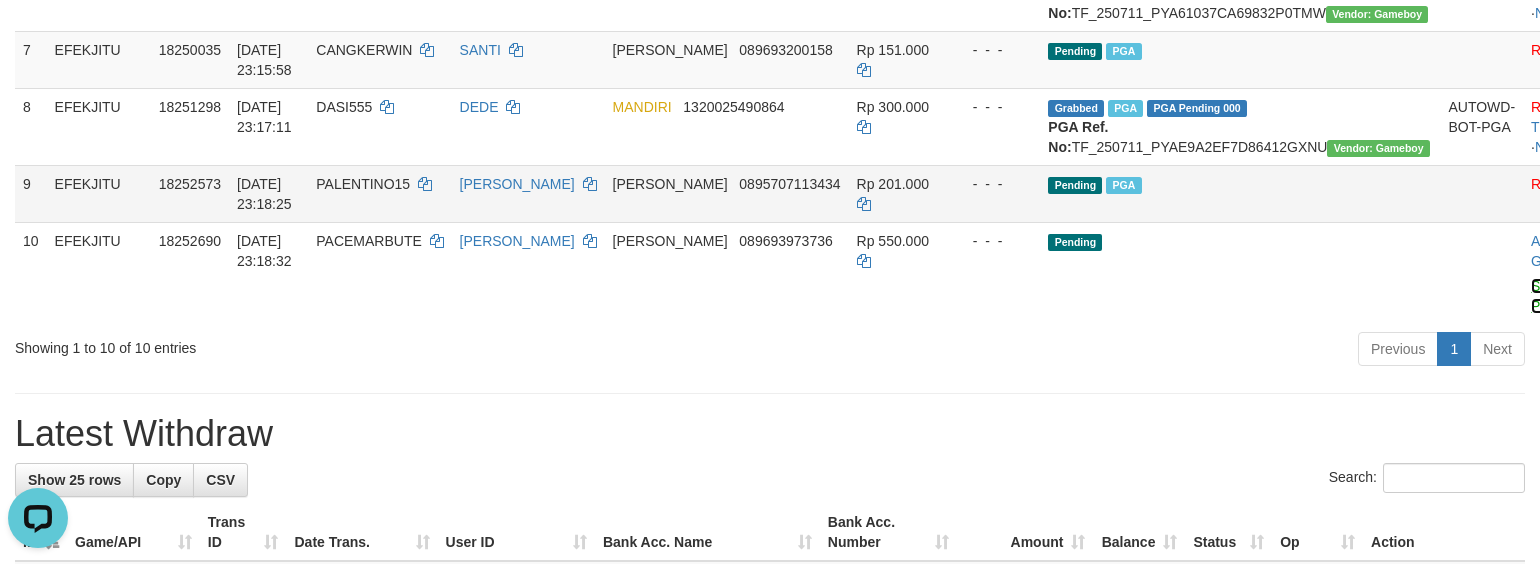 scroll, scrollTop: 0, scrollLeft: 0, axis: both 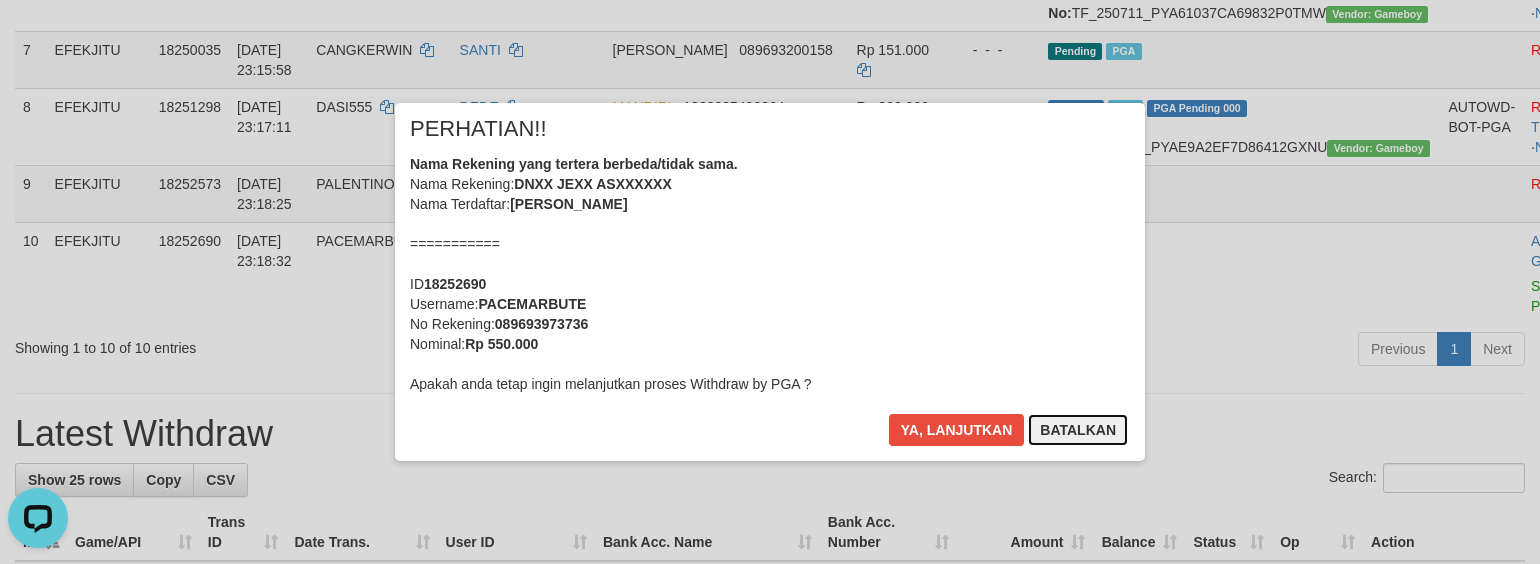 click on "Batalkan" at bounding box center (1078, 430) 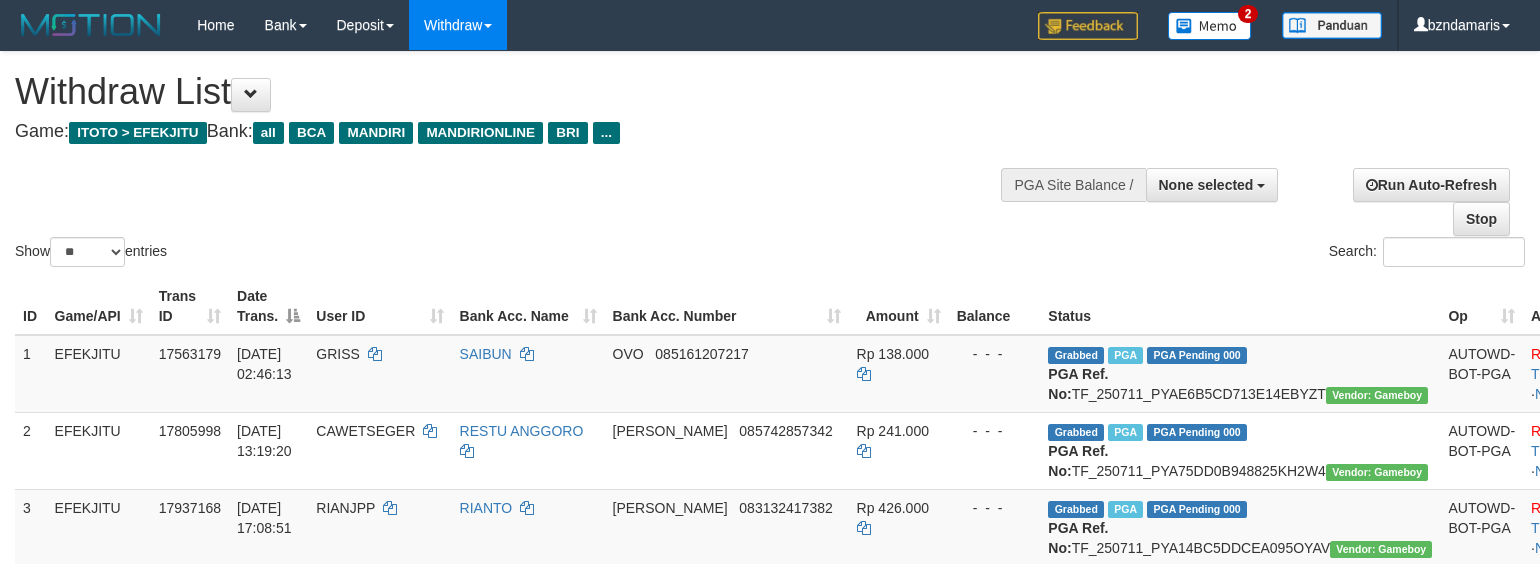 select 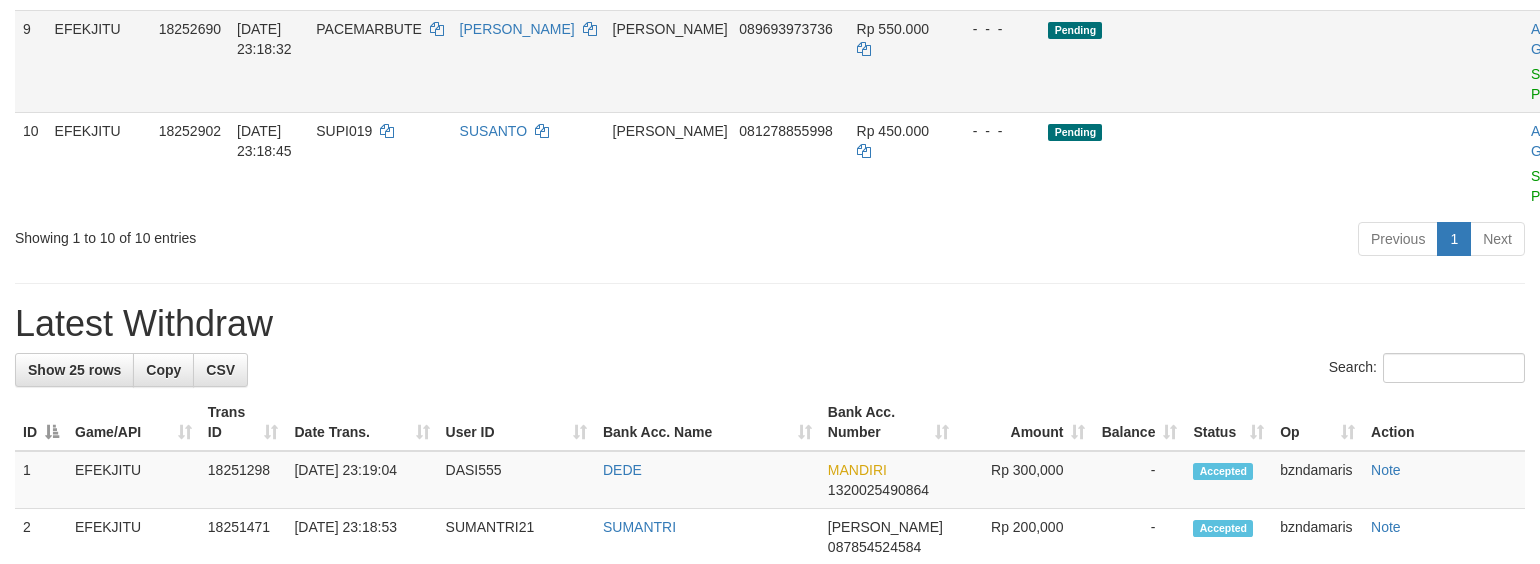 scroll, scrollTop: 766, scrollLeft: 0, axis: vertical 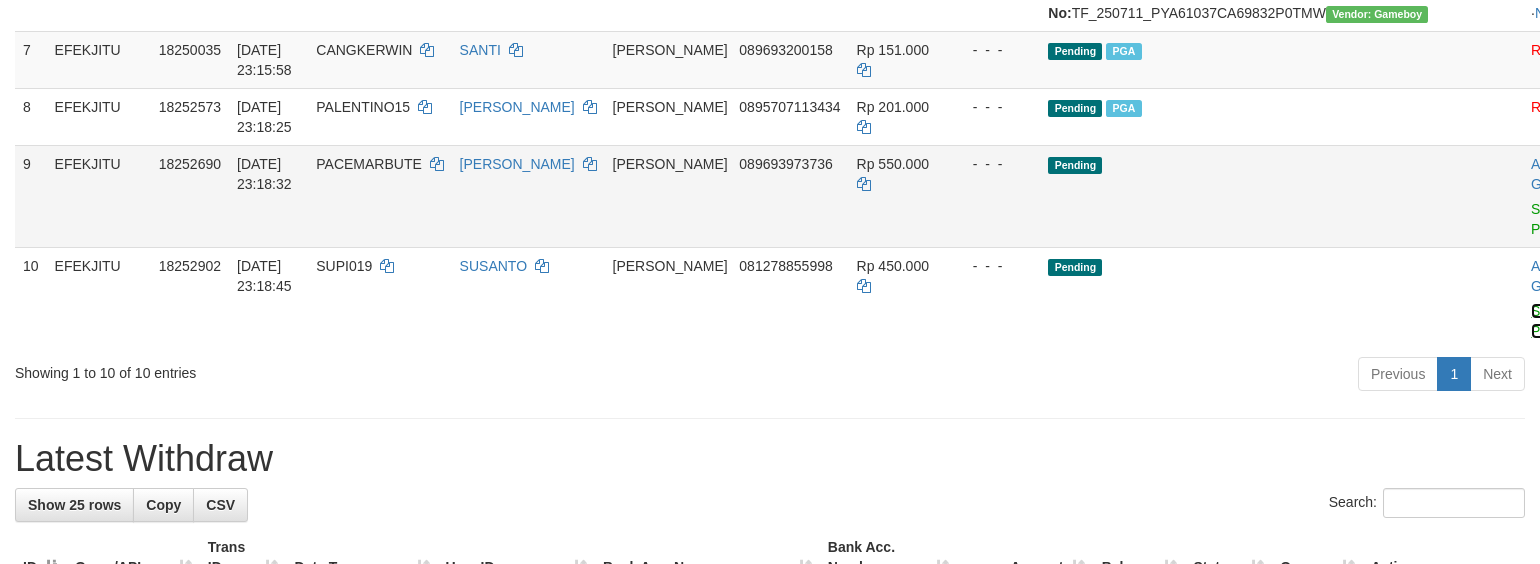 click on "Send PGA" at bounding box center [1547, 321] 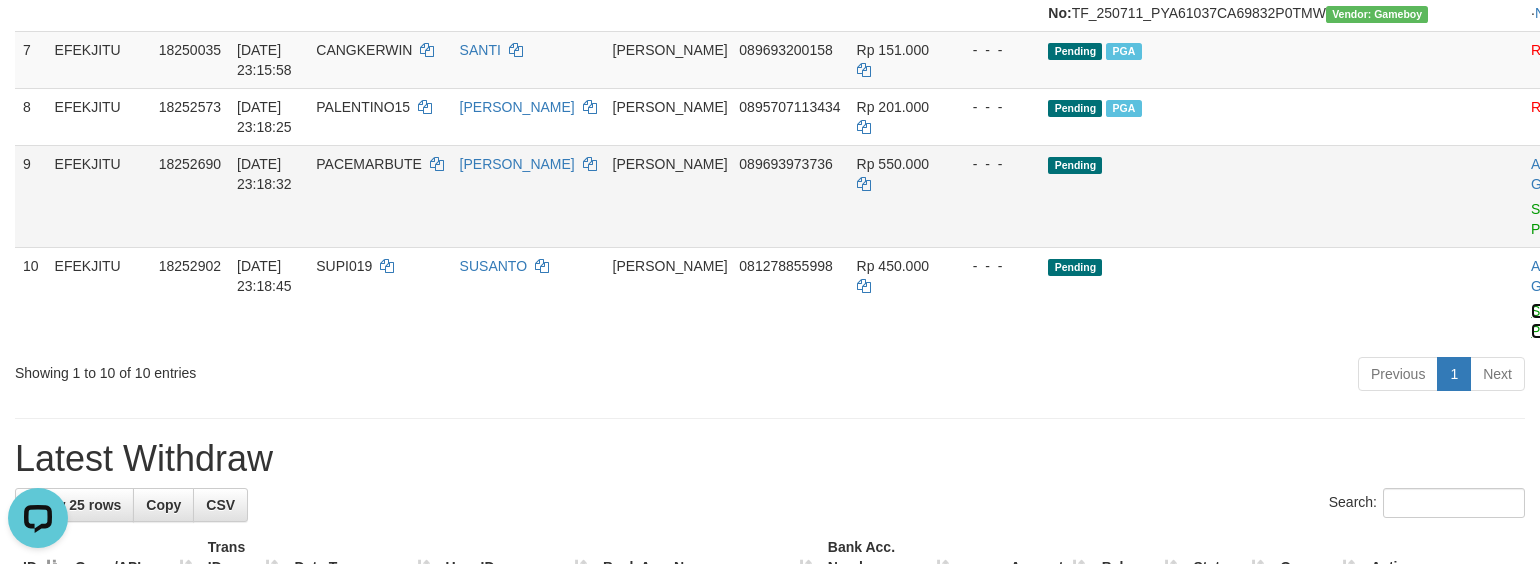 scroll, scrollTop: 0, scrollLeft: 0, axis: both 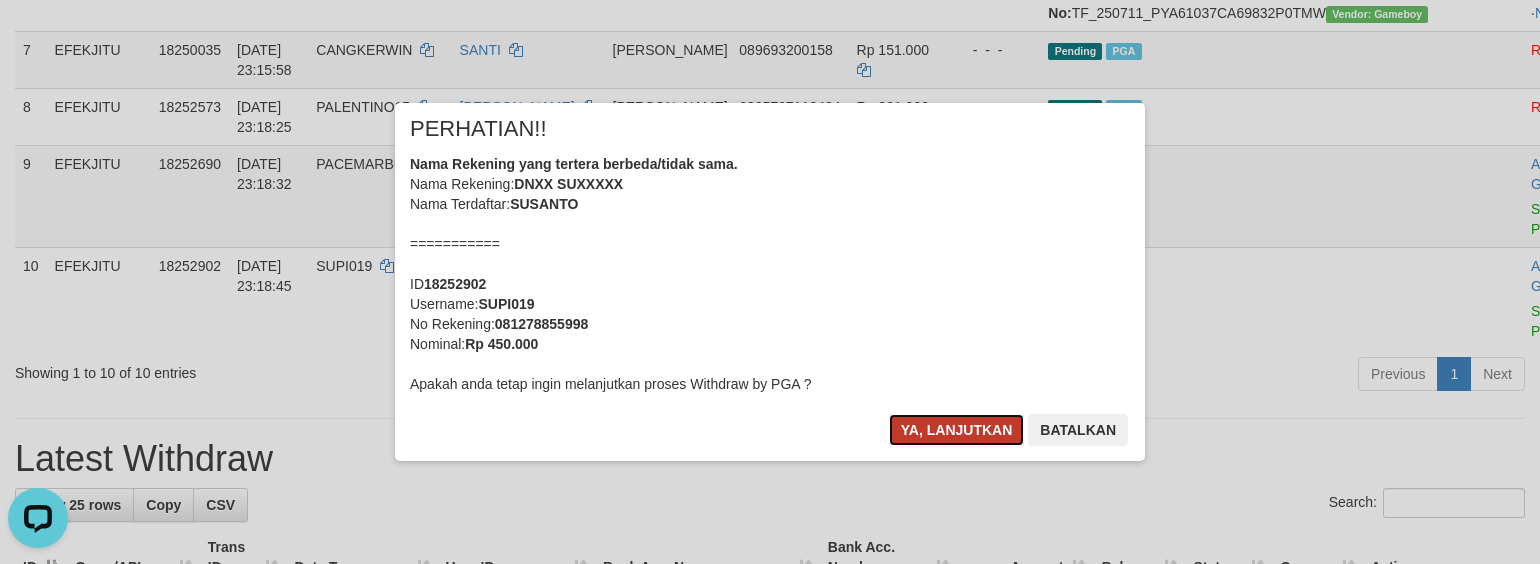click on "Ya, lanjutkan" at bounding box center (957, 430) 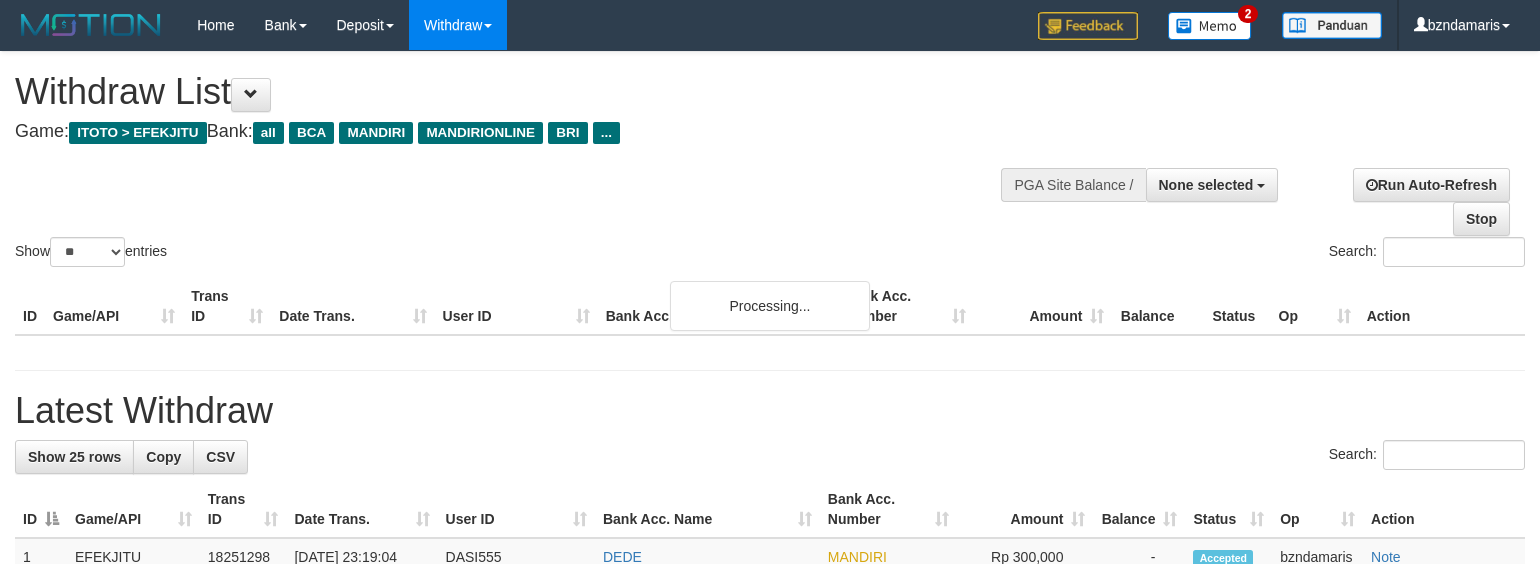 select 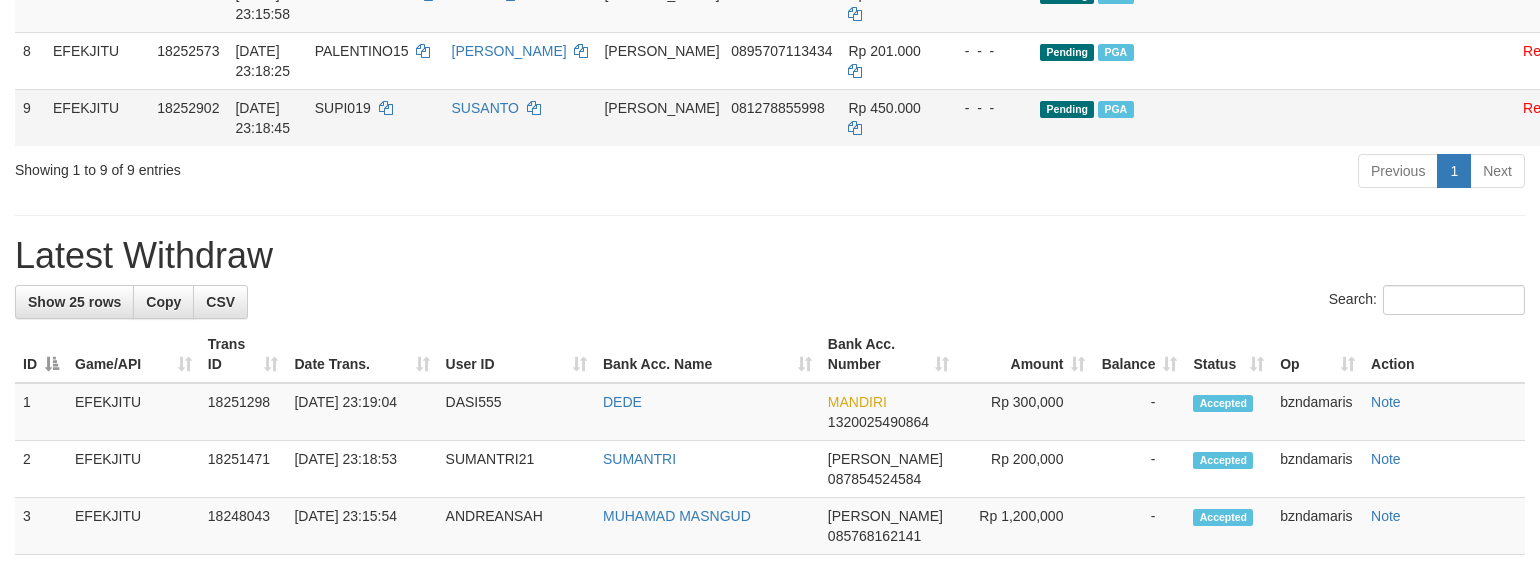 scroll, scrollTop: 766, scrollLeft: 0, axis: vertical 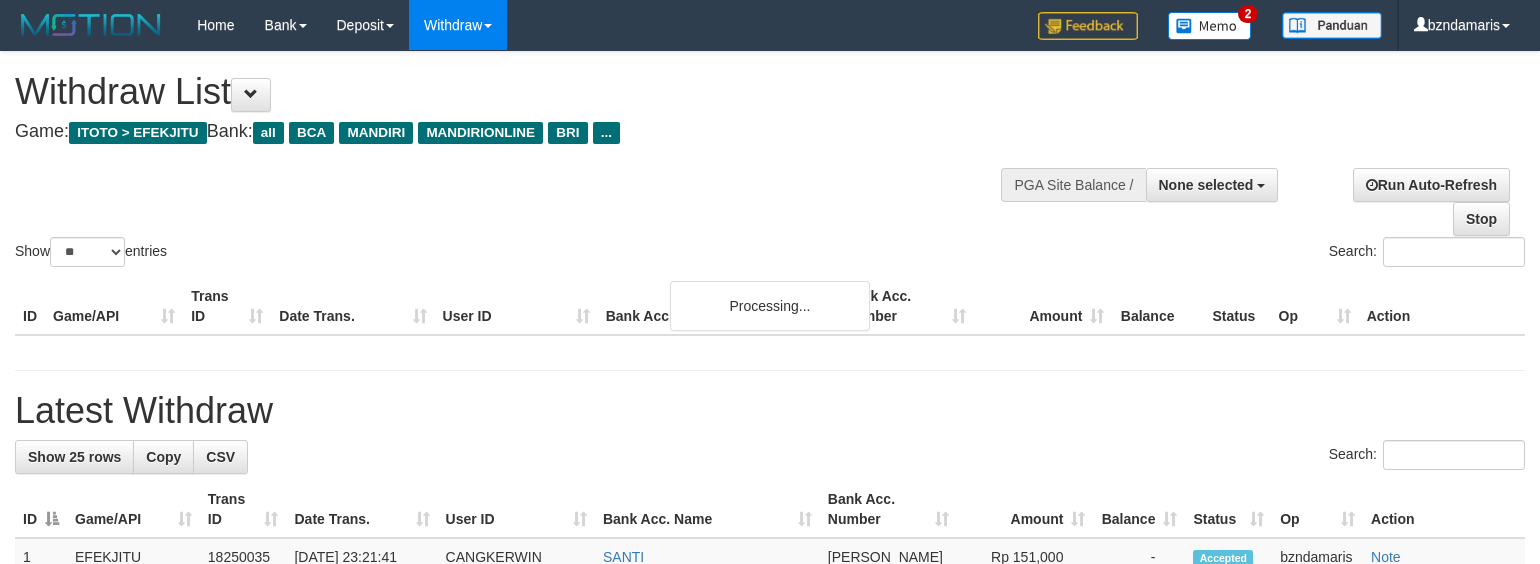 select 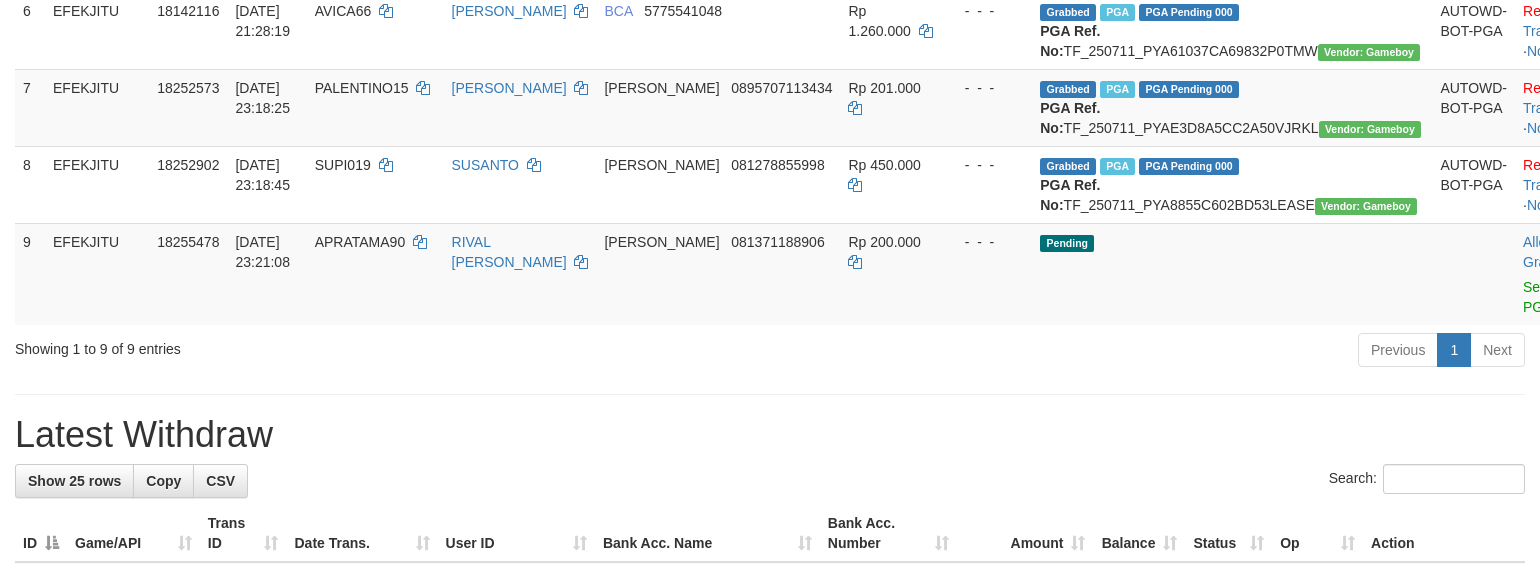 scroll, scrollTop: 633, scrollLeft: 0, axis: vertical 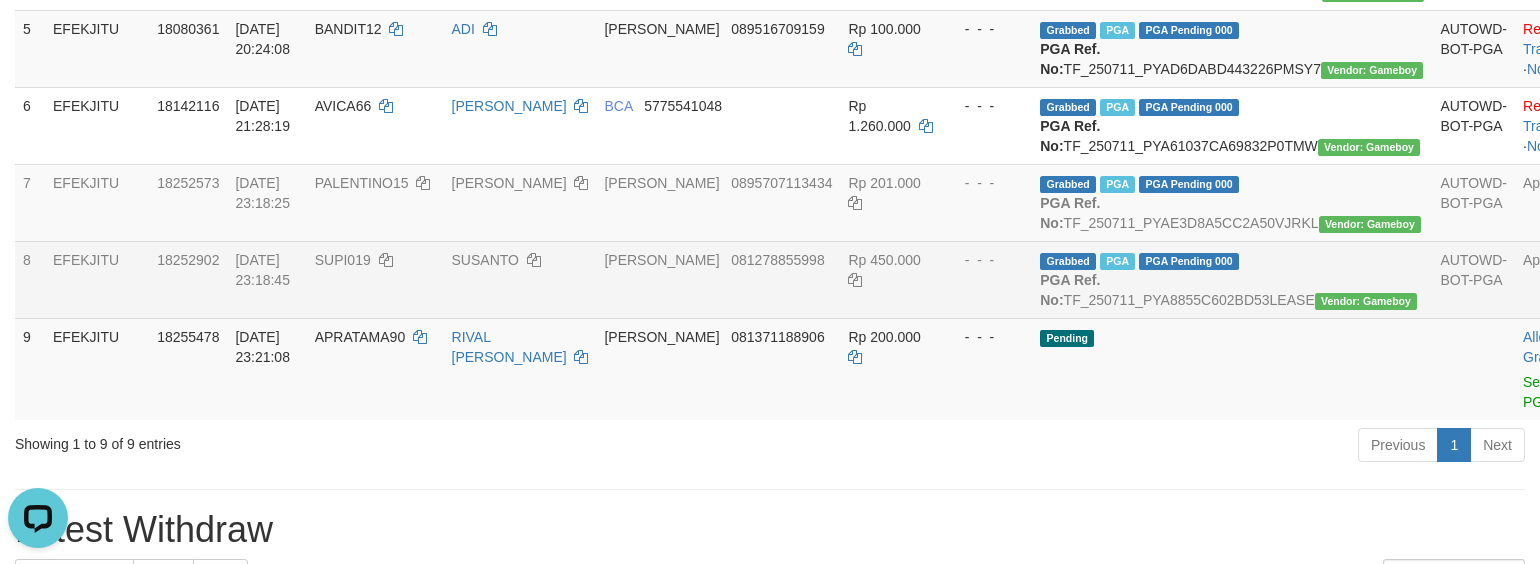 click on "11/07/2025 23:18:45" at bounding box center (262, 270) 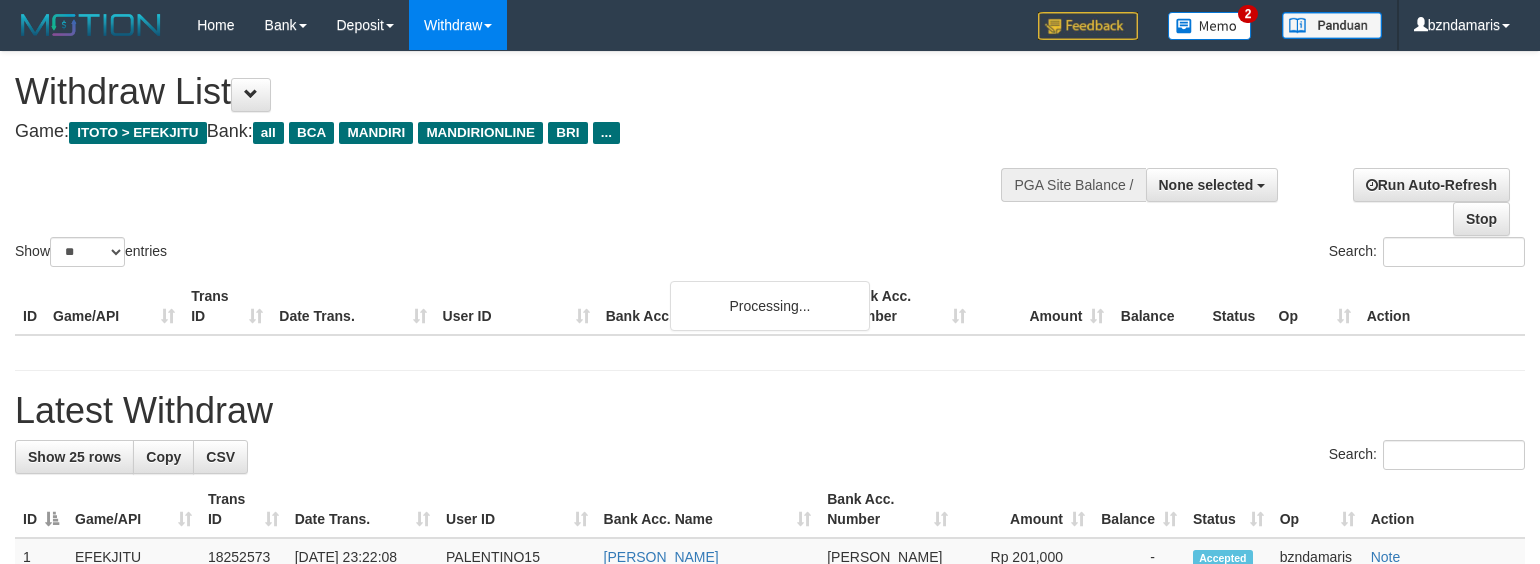select 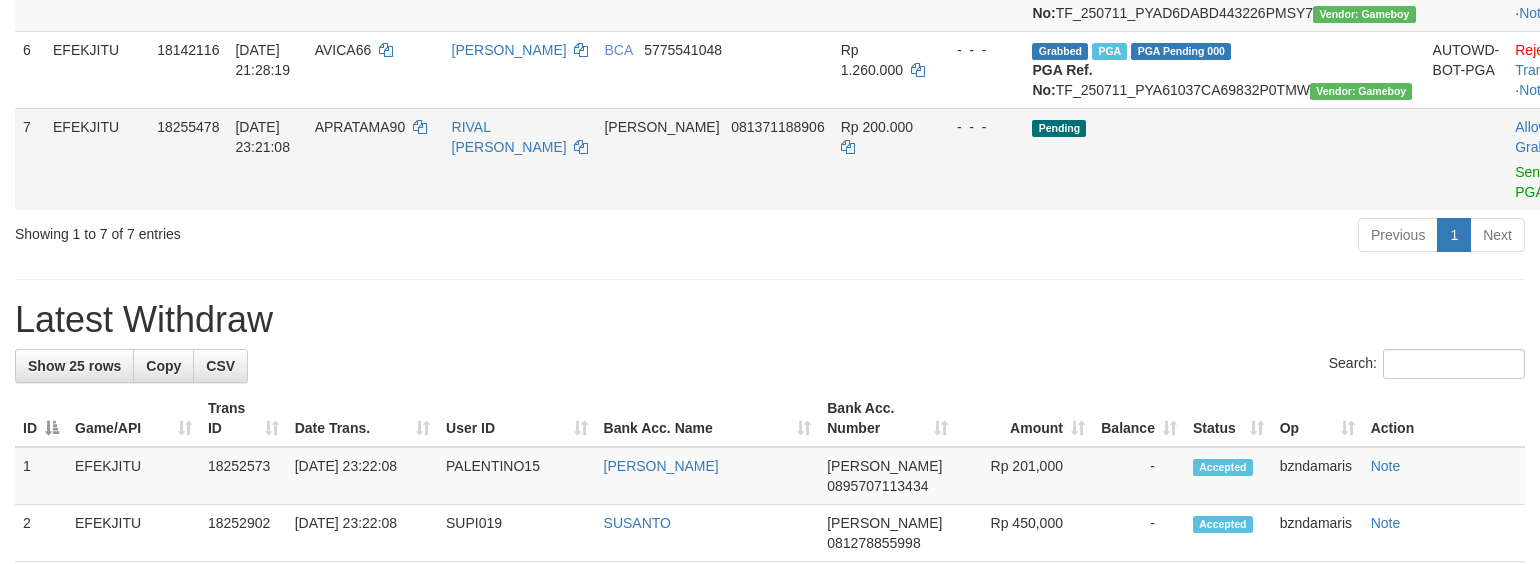 scroll, scrollTop: 633, scrollLeft: 0, axis: vertical 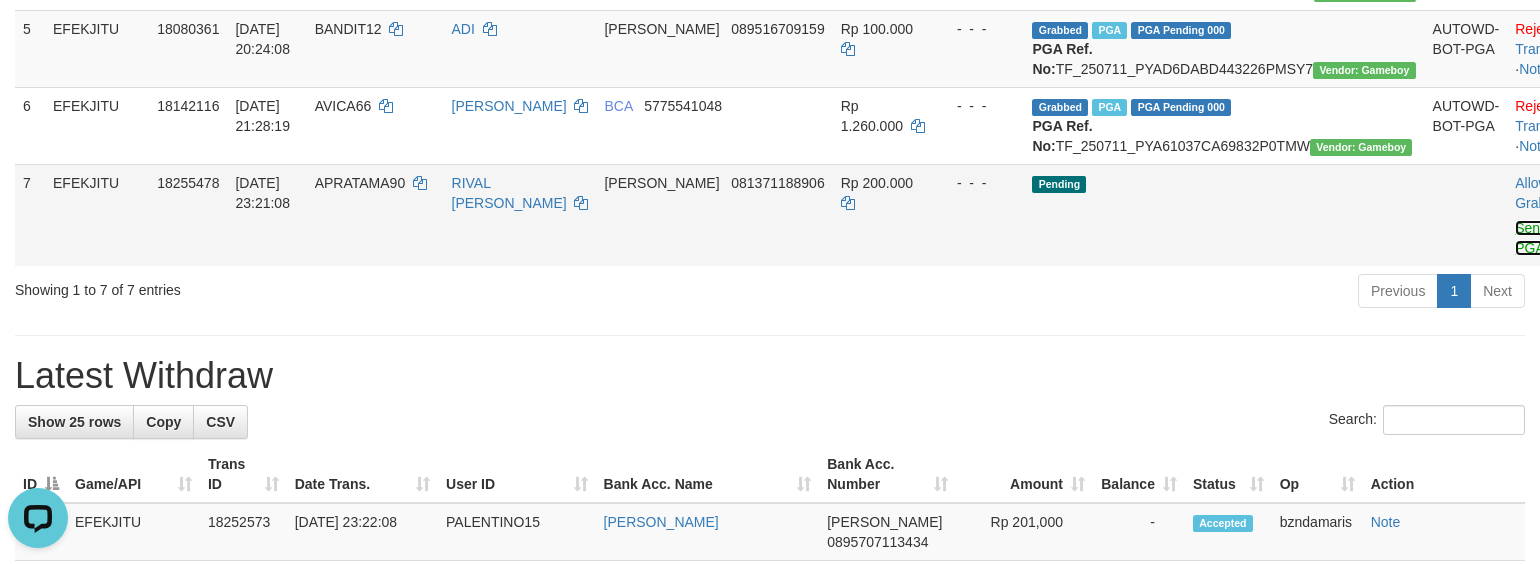 click on "Send PGA" at bounding box center (1531, 238) 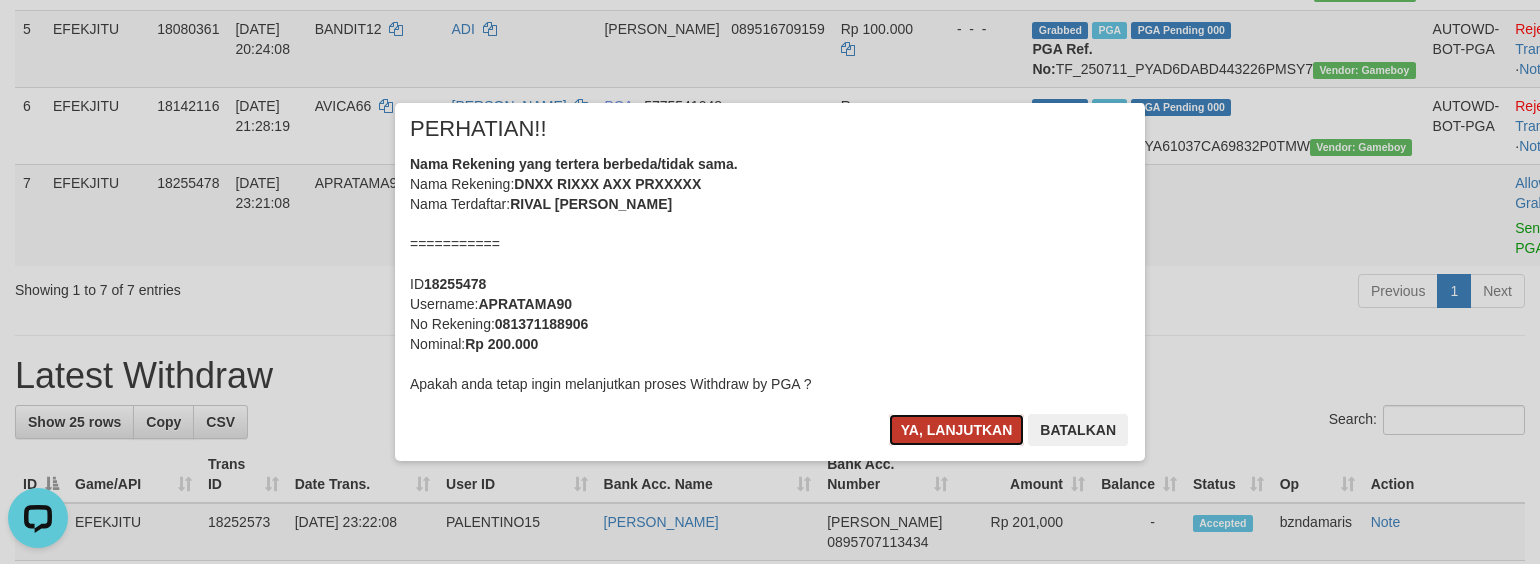 click on "Ya, lanjutkan" at bounding box center [957, 430] 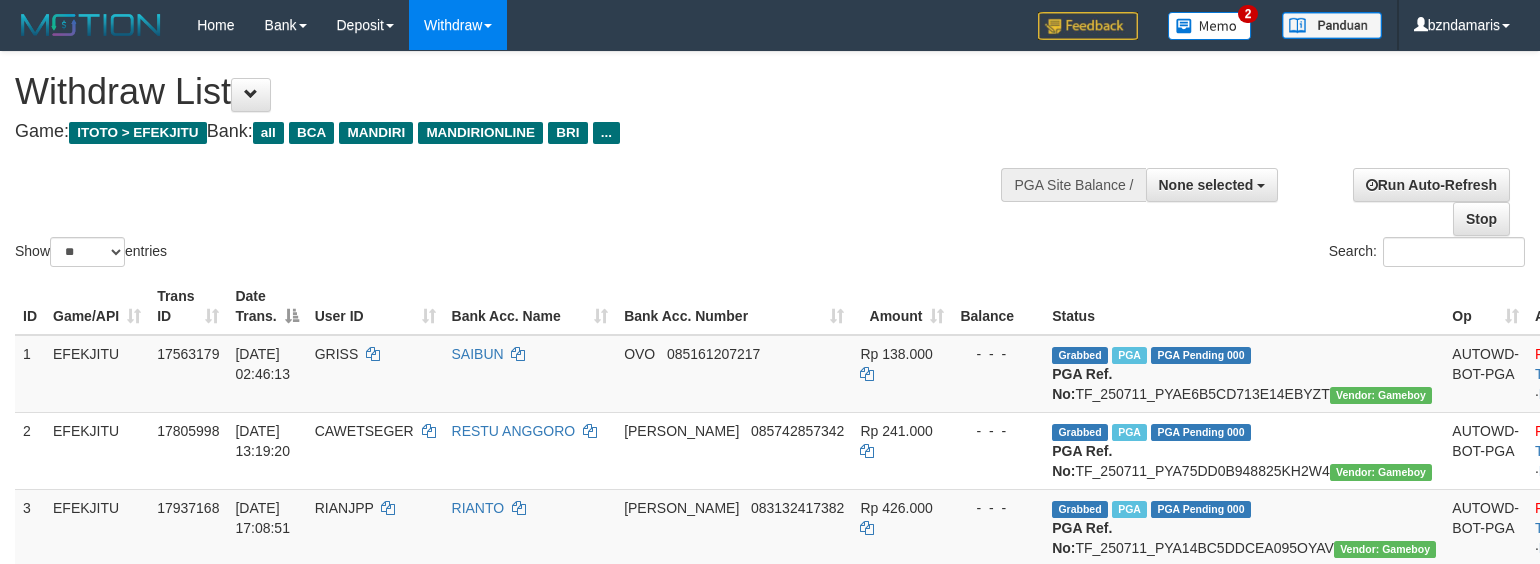 select 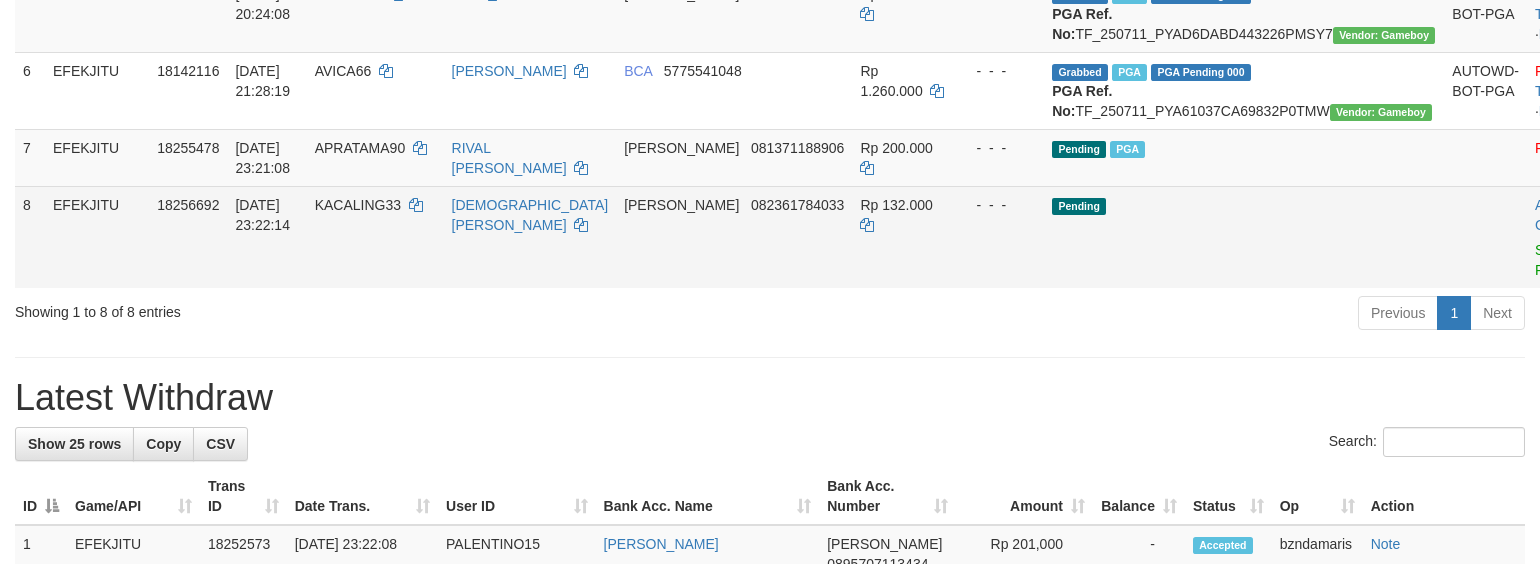 scroll, scrollTop: 633, scrollLeft: 0, axis: vertical 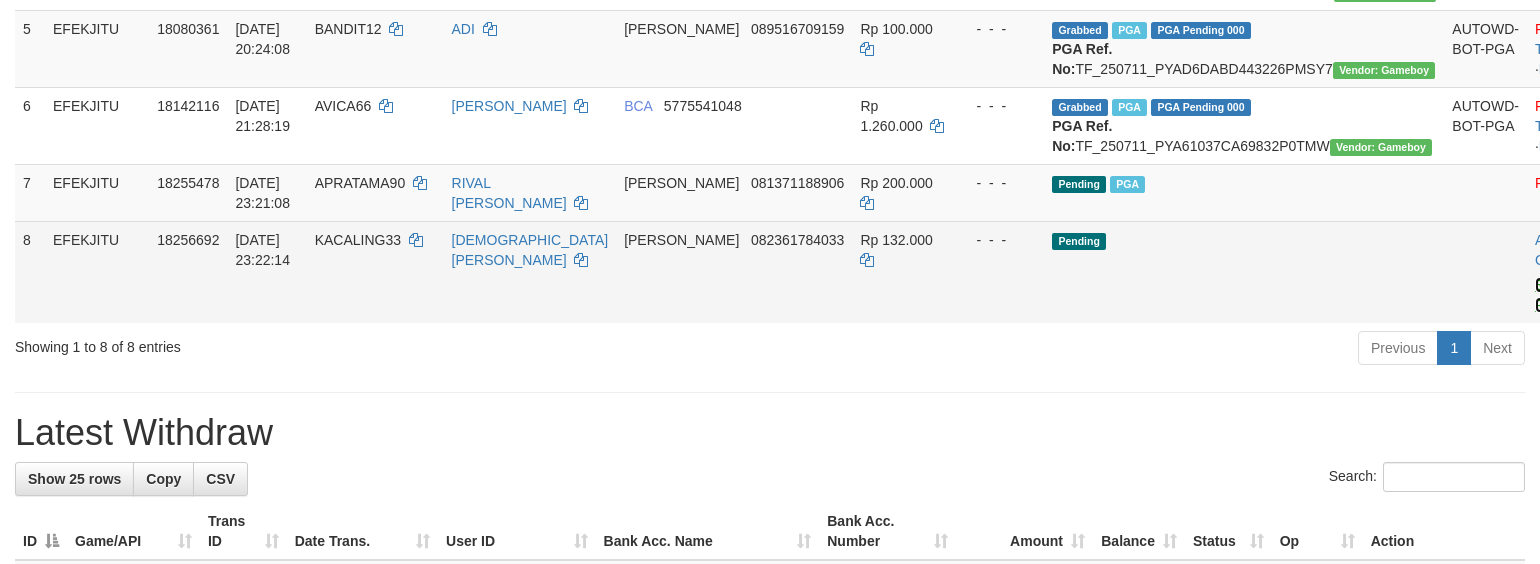click on "Send PGA" at bounding box center (1551, 295) 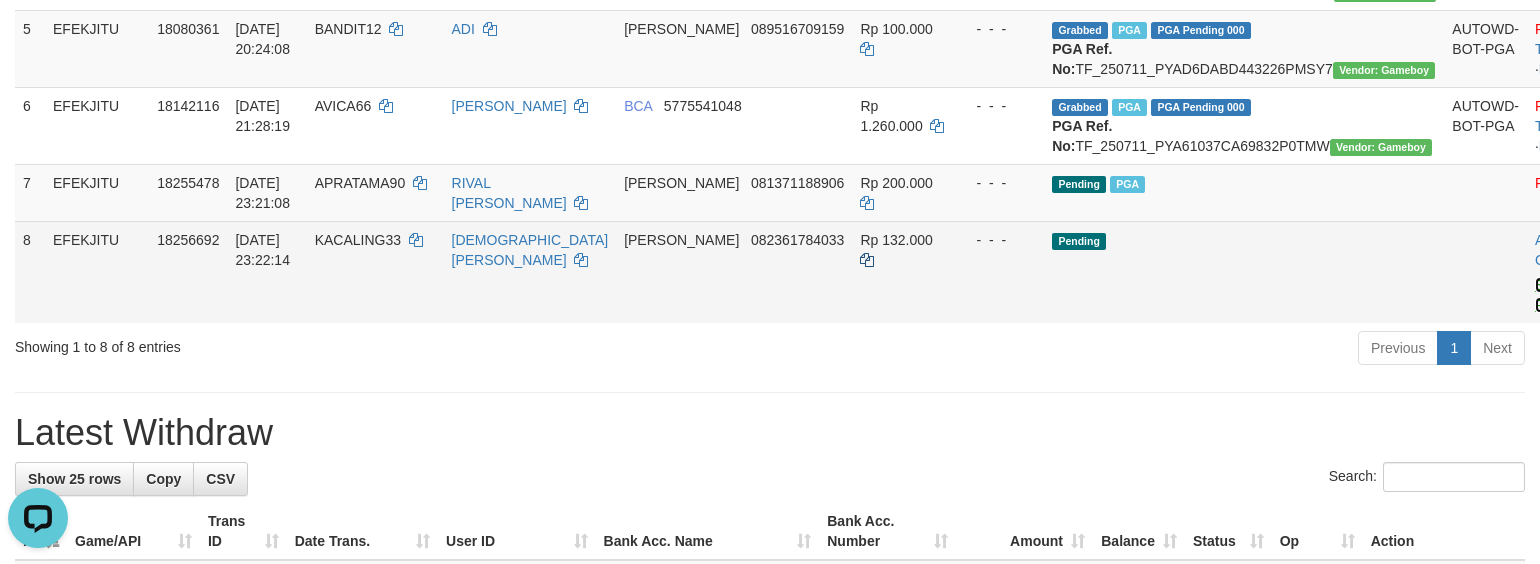 scroll, scrollTop: 0, scrollLeft: 0, axis: both 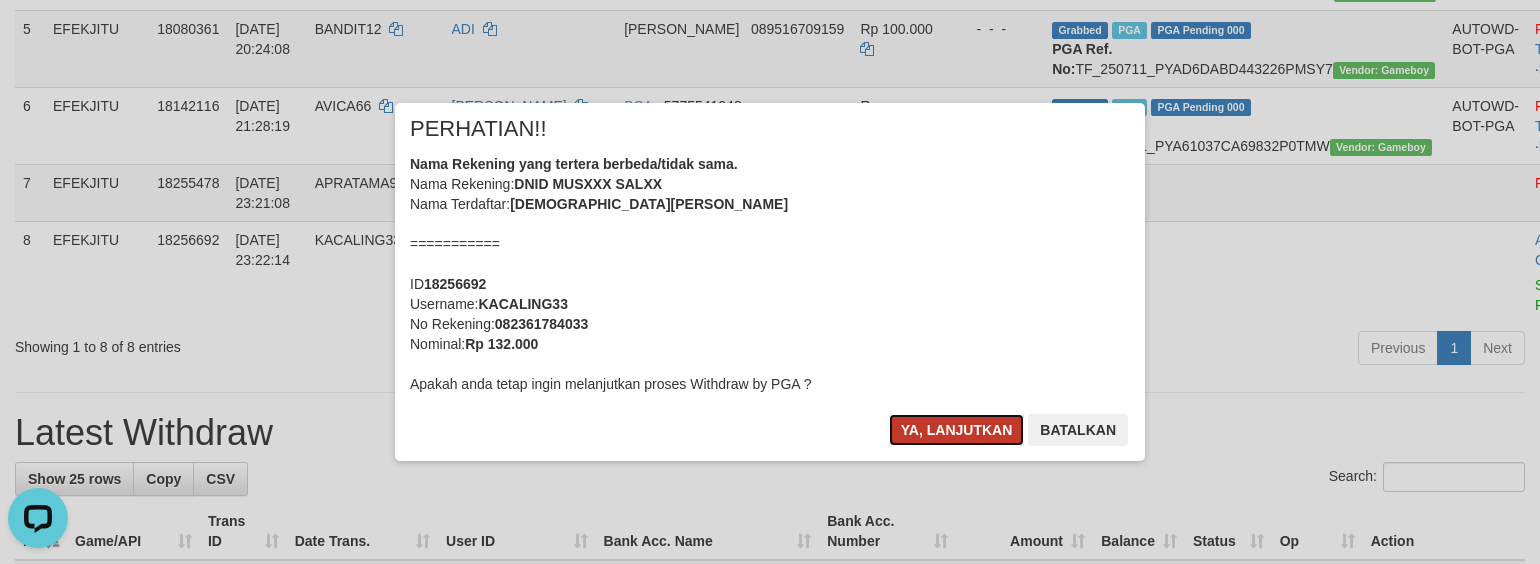 click on "Ya, lanjutkan" at bounding box center (957, 430) 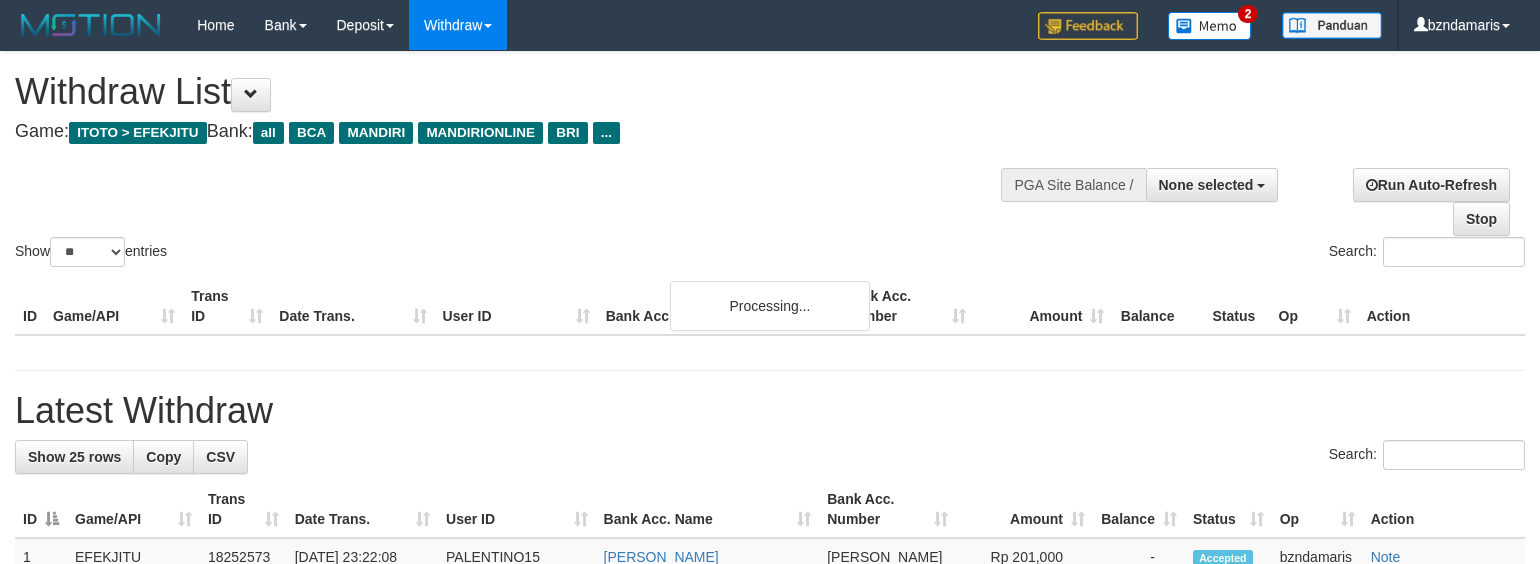 select 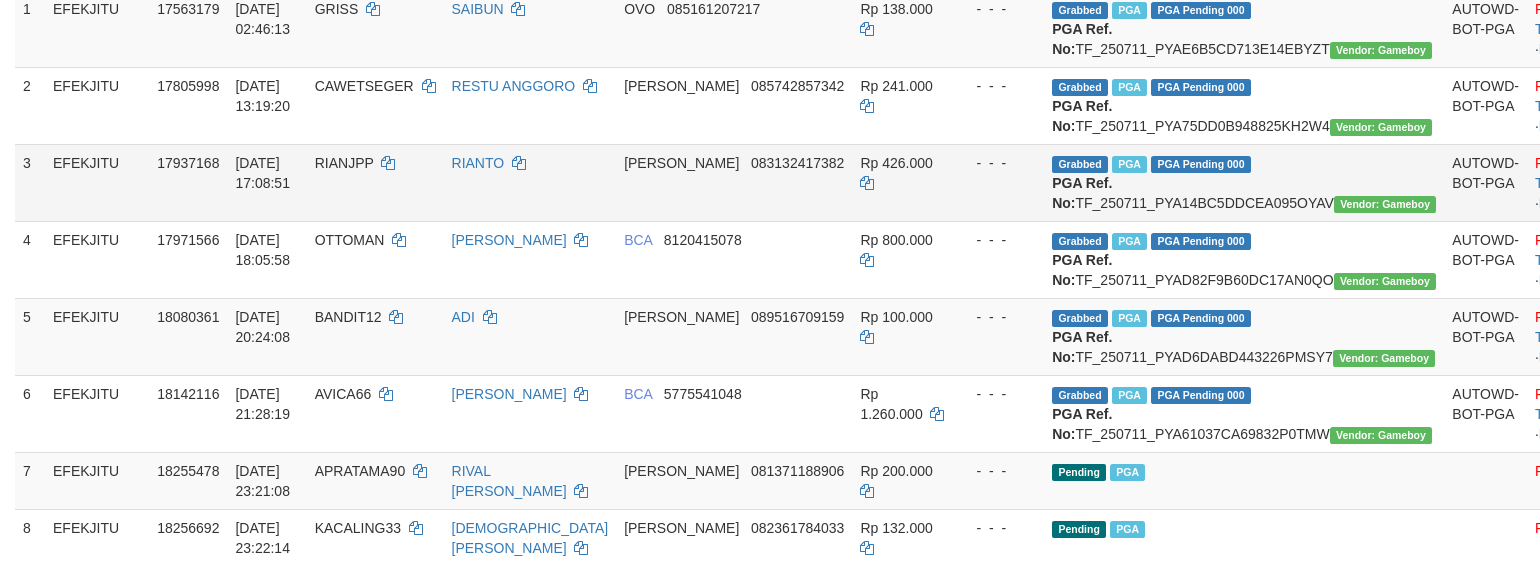 scroll, scrollTop: 289, scrollLeft: 0, axis: vertical 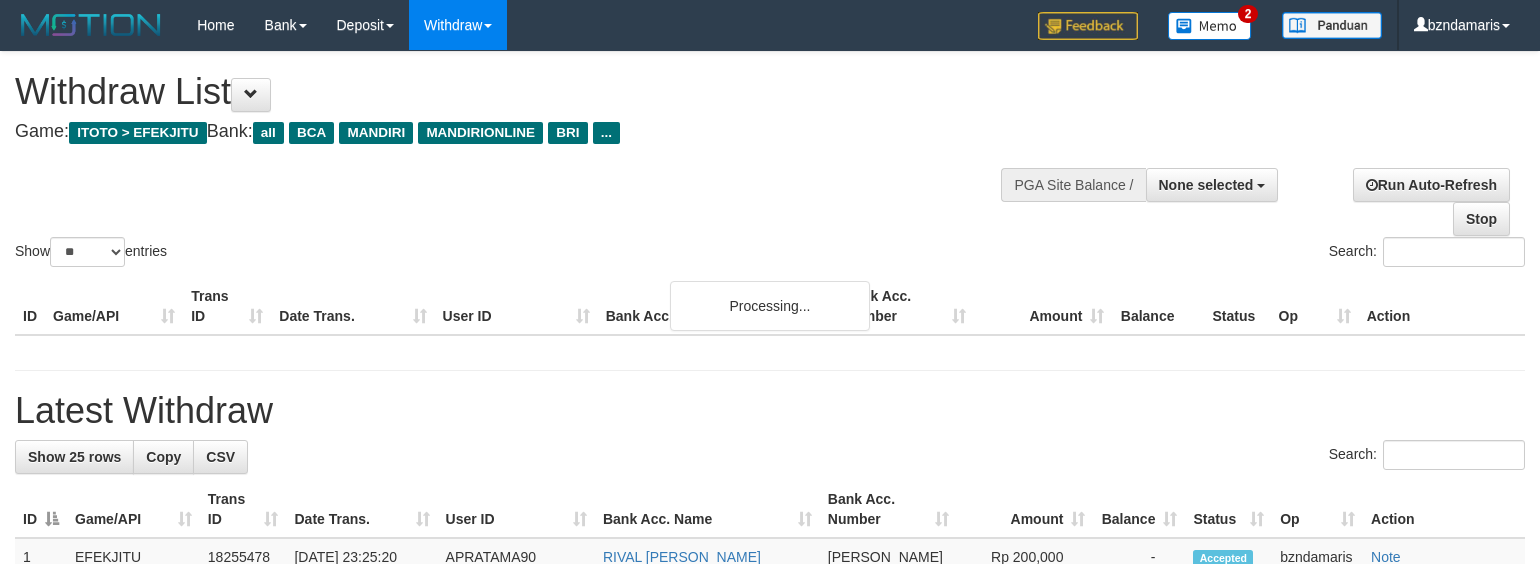 select 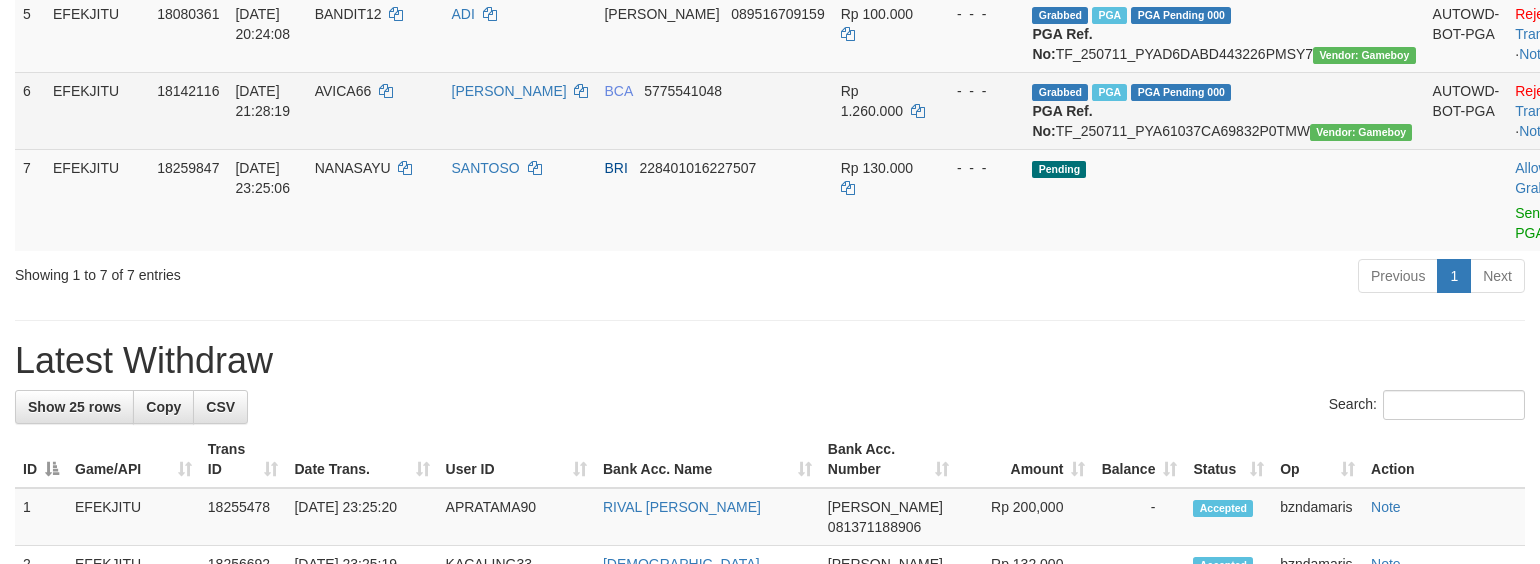 scroll, scrollTop: 552, scrollLeft: 0, axis: vertical 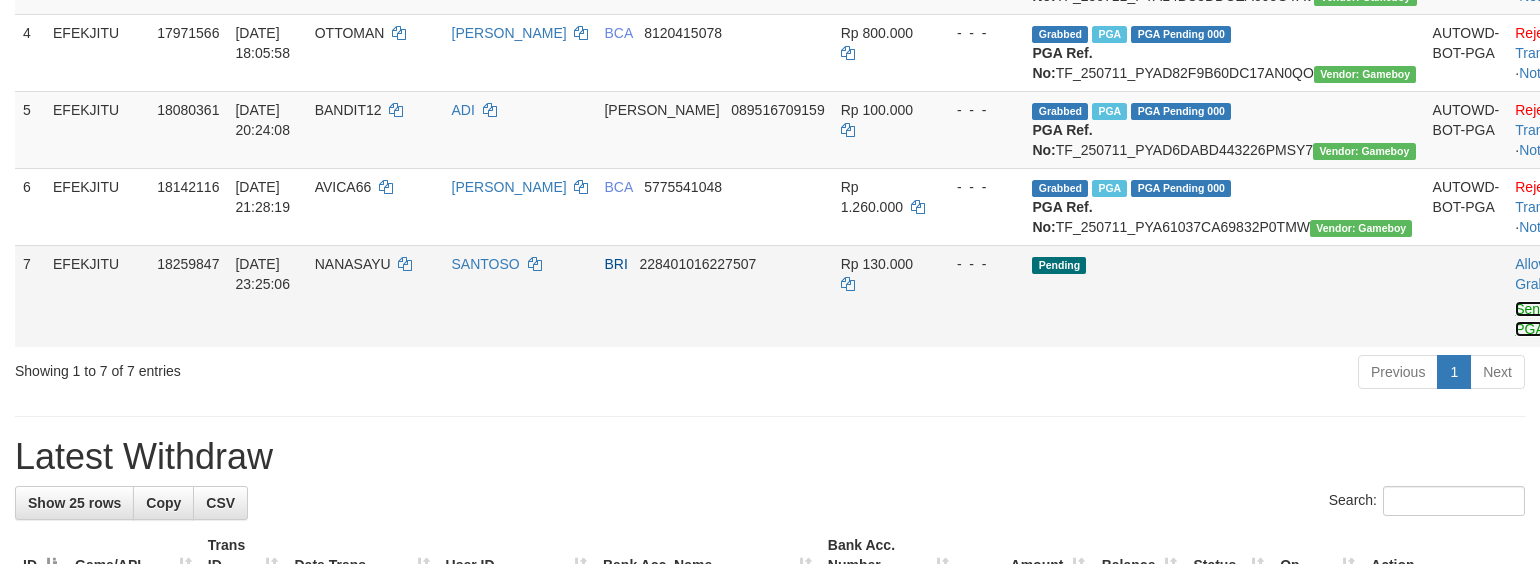 click on "Send PGA" at bounding box center (1531, 319) 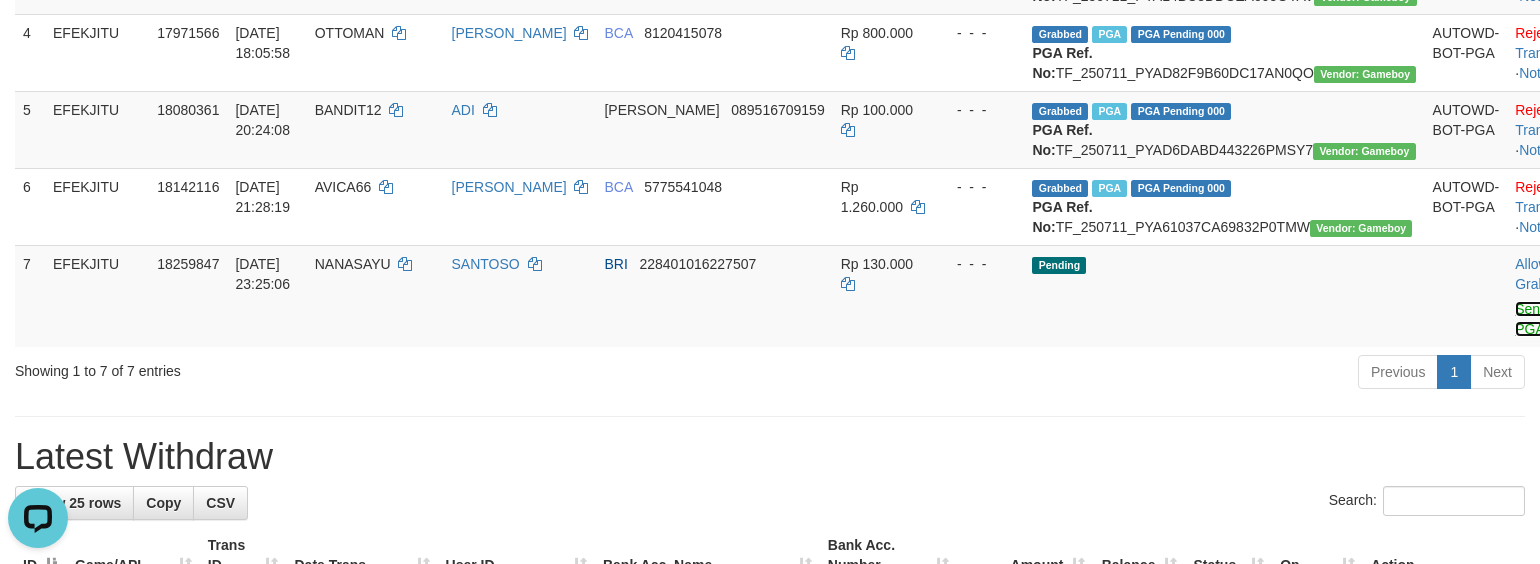 scroll, scrollTop: 0, scrollLeft: 0, axis: both 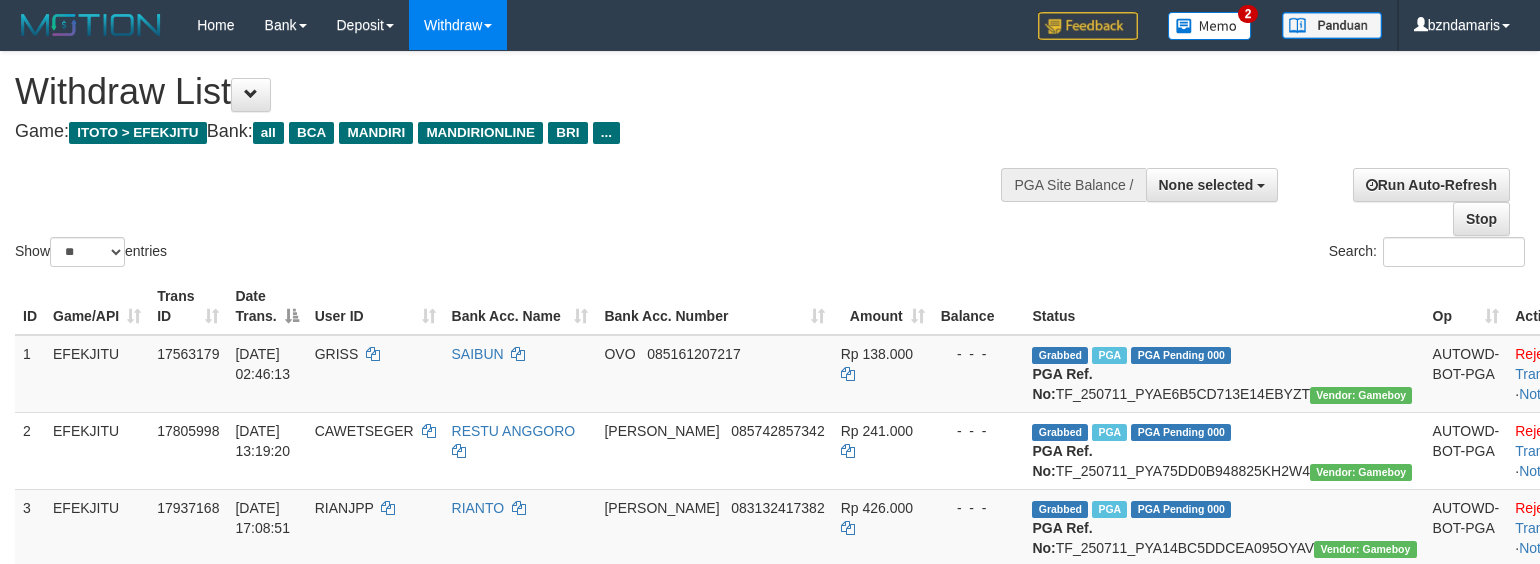 select 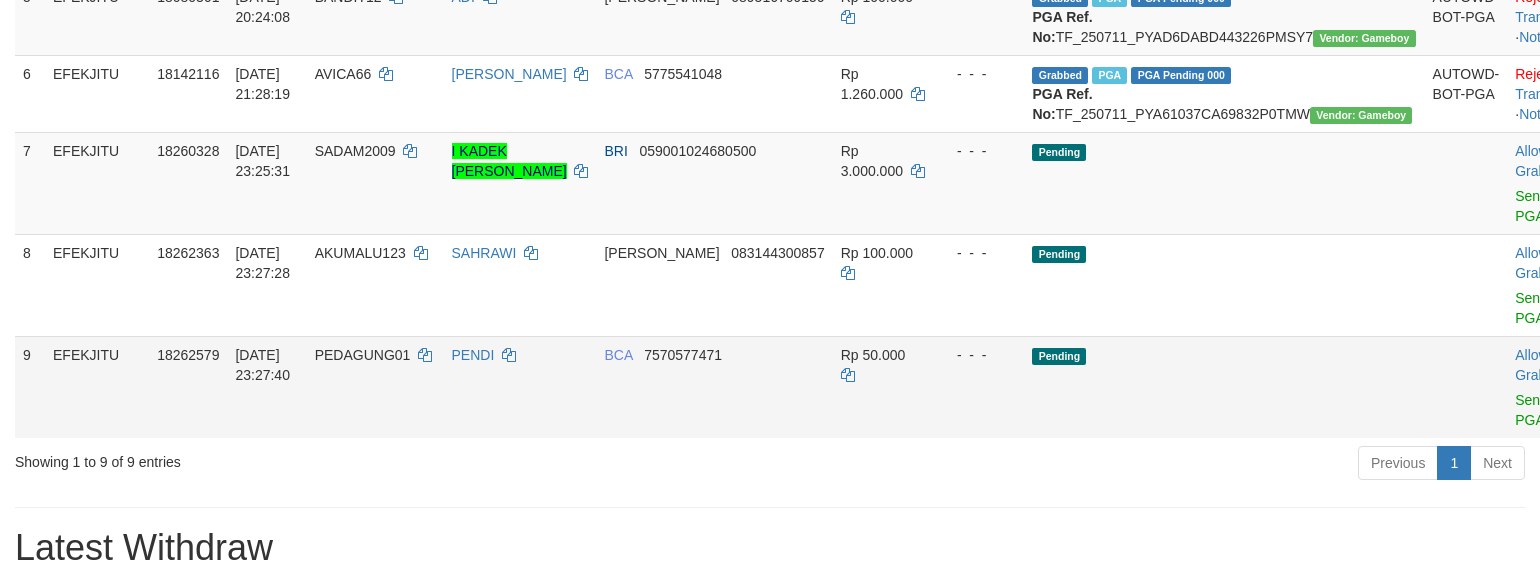 scroll, scrollTop: 818, scrollLeft: 0, axis: vertical 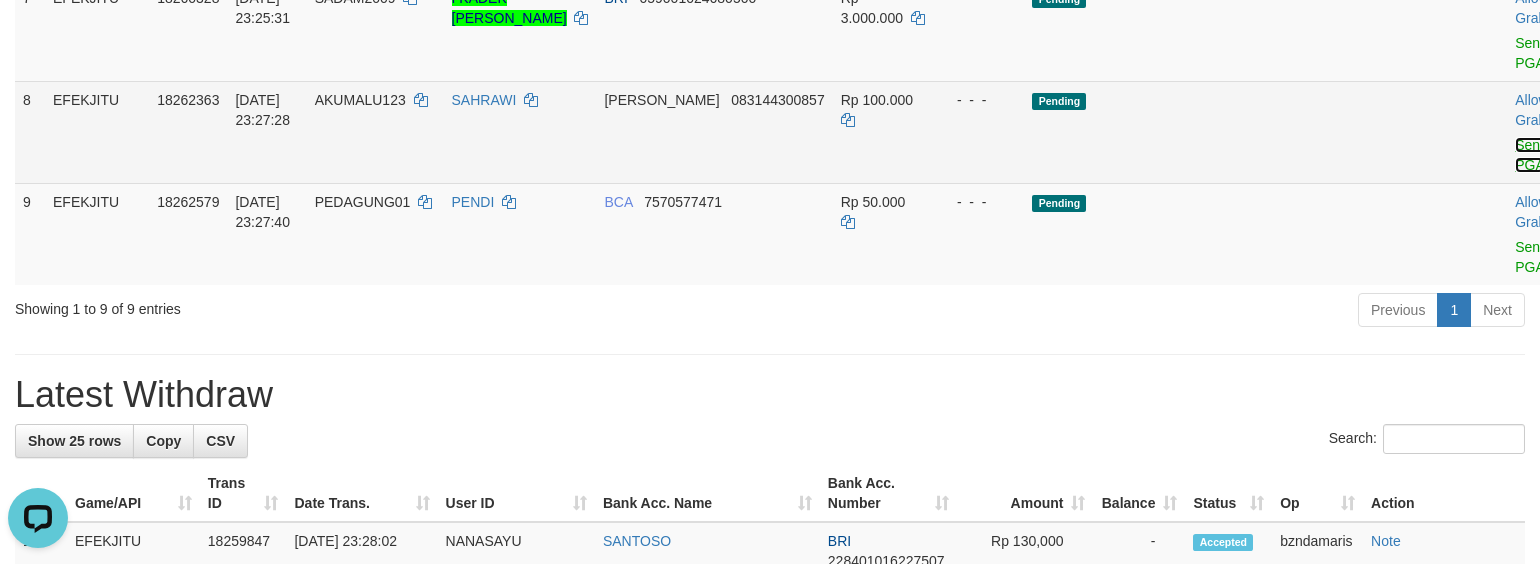 click on "Send PGA" at bounding box center (1531, 155) 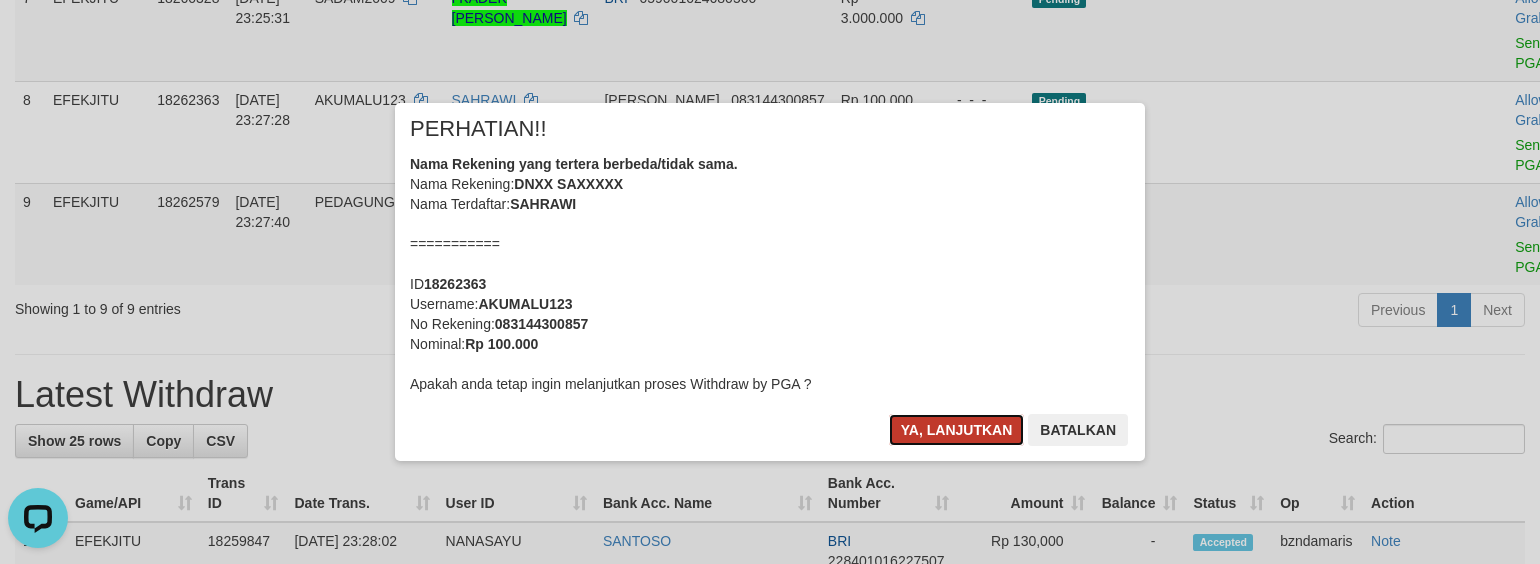 click on "Ya, lanjutkan" at bounding box center [957, 430] 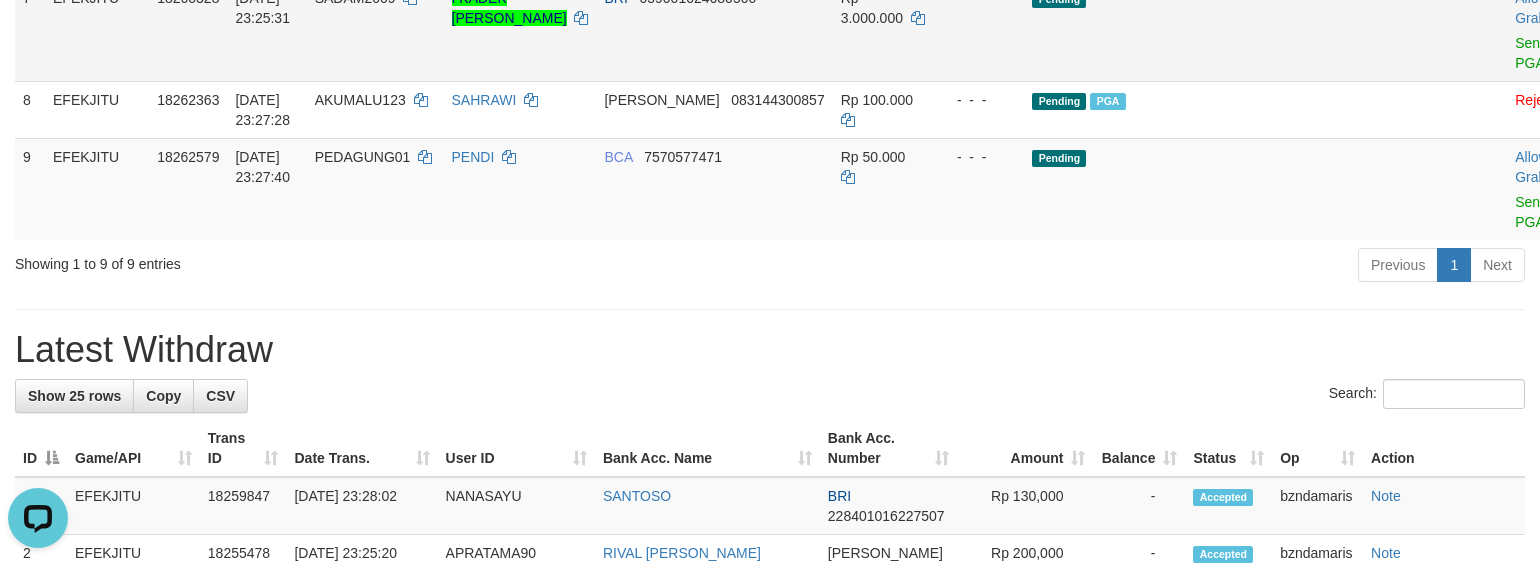 drag, startPoint x: 460, startPoint y: 160, endPoint x: 713, endPoint y: 185, distance: 254.23218 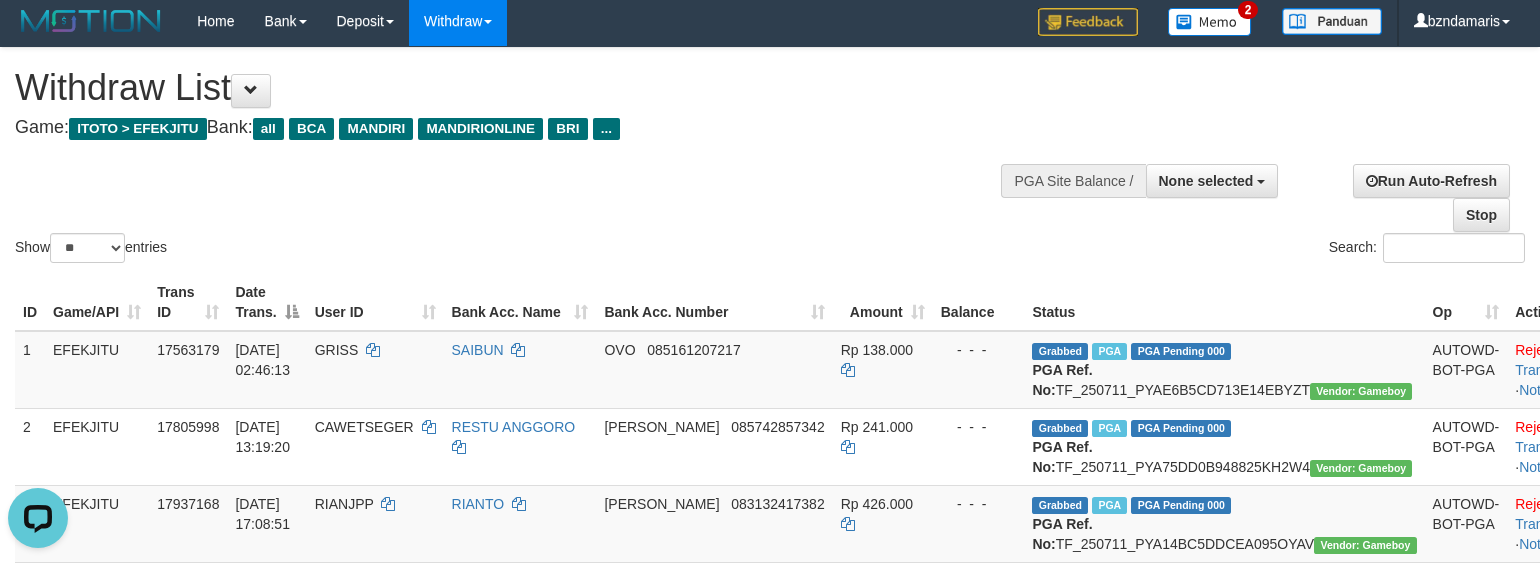 scroll, scrollTop: 0, scrollLeft: 0, axis: both 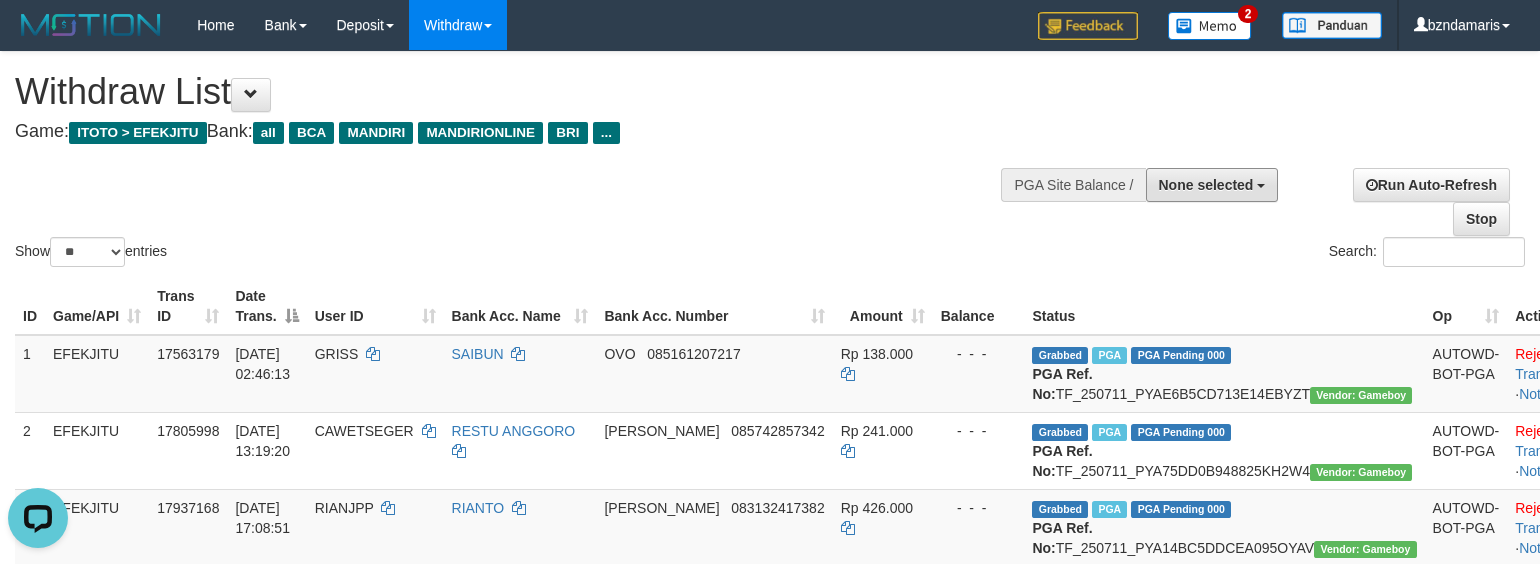 drag, startPoint x: 1246, startPoint y: 174, endPoint x: 1250, endPoint y: 218, distance: 44.181442 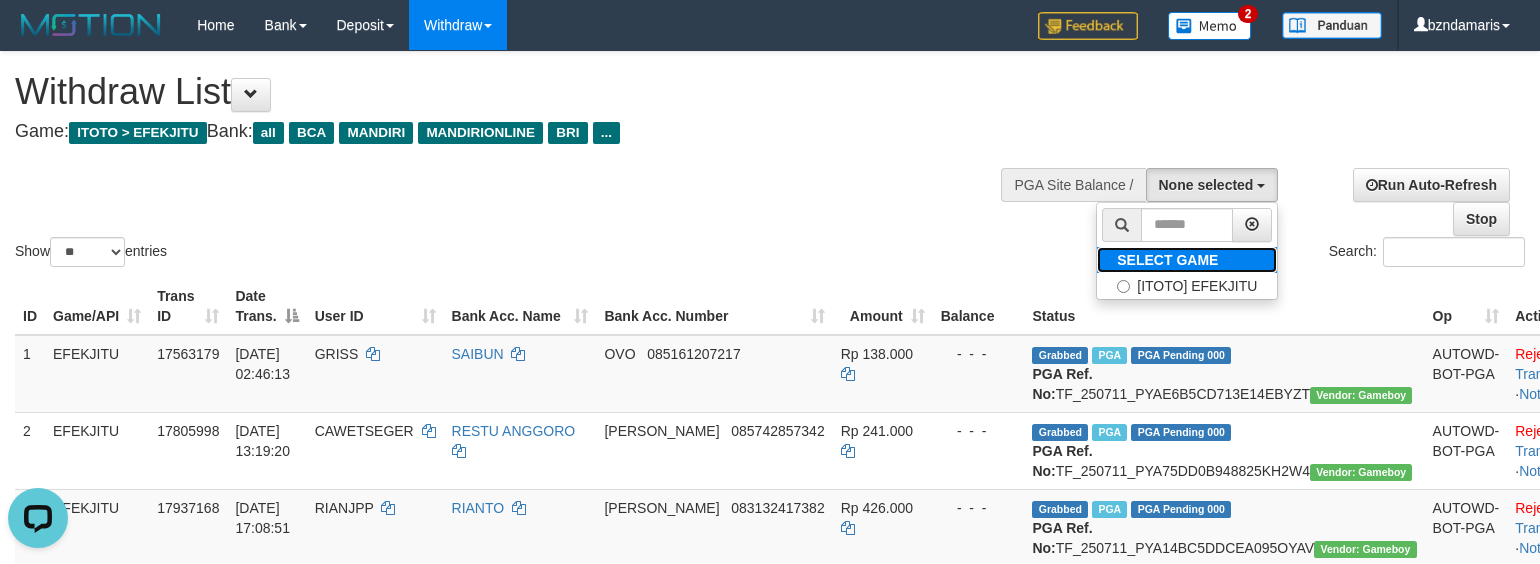 click on "SELECT GAME" at bounding box center [1187, 260] 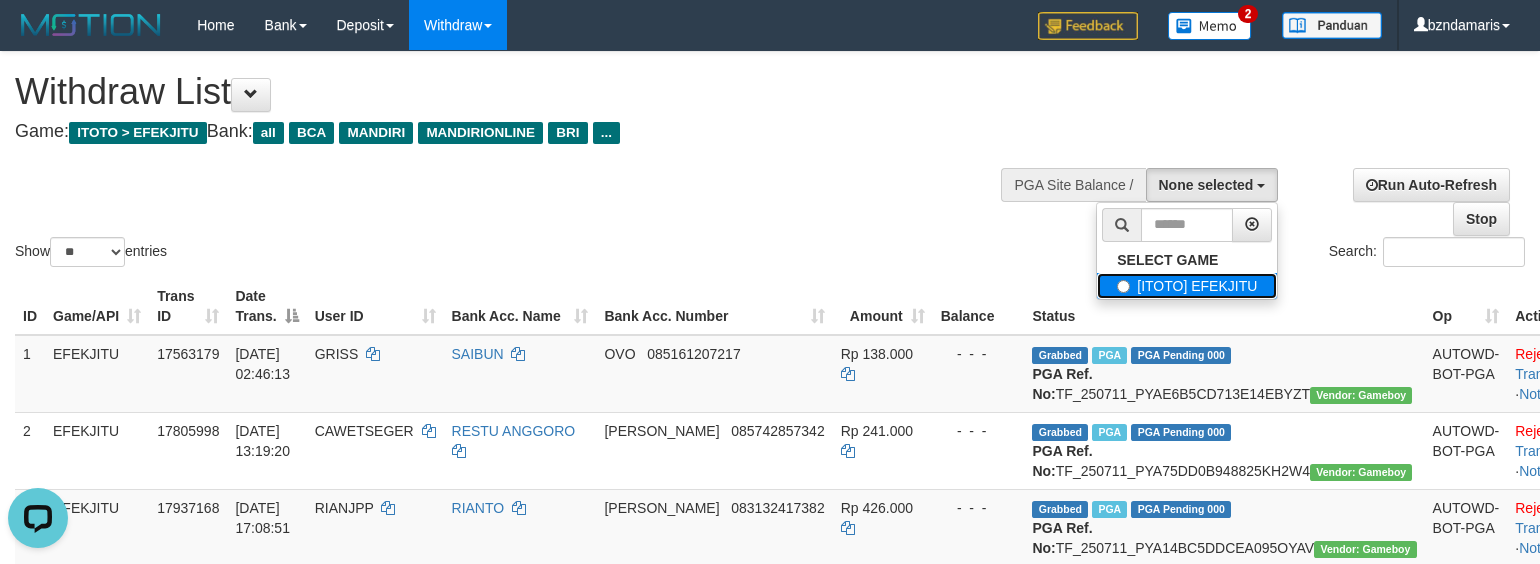 click on "[ITOTO] EFEKJITU" at bounding box center (1187, 286) 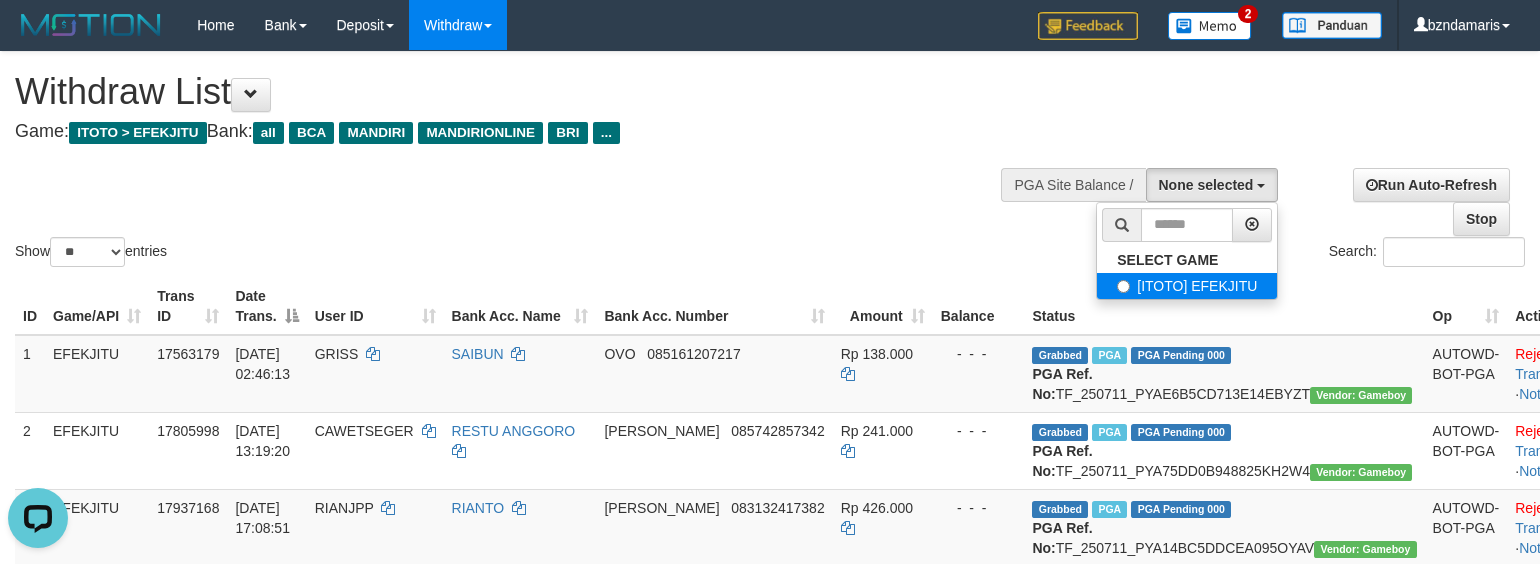 select on "****" 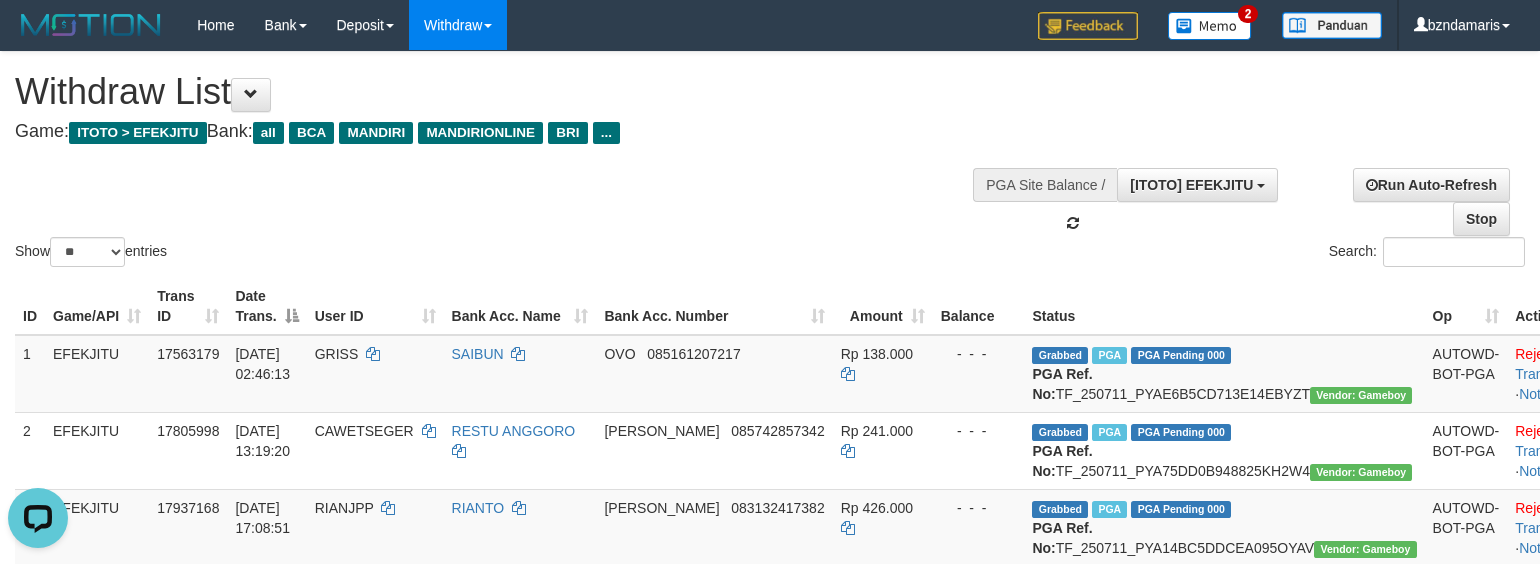 scroll, scrollTop: 17, scrollLeft: 0, axis: vertical 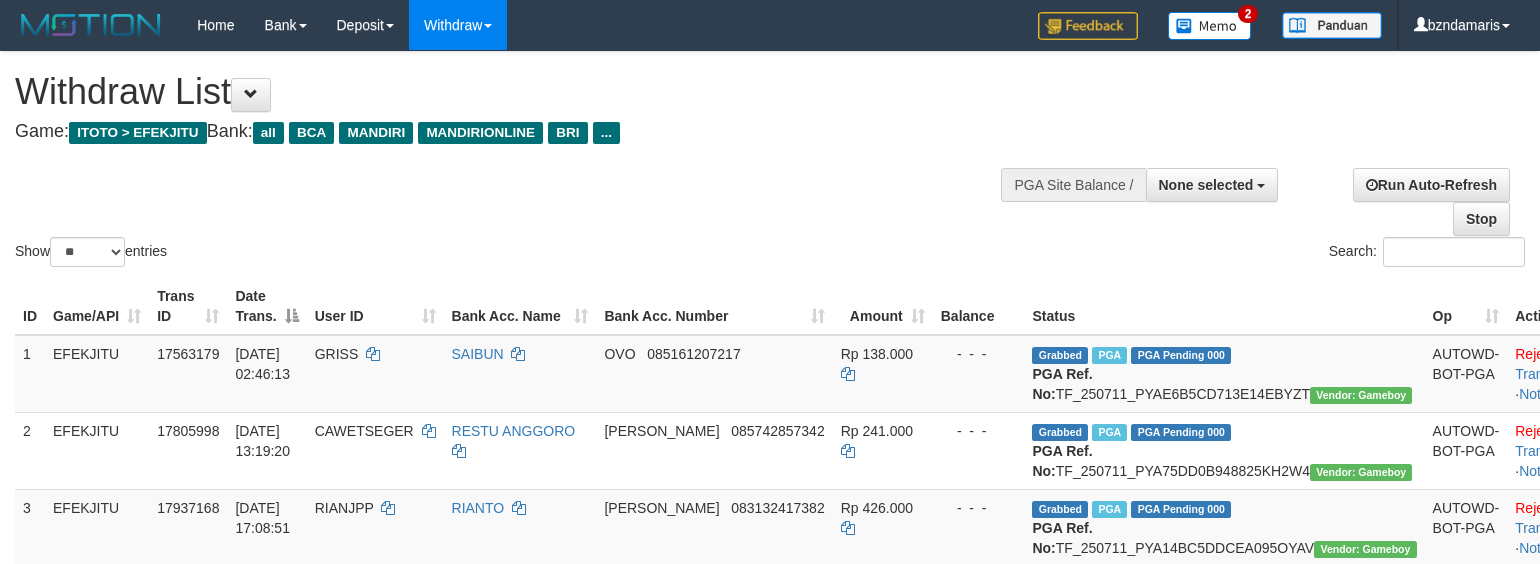 select 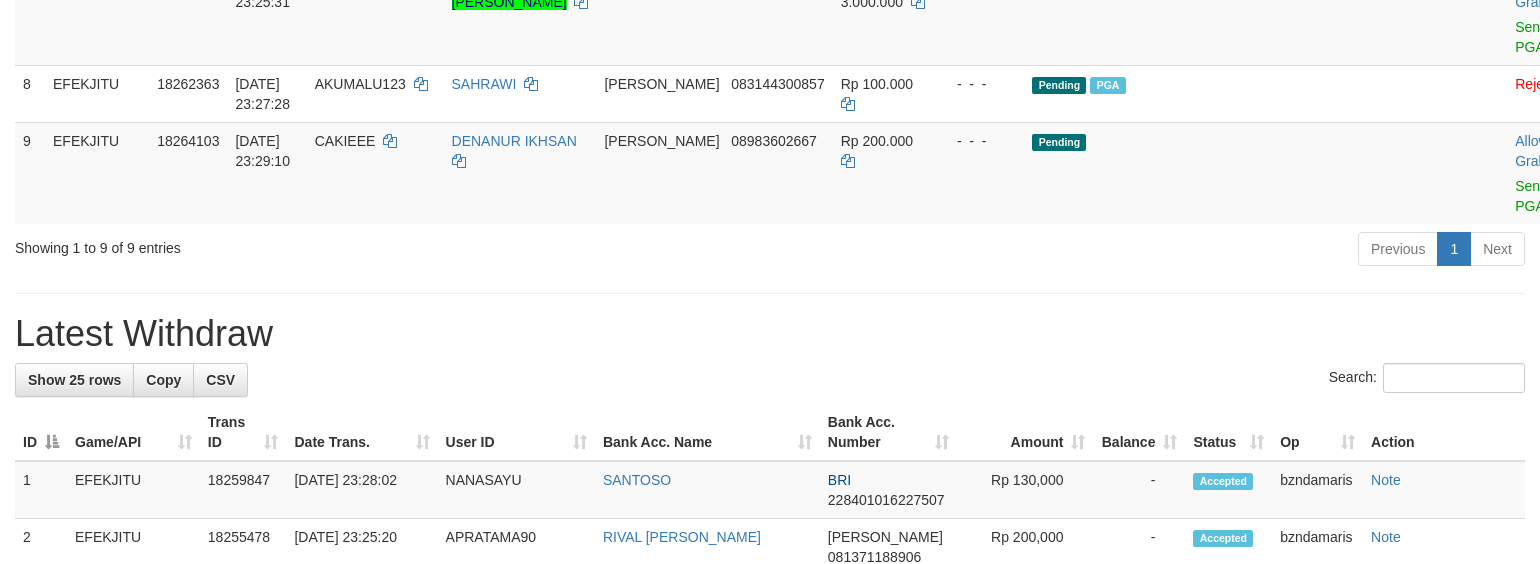 scroll, scrollTop: 828, scrollLeft: 0, axis: vertical 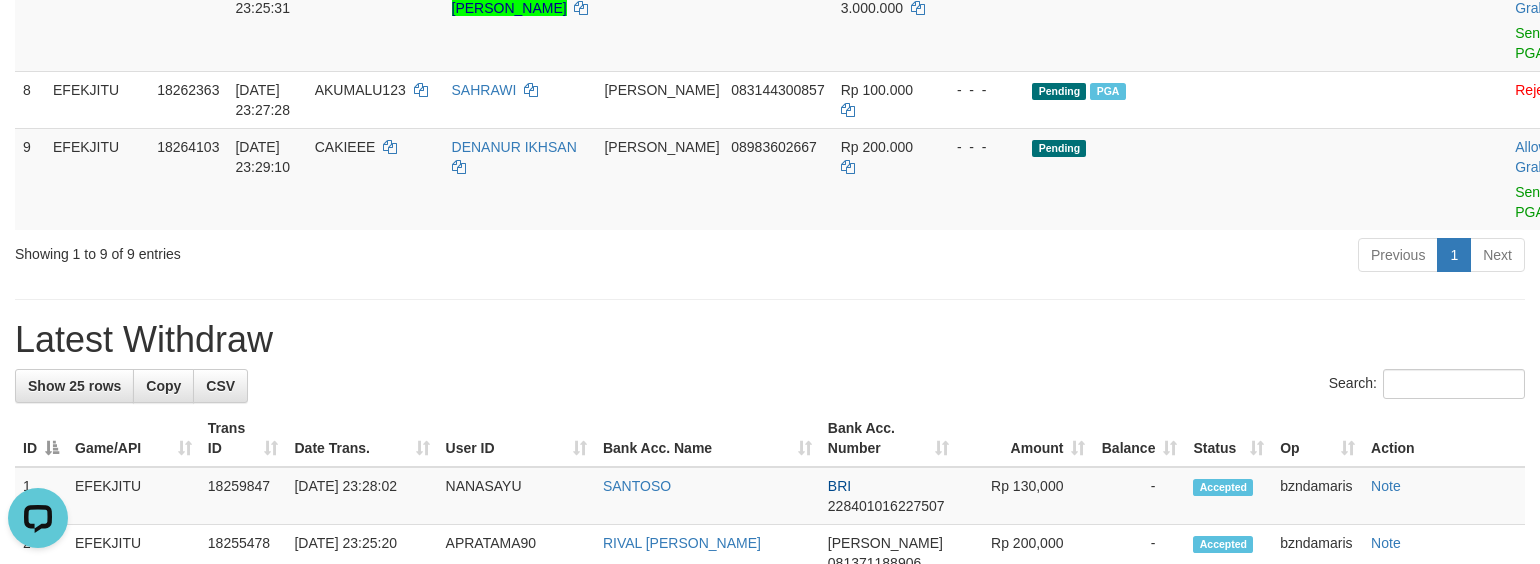 click on "**********" at bounding box center [770, 585] 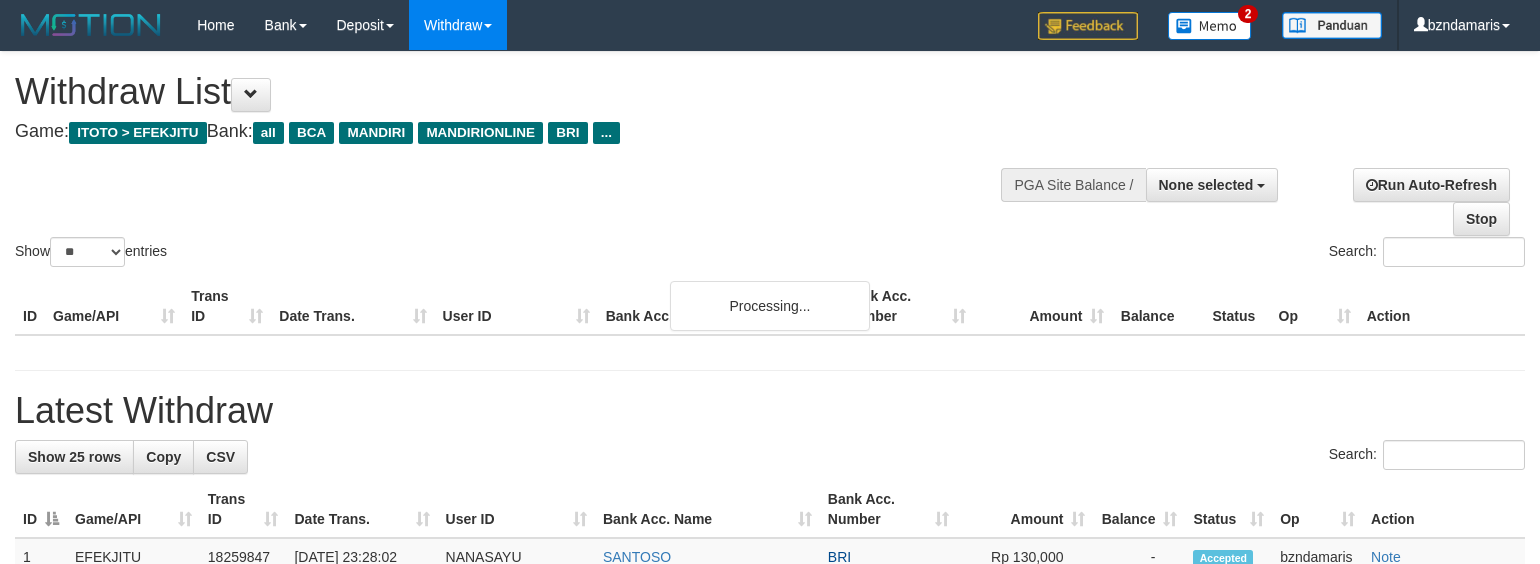 select 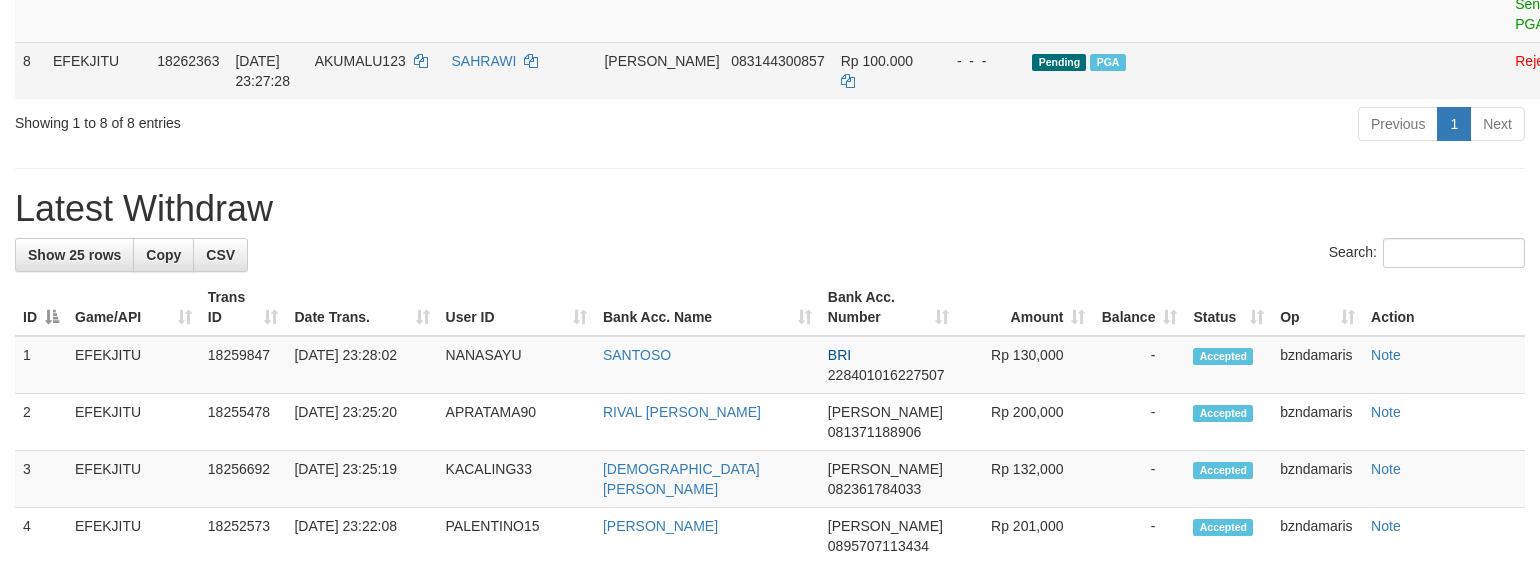 scroll, scrollTop: 850, scrollLeft: 0, axis: vertical 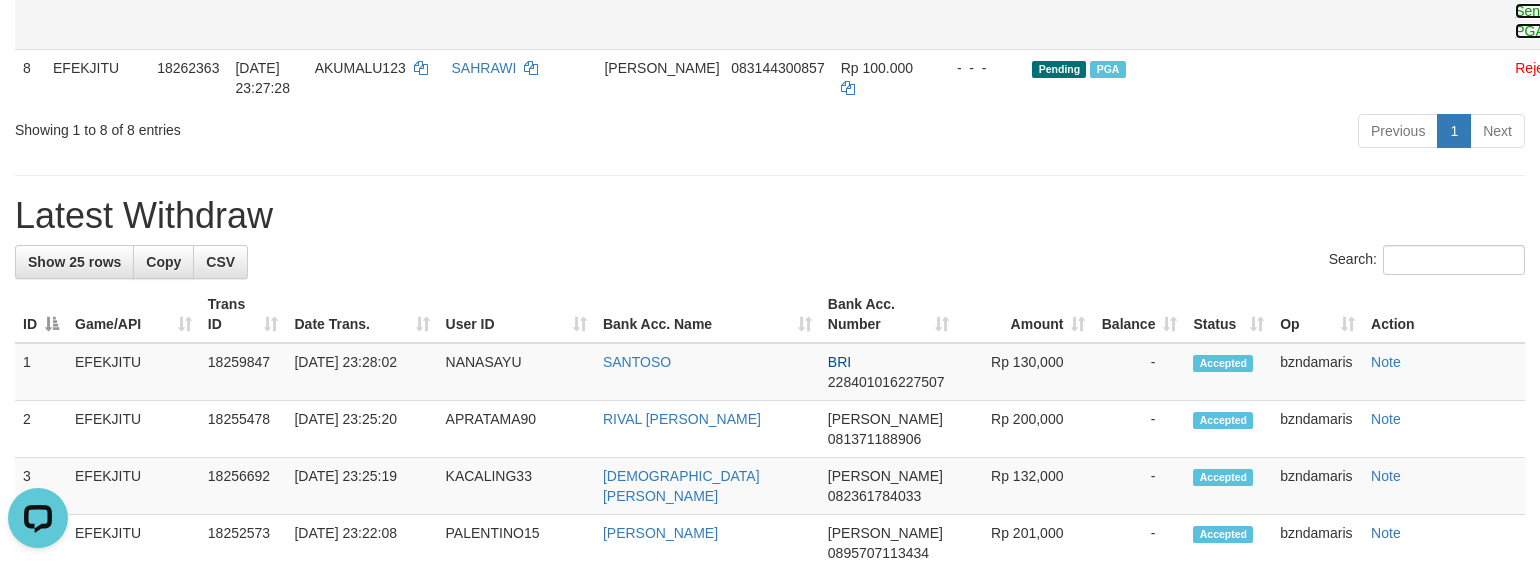click on "Send PGA" at bounding box center [1531, 21] 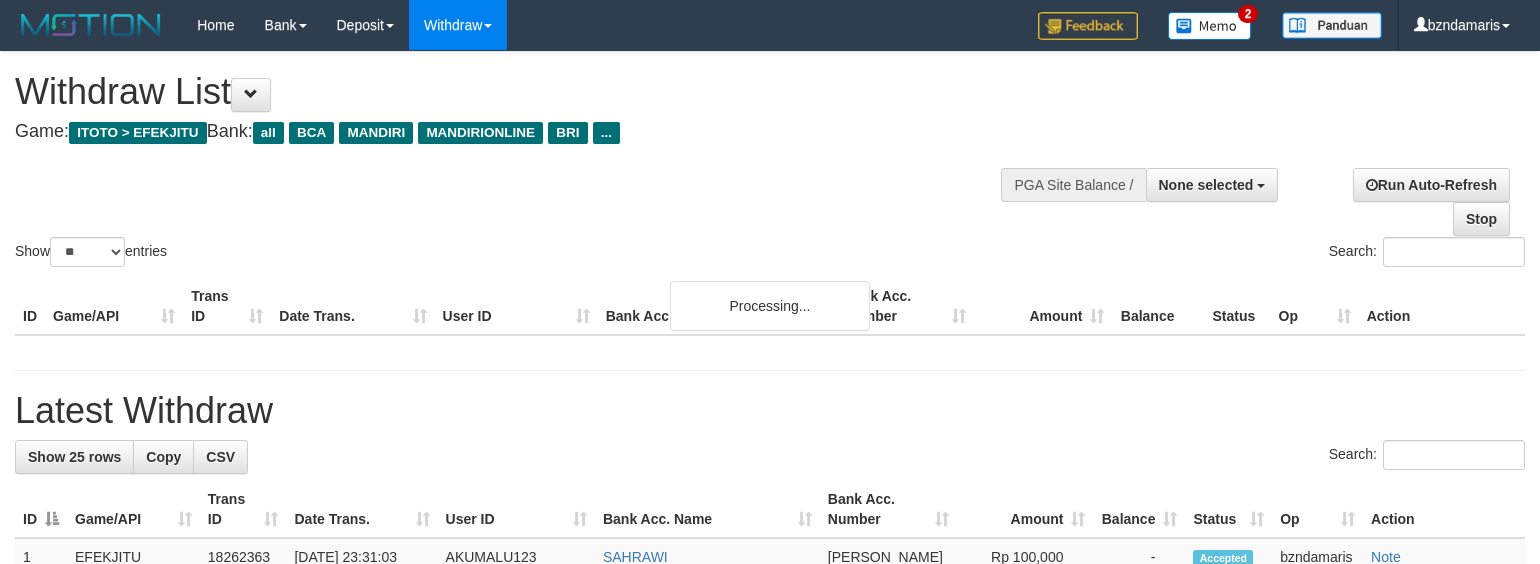 select 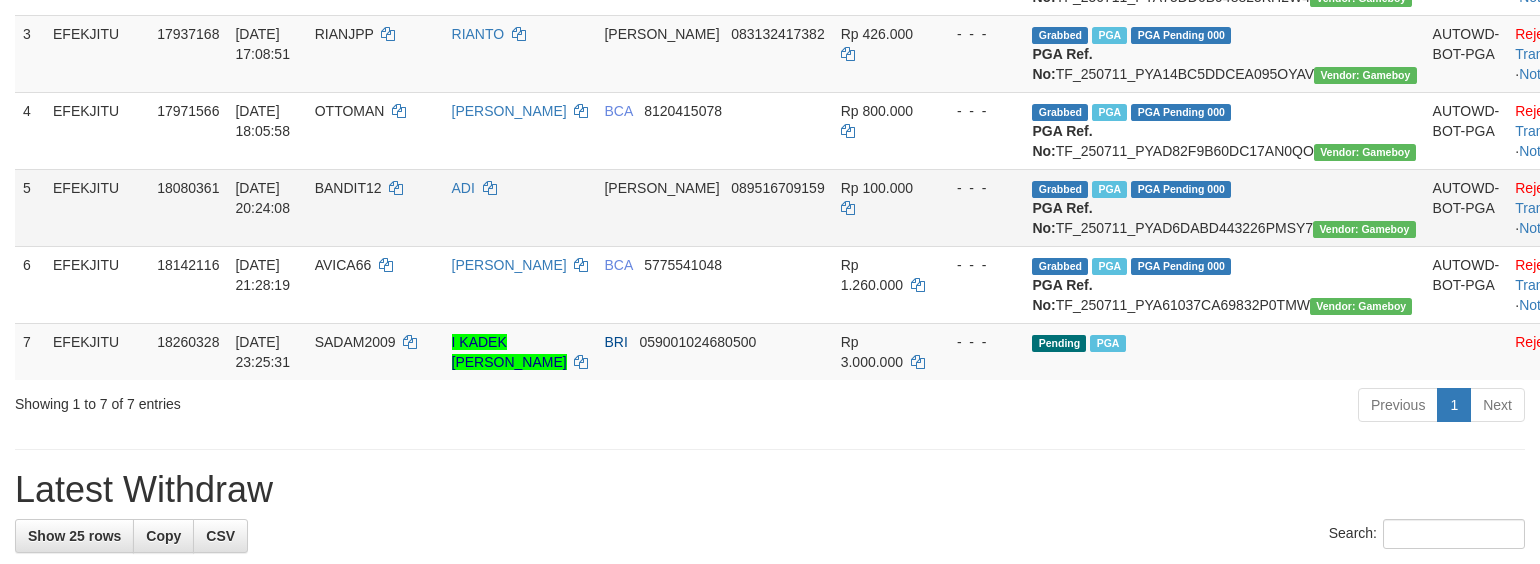 scroll, scrollTop: 450, scrollLeft: 0, axis: vertical 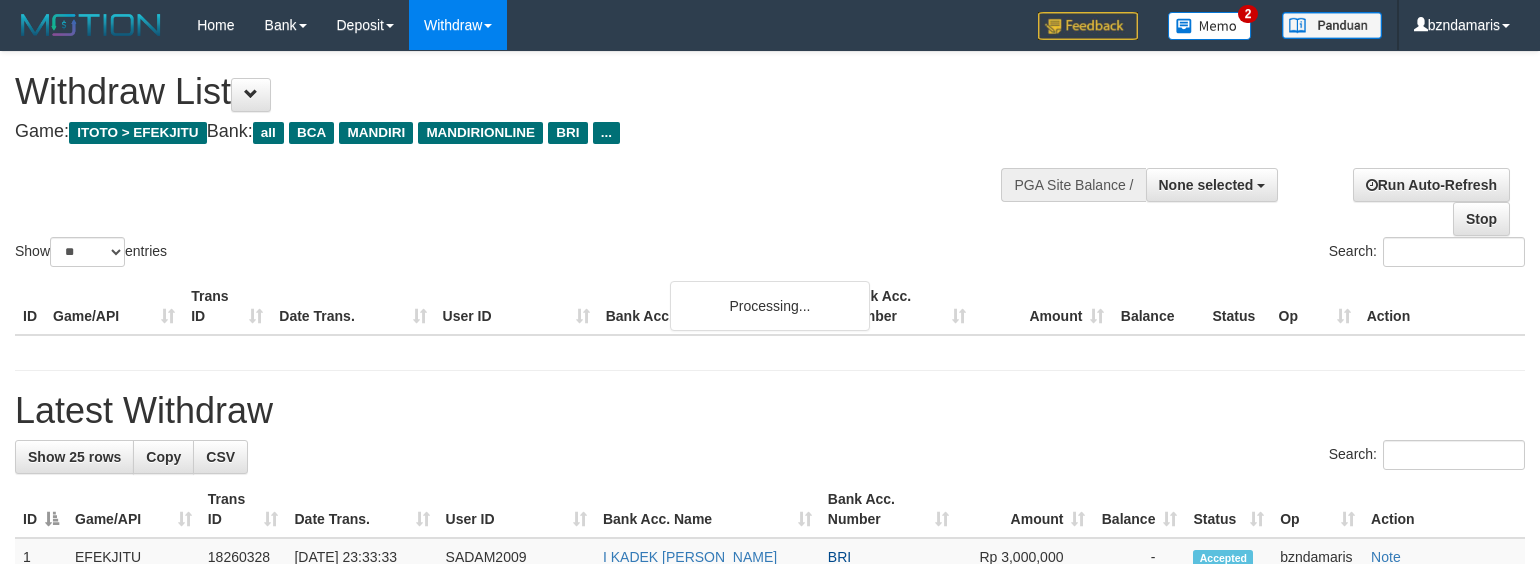 select 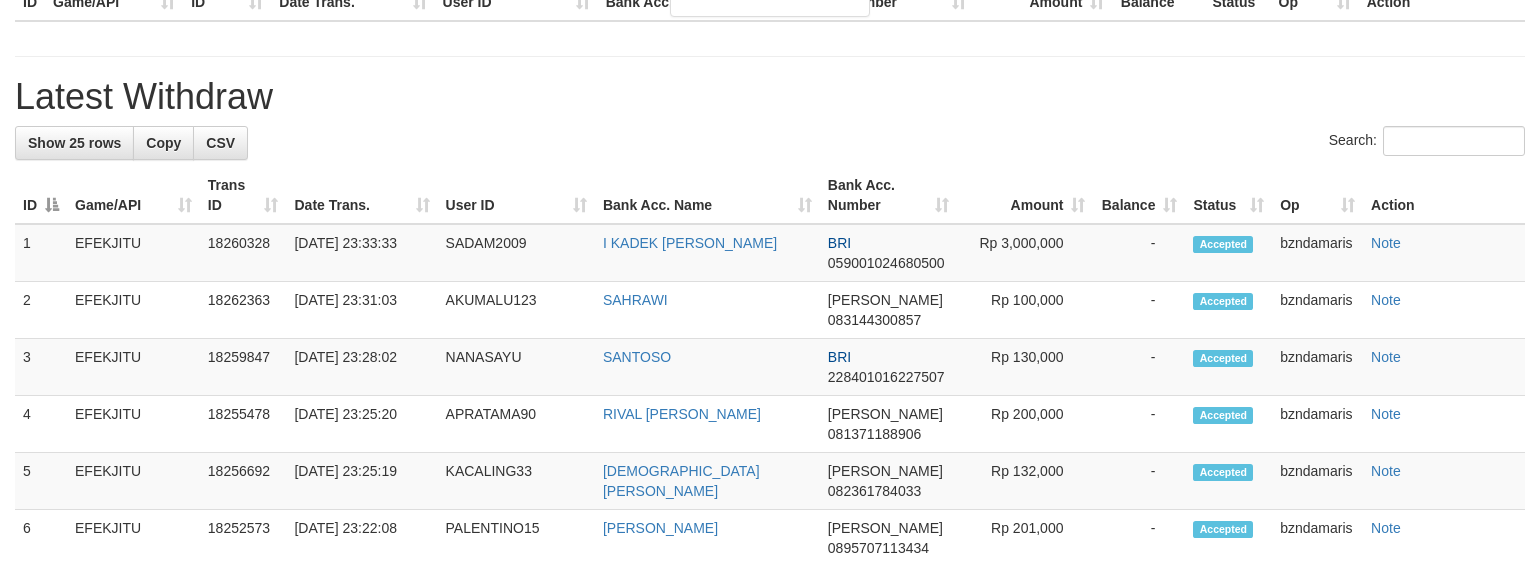 scroll, scrollTop: 0, scrollLeft: 0, axis: both 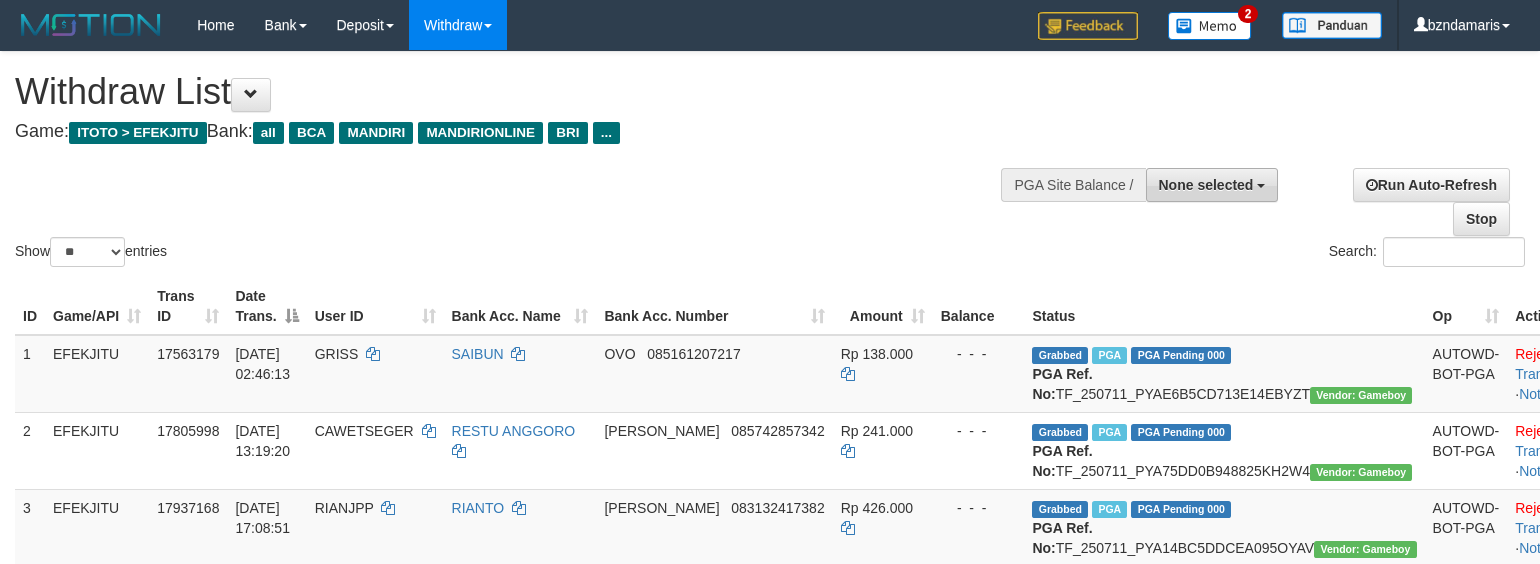 click on "None selected" at bounding box center (1206, 185) 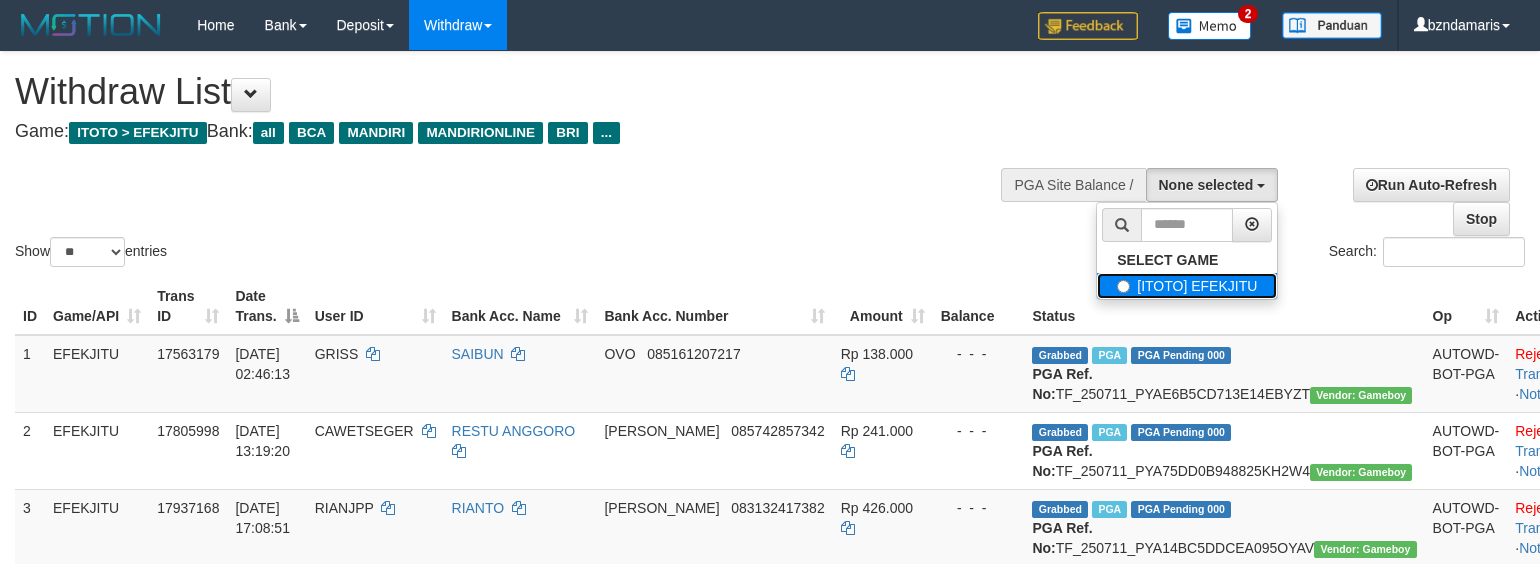 click on "[ITOTO] EFEKJITU" at bounding box center [1187, 286] 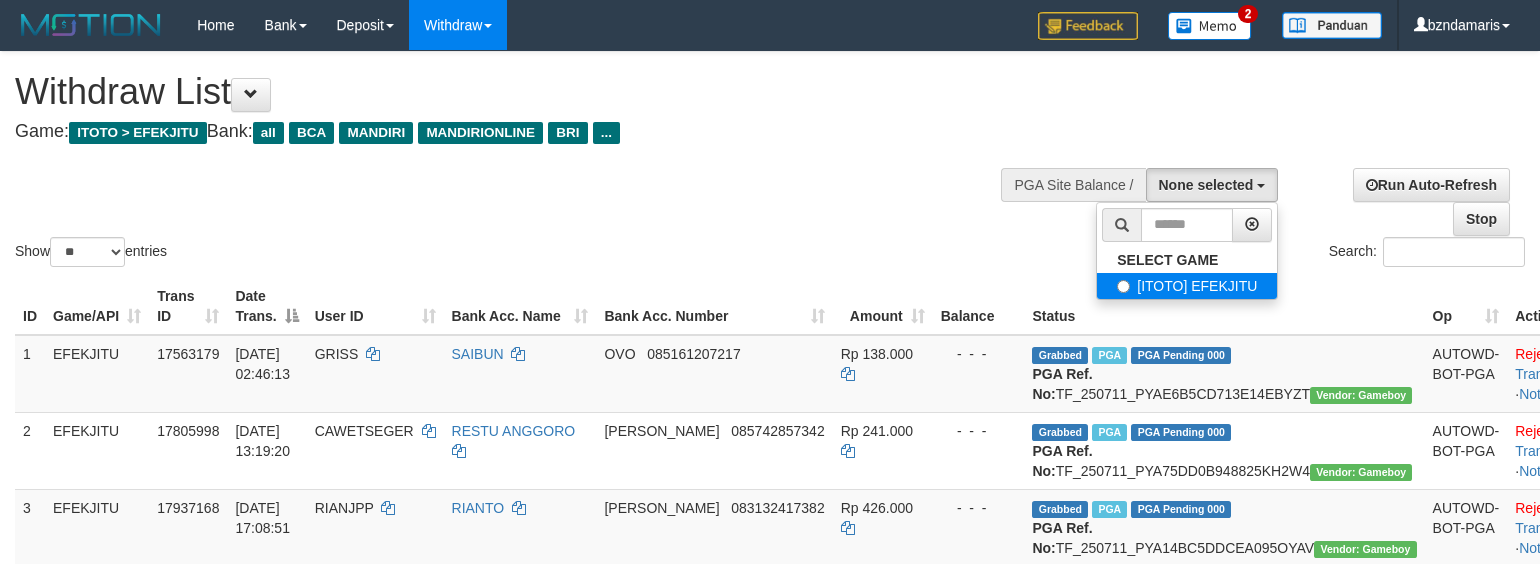select on "****" 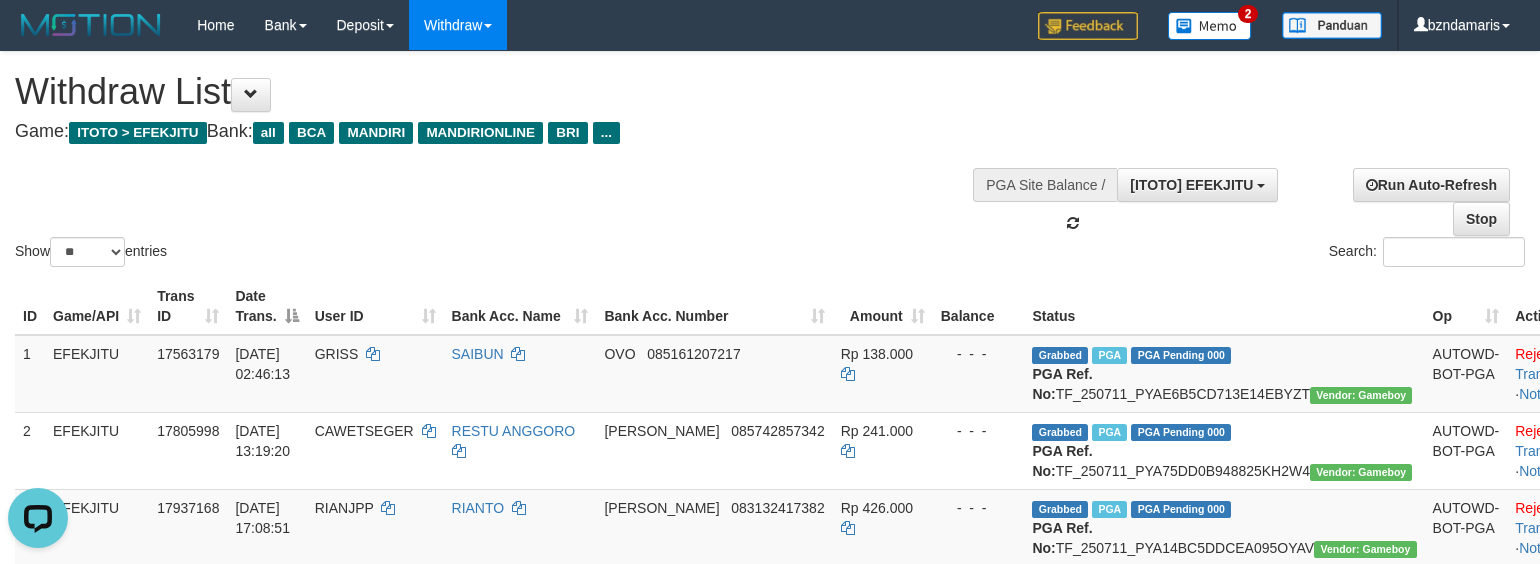 scroll, scrollTop: 0, scrollLeft: 0, axis: both 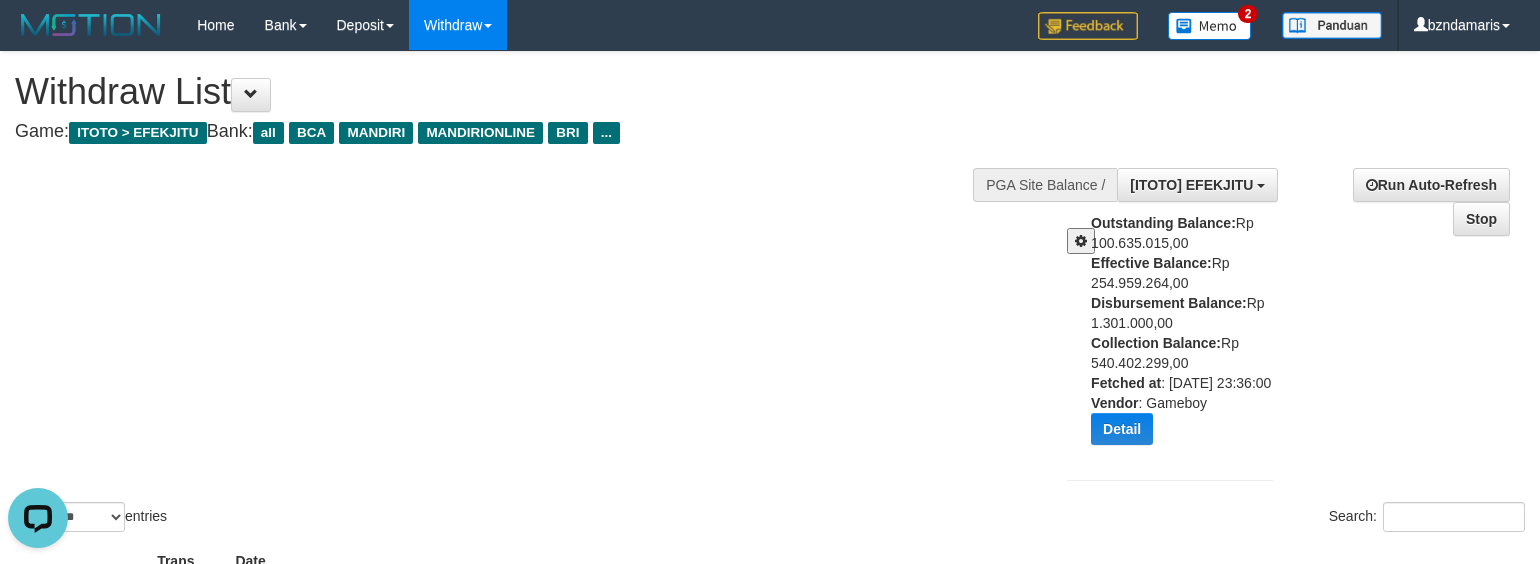 click at bounding box center [1081, 241] 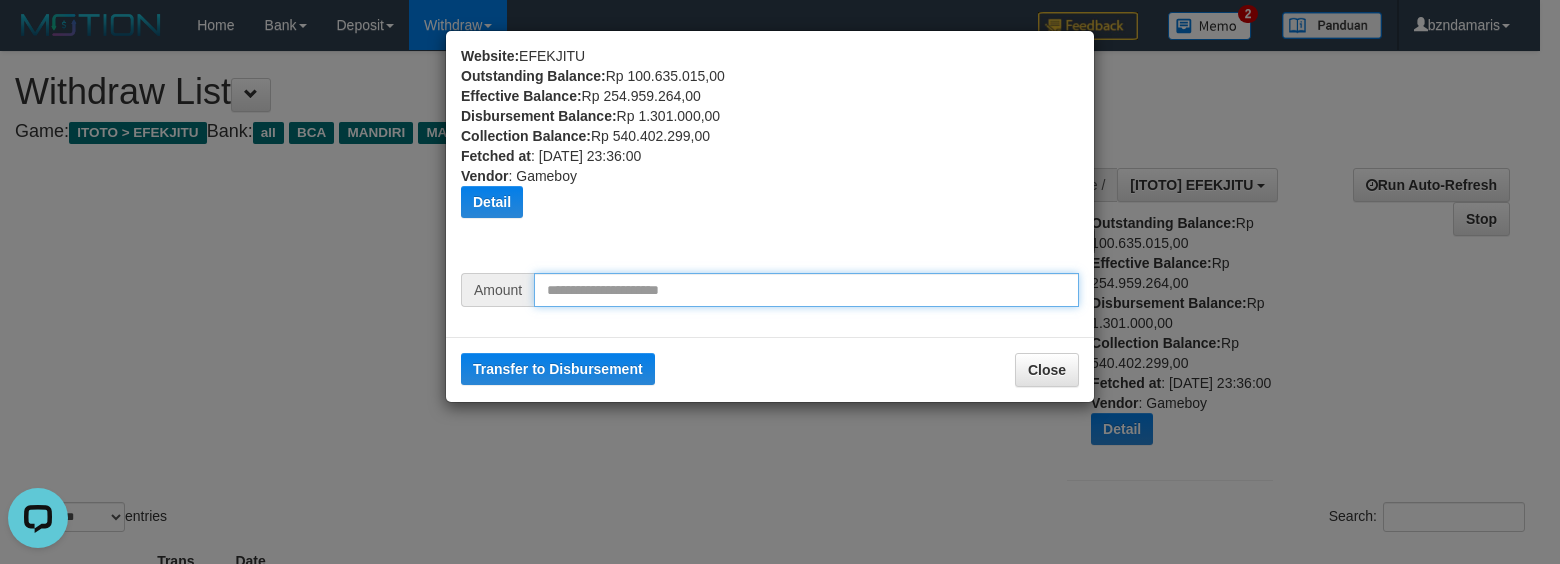 click at bounding box center [806, 290] 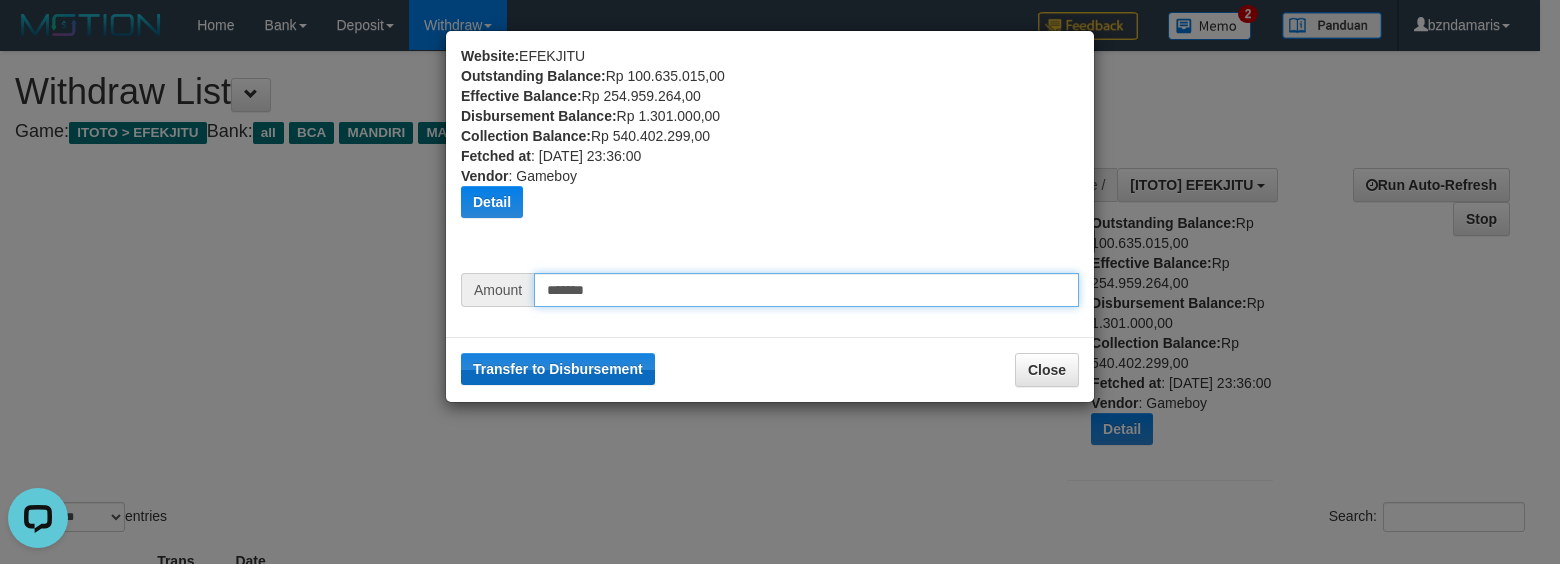 type on "*******" 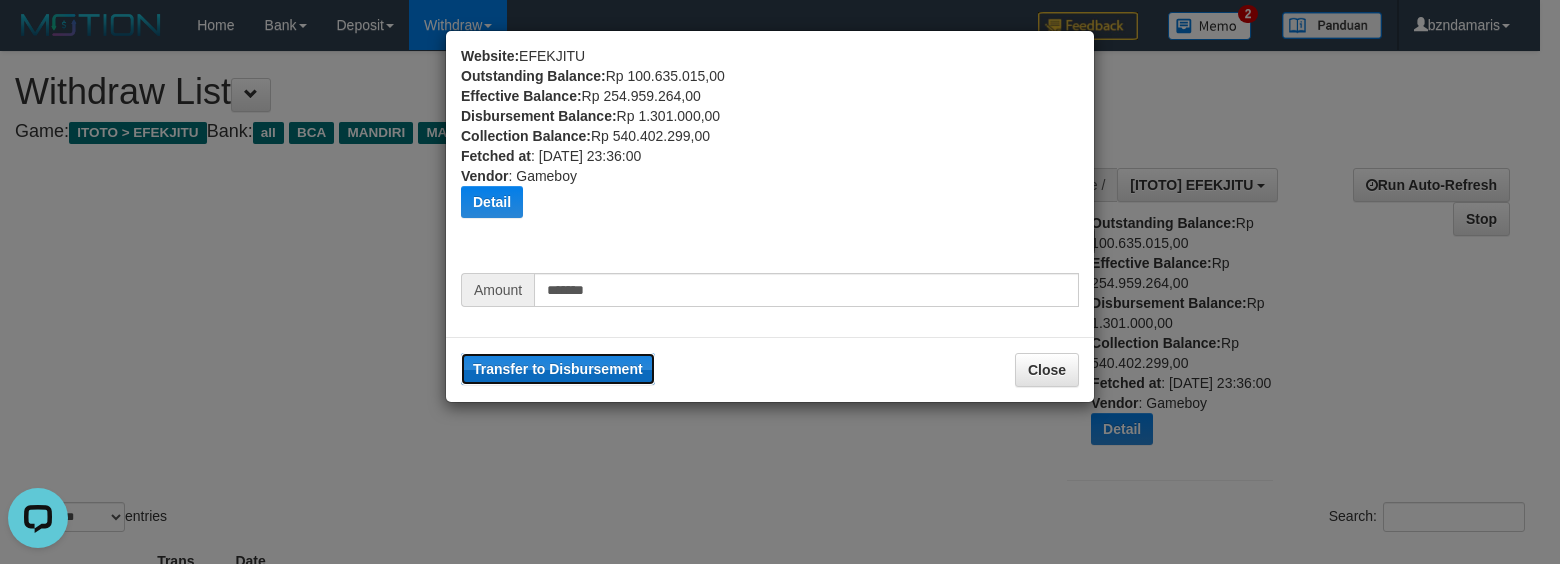 click on "Transfer to Disbursement" at bounding box center (558, 369) 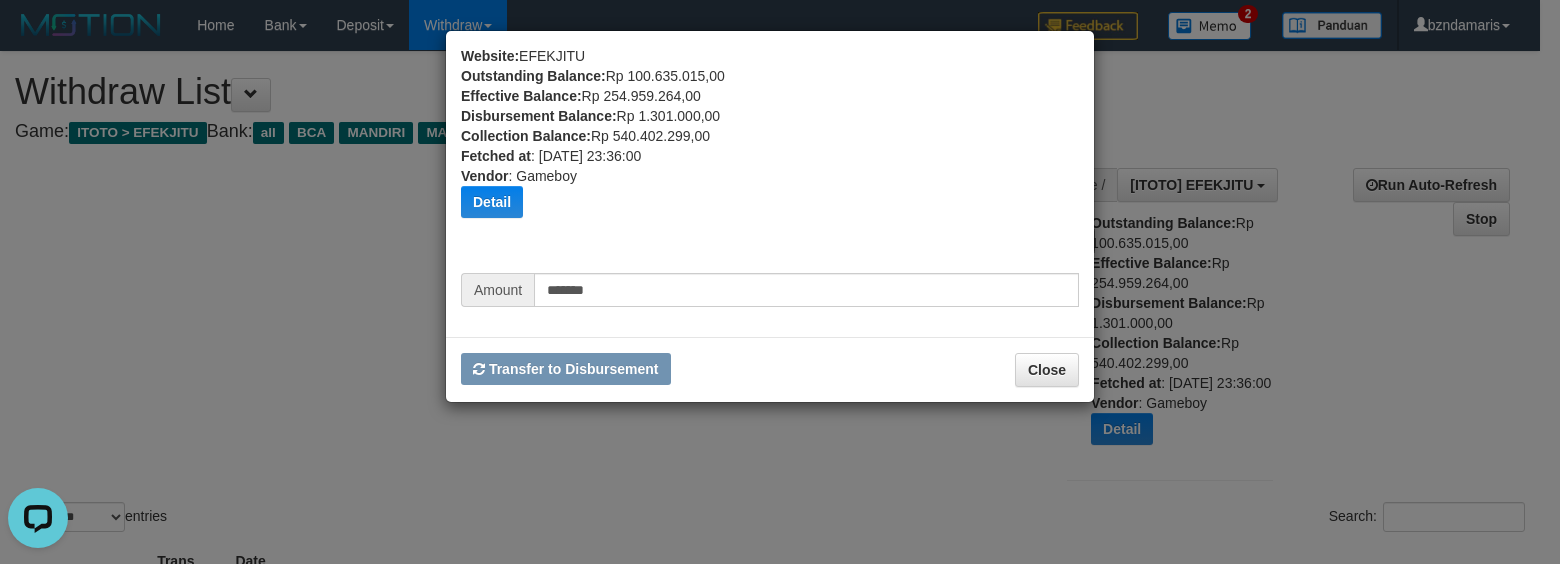 type 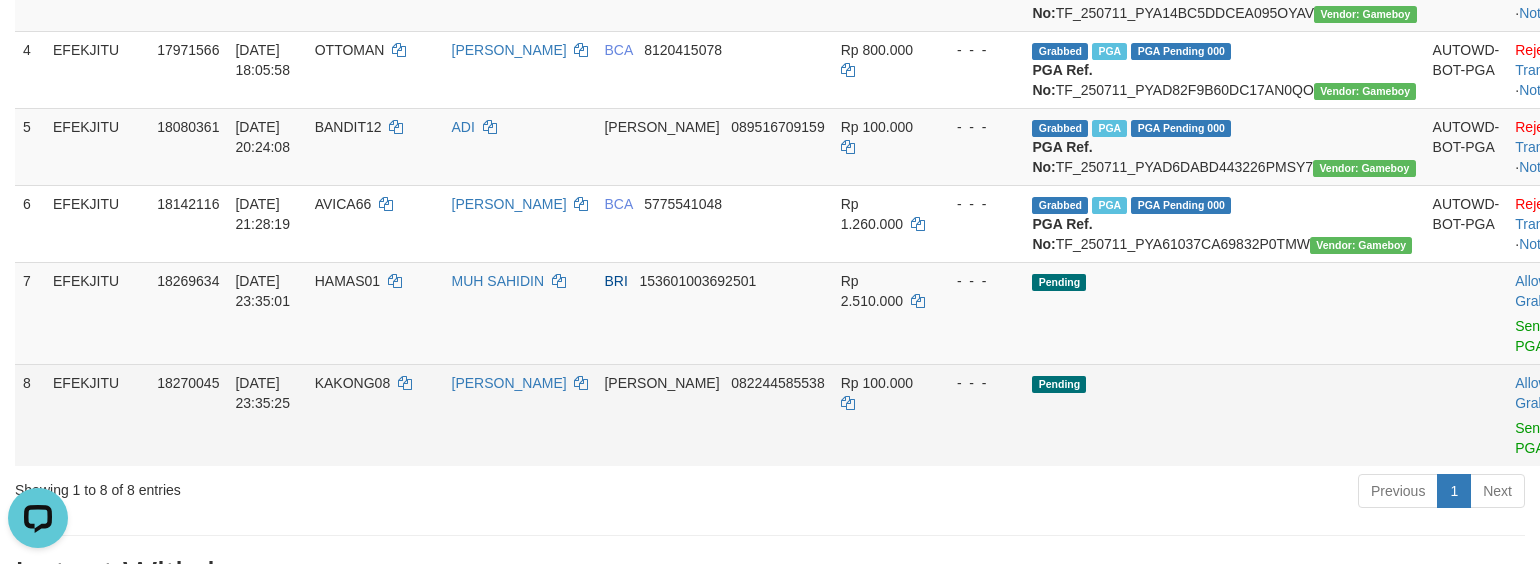 scroll, scrollTop: 1066, scrollLeft: 0, axis: vertical 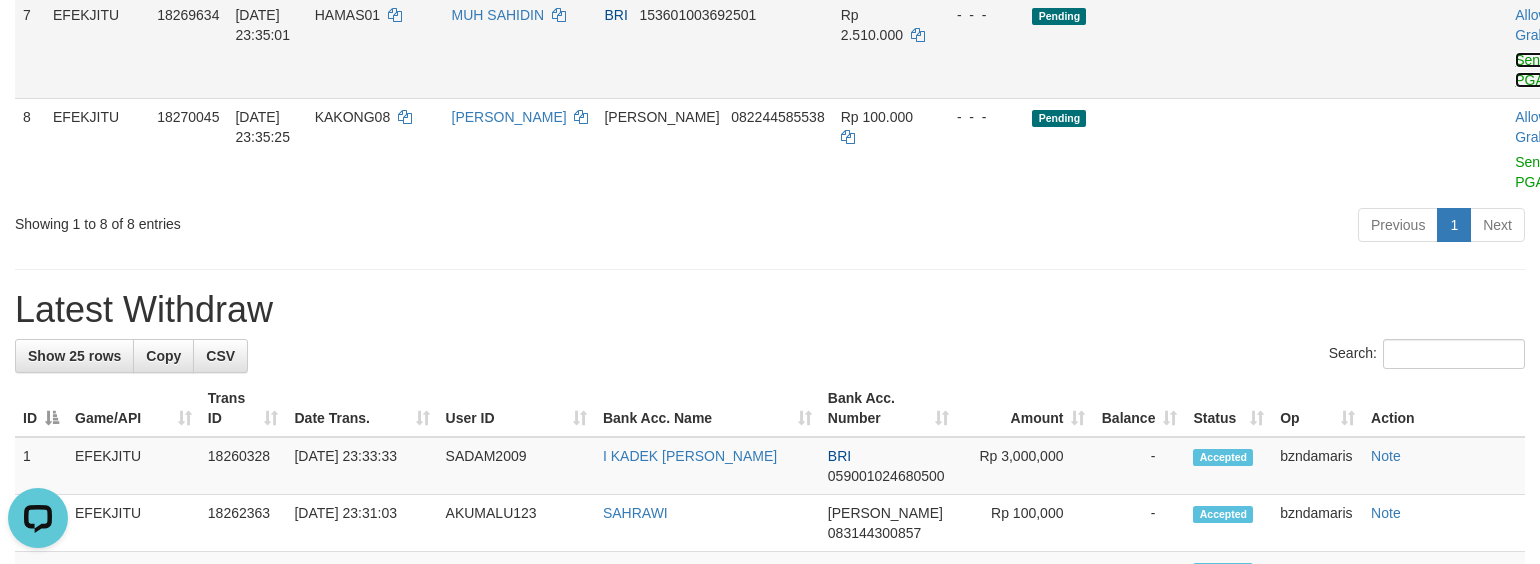 click on "Send PGA" at bounding box center (1531, 70) 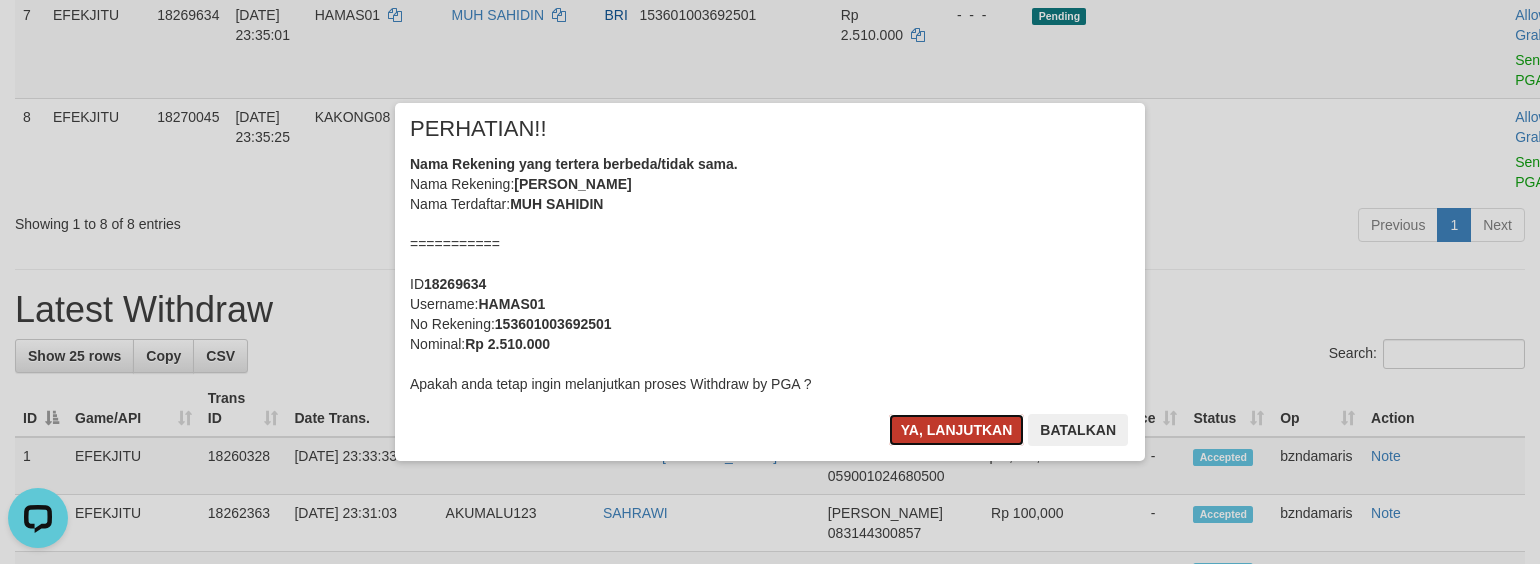 click on "Ya, lanjutkan" at bounding box center [957, 430] 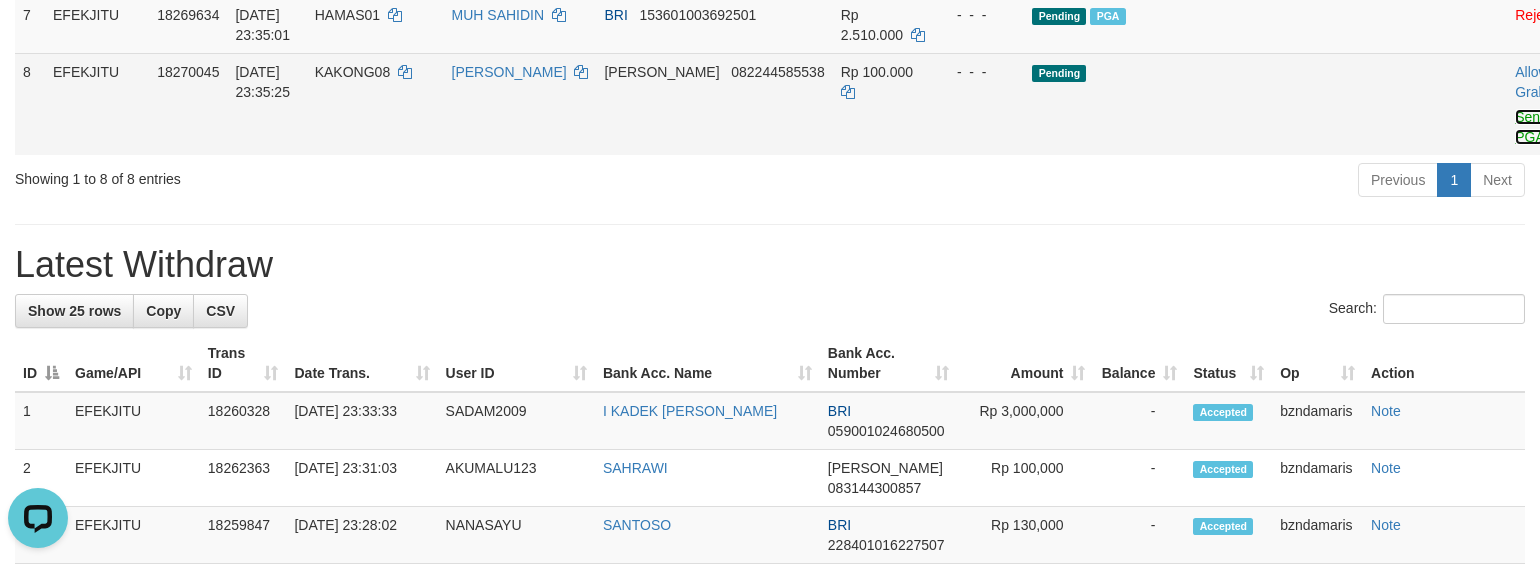 click on "Send PGA" at bounding box center (1531, 127) 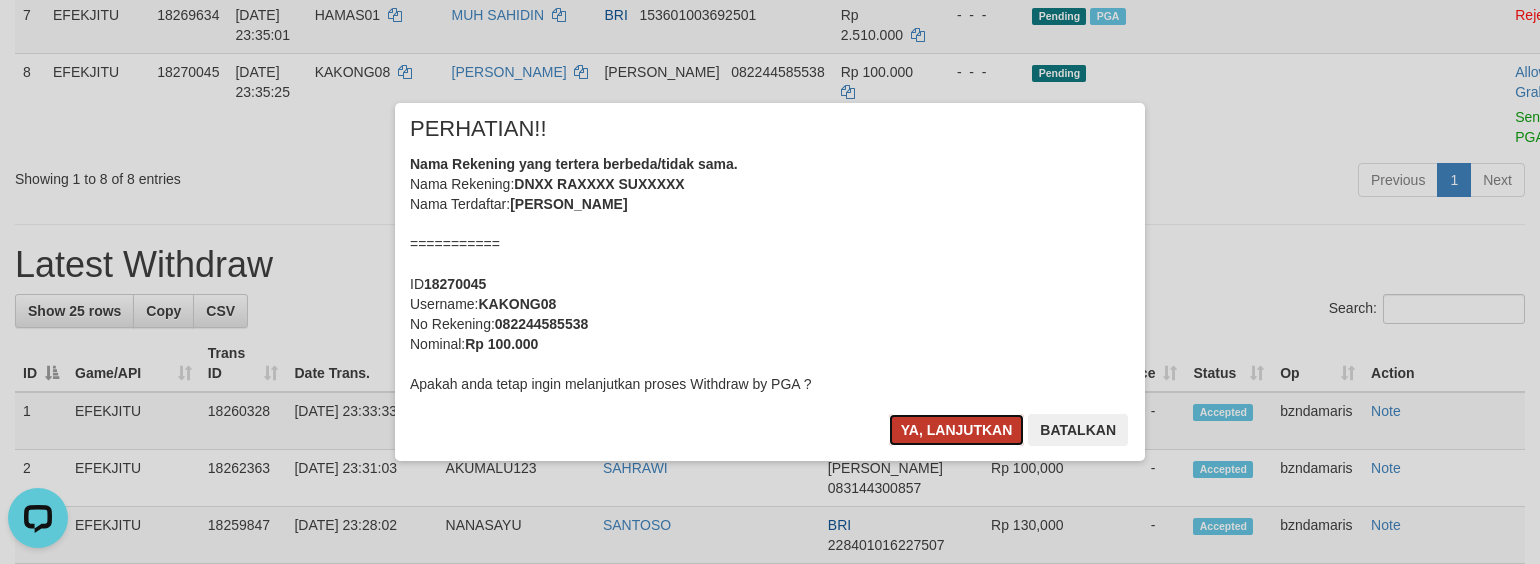 click on "Ya, lanjutkan" at bounding box center (957, 430) 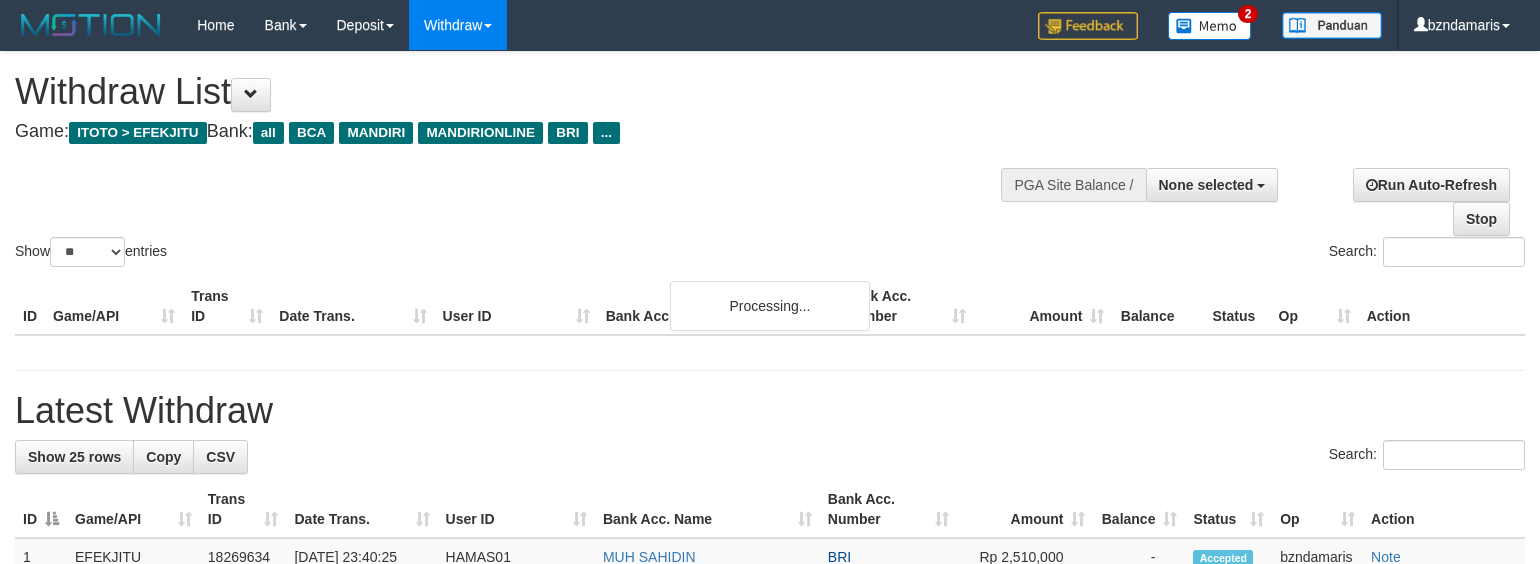 select 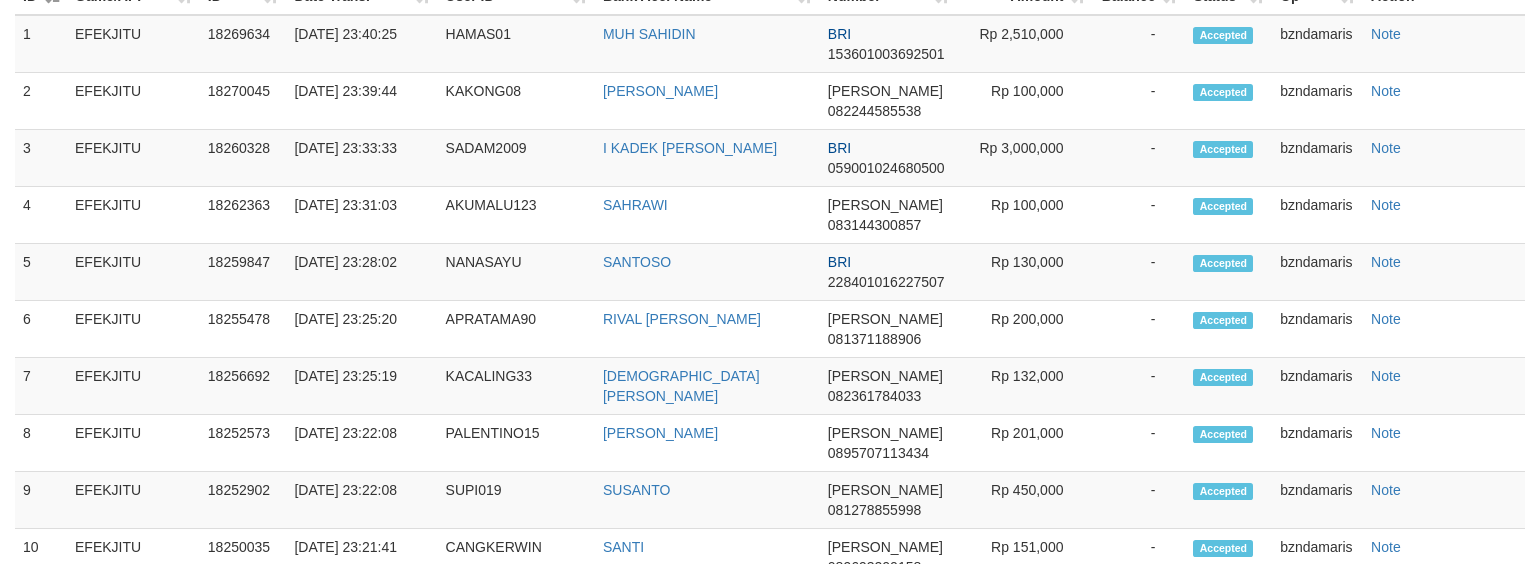 scroll, scrollTop: 1066, scrollLeft: 0, axis: vertical 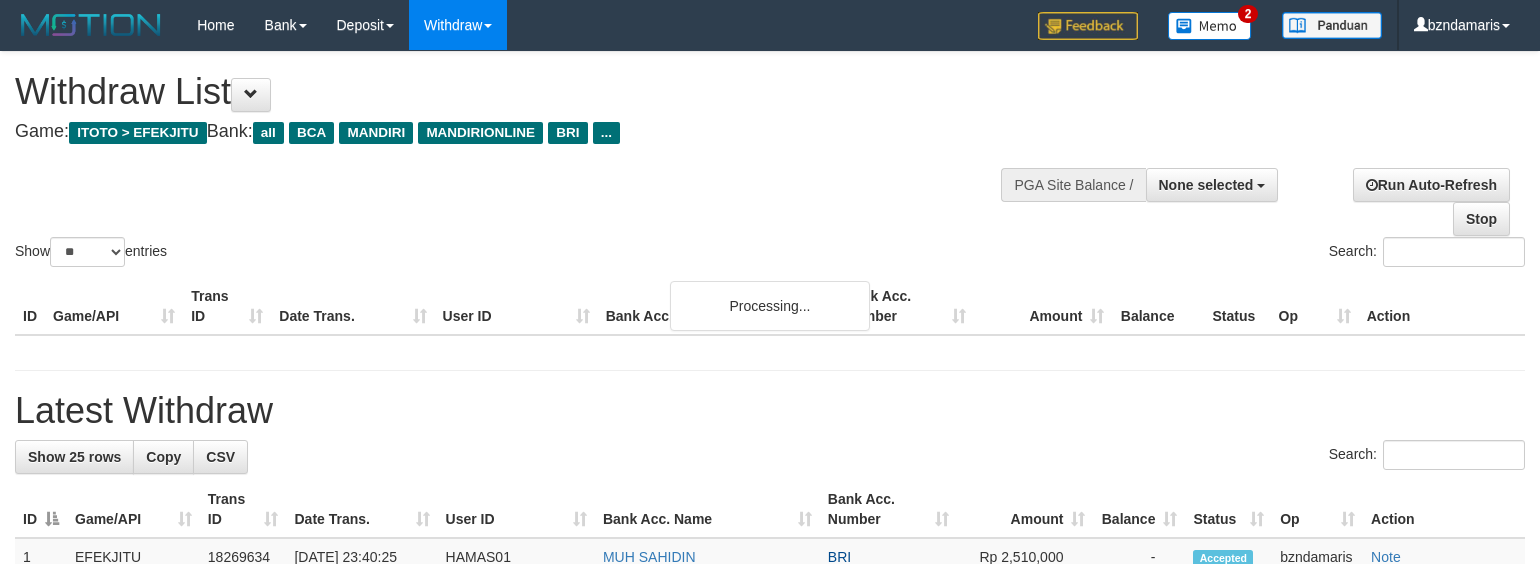 select 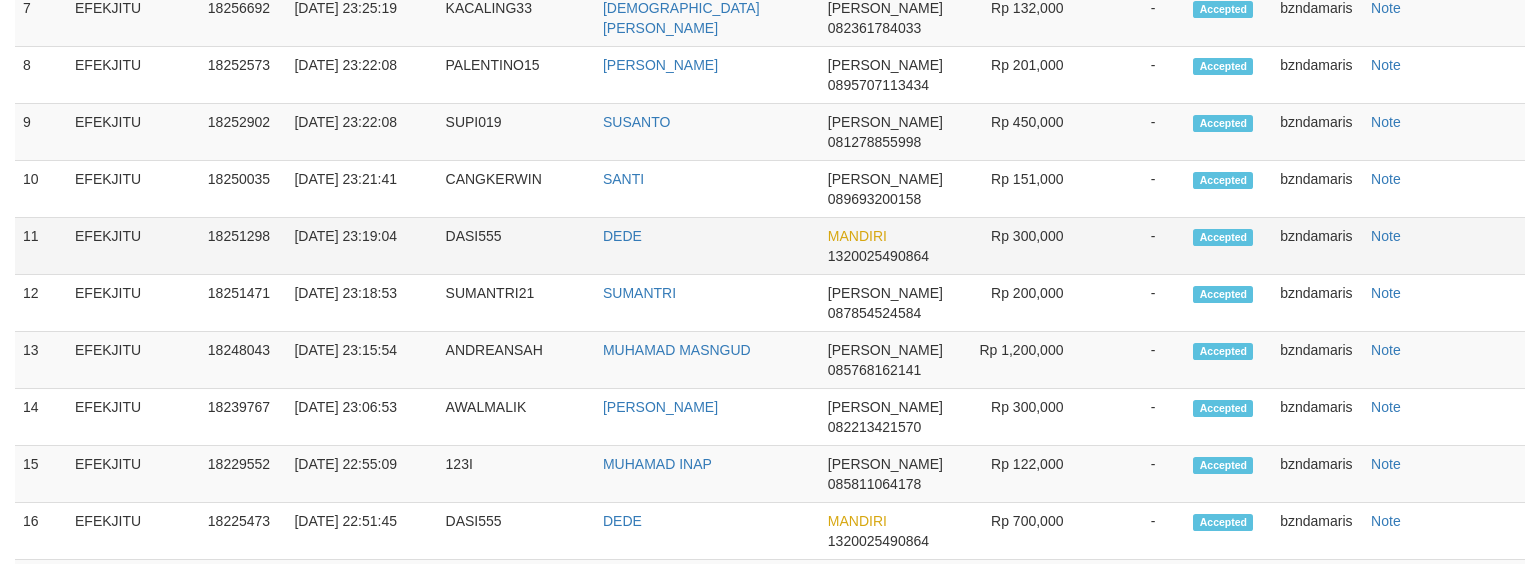 scroll, scrollTop: 1408, scrollLeft: 0, axis: vertical 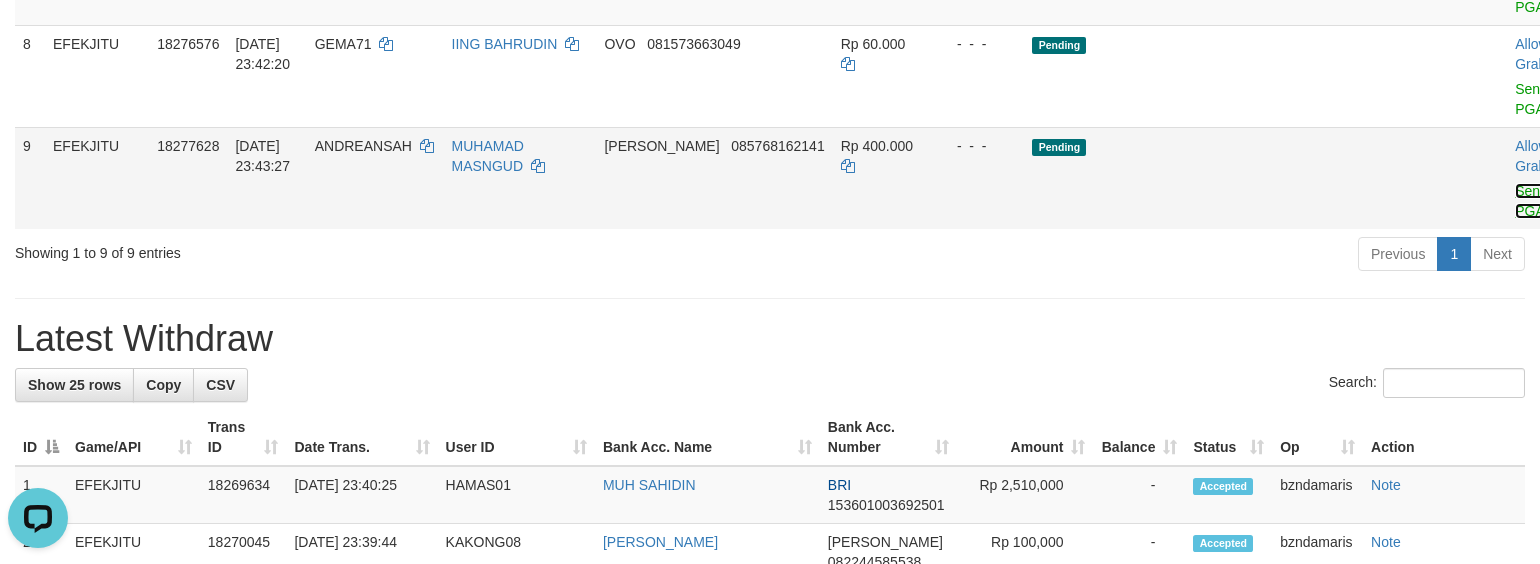click on "Send PGA" at bounding box center [1531, 201] 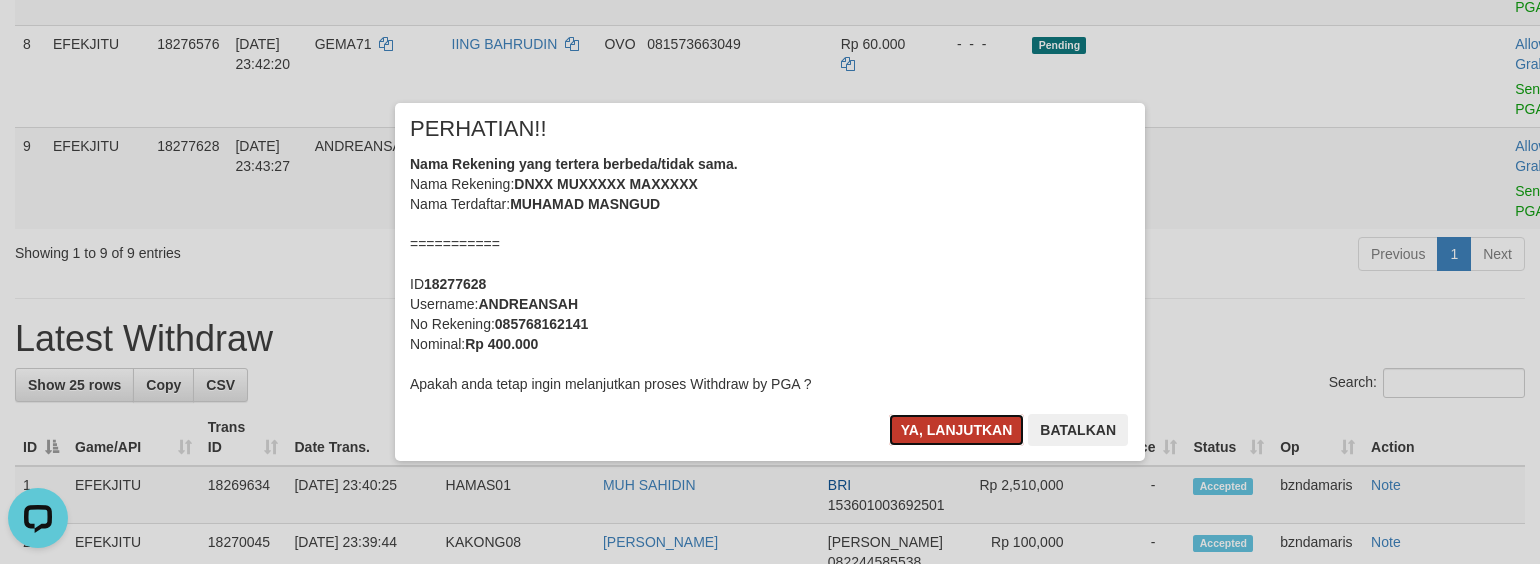click on "Ya, lanjutkan" at bounding box center [957, 430] 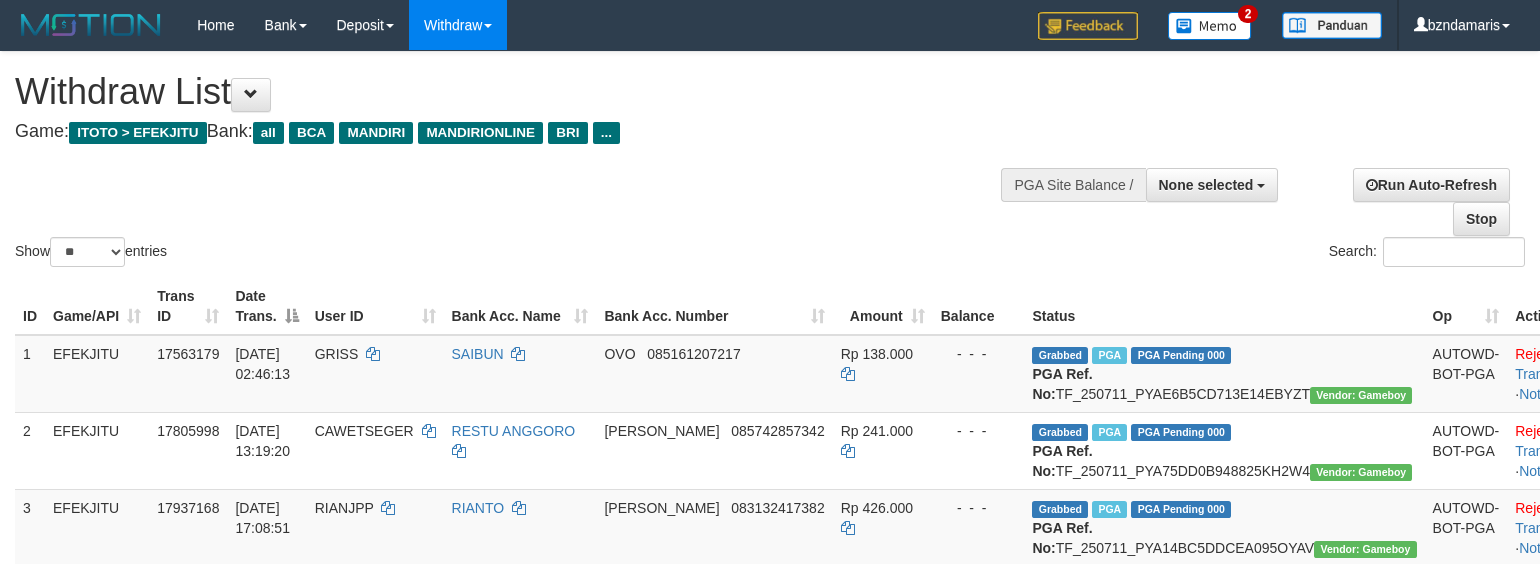 select 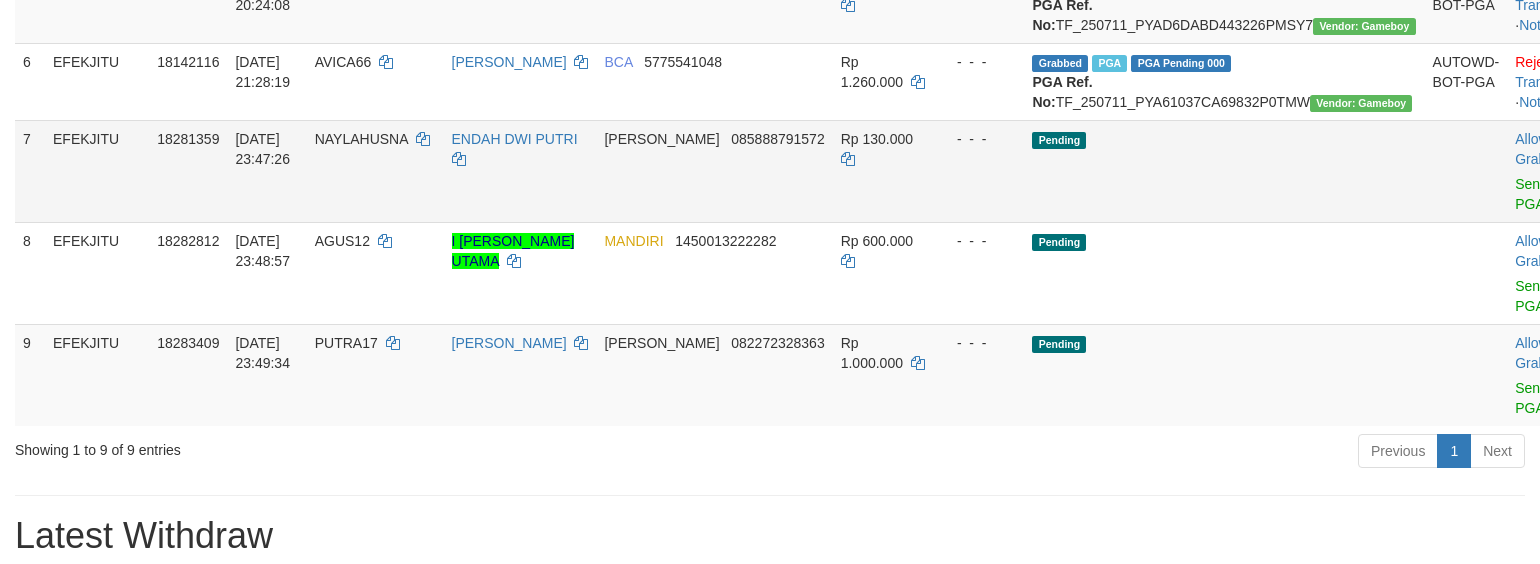 scroll, scrollTop: 630, scrollLeft: 0, axis: vertical 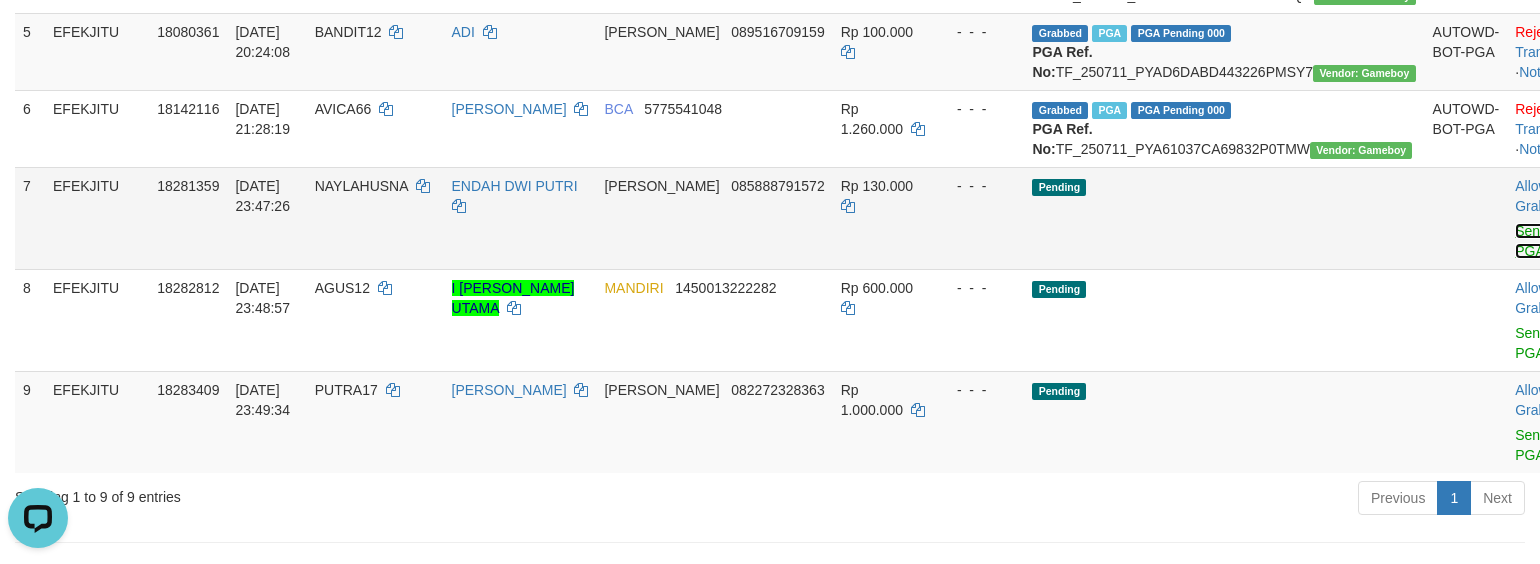 click on "Send PGA" at bounding box center (1531, 241) 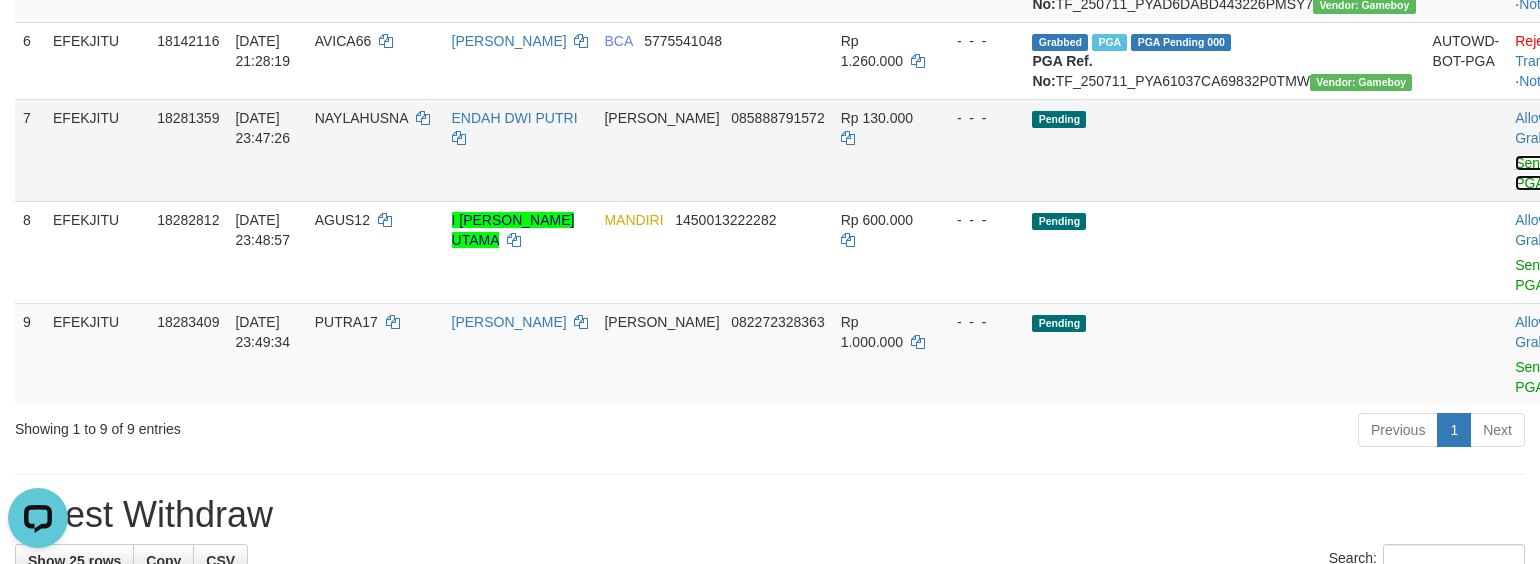 scroll, scrollTop: 764, scrollLeft: 0, axis: vertical 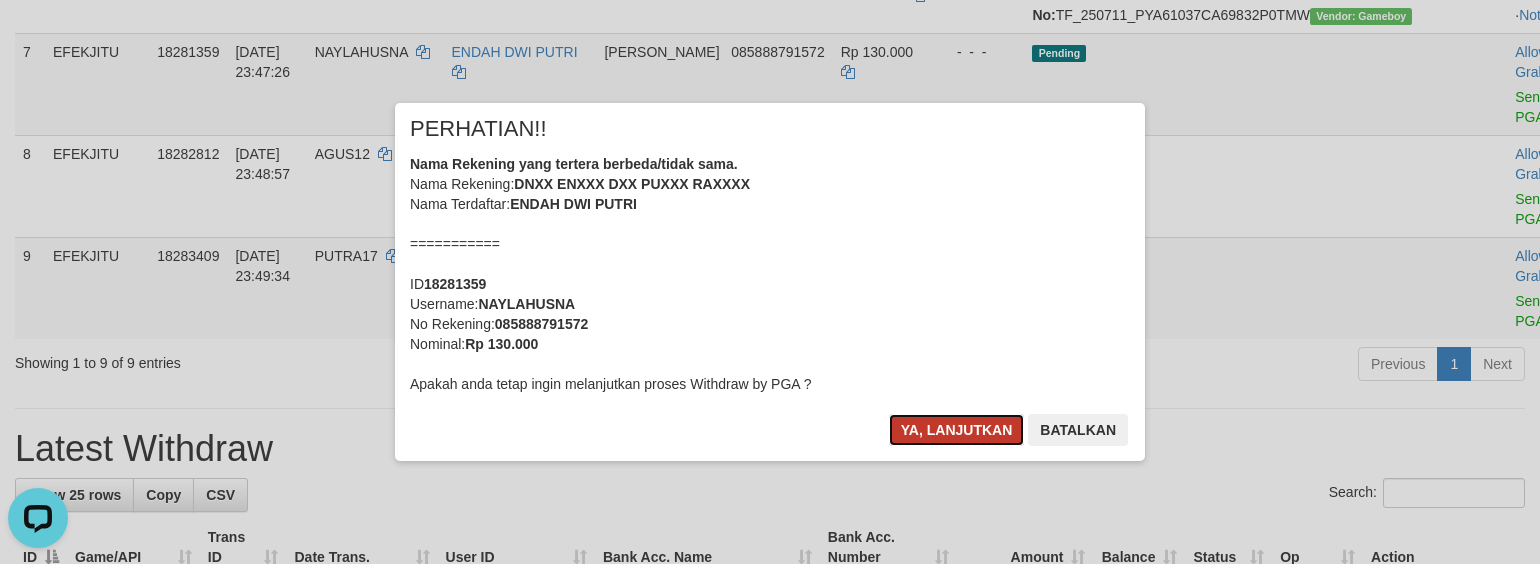 click on "Ya, lanjutkan" at bounding box center (957, 430) 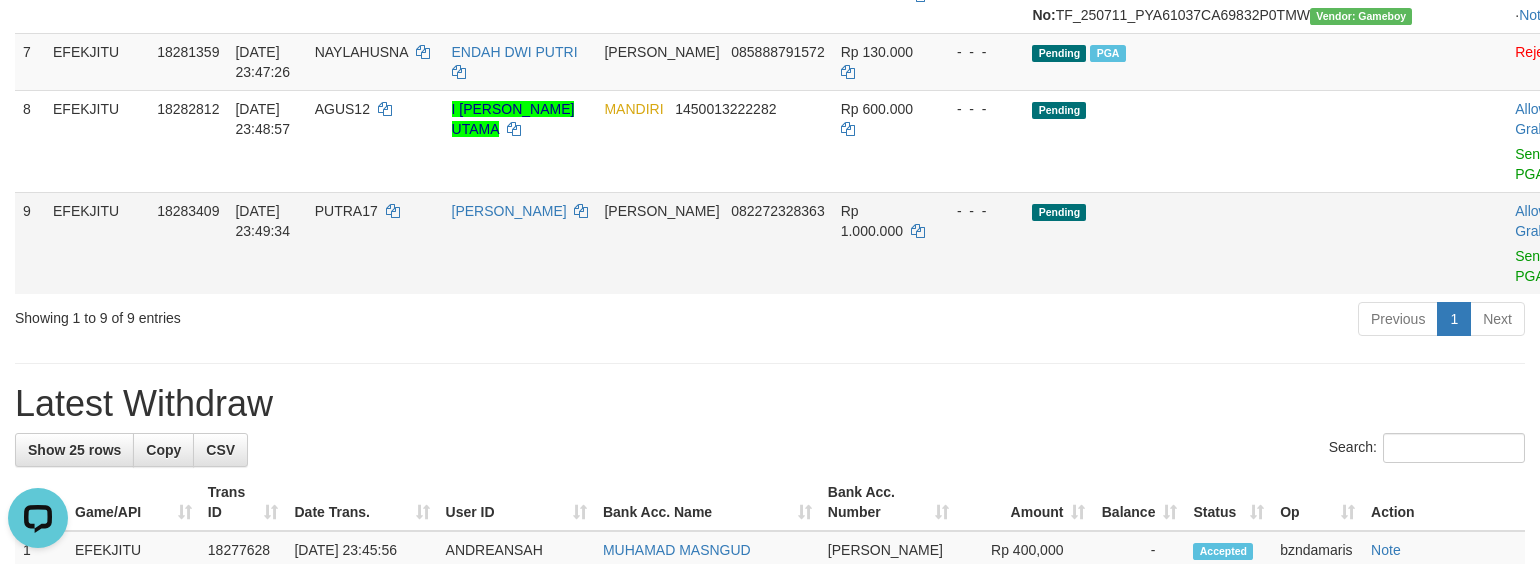 click on "Allow Grab   ·    Reject Send PGA     ·    Note" at bounding box center [1556, 243] 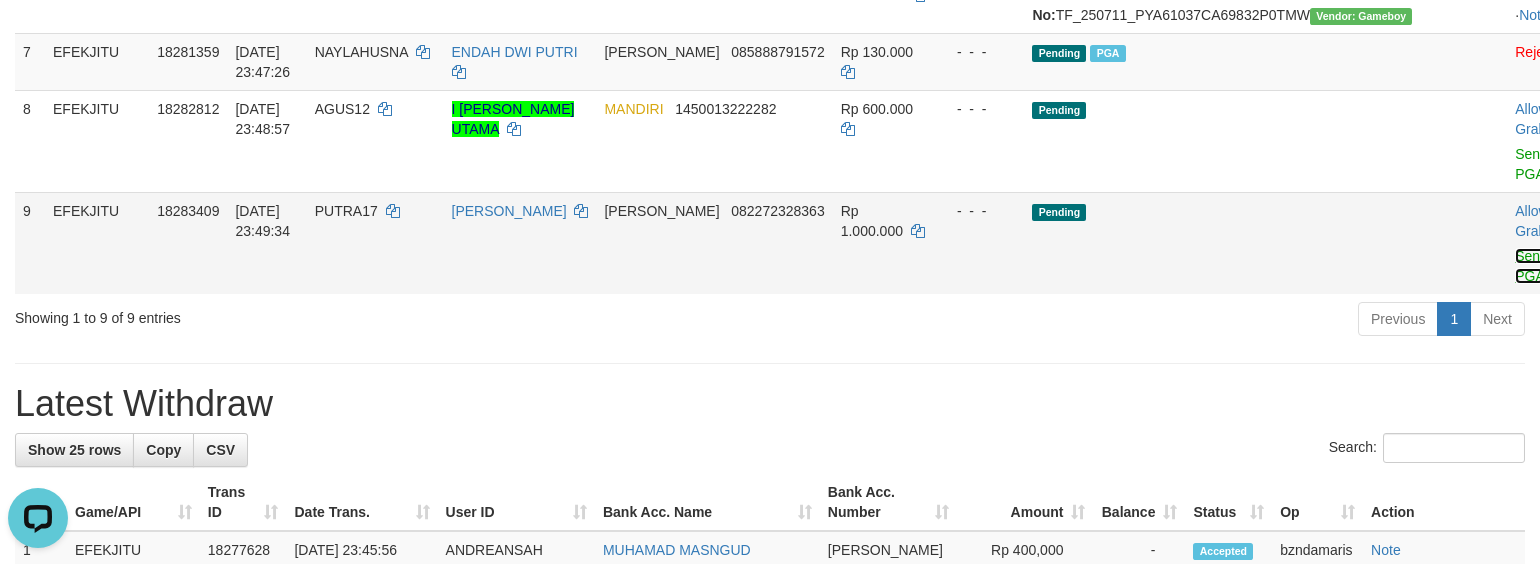 click on "Send PGA" at bounding box center [1531, 266] 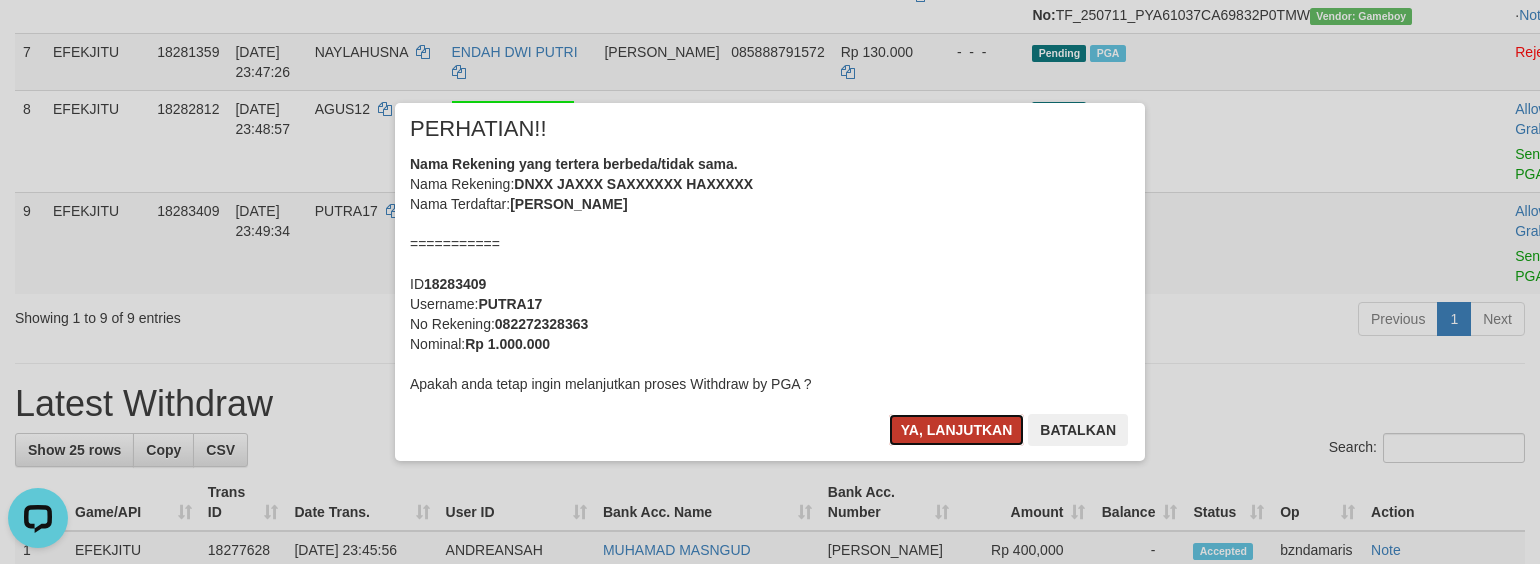 click on "Ya, lanjutkan" at bounding box center [957, 430] 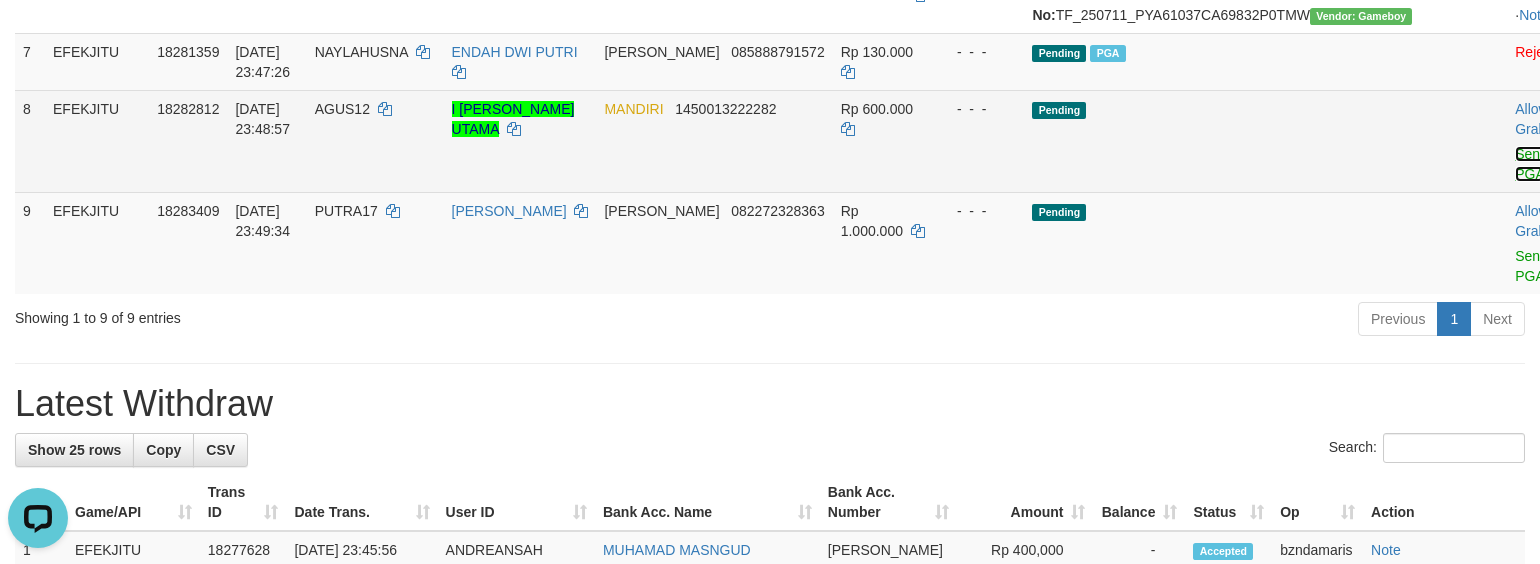 click on "Send PGA" at bounding box center (1531, 164) 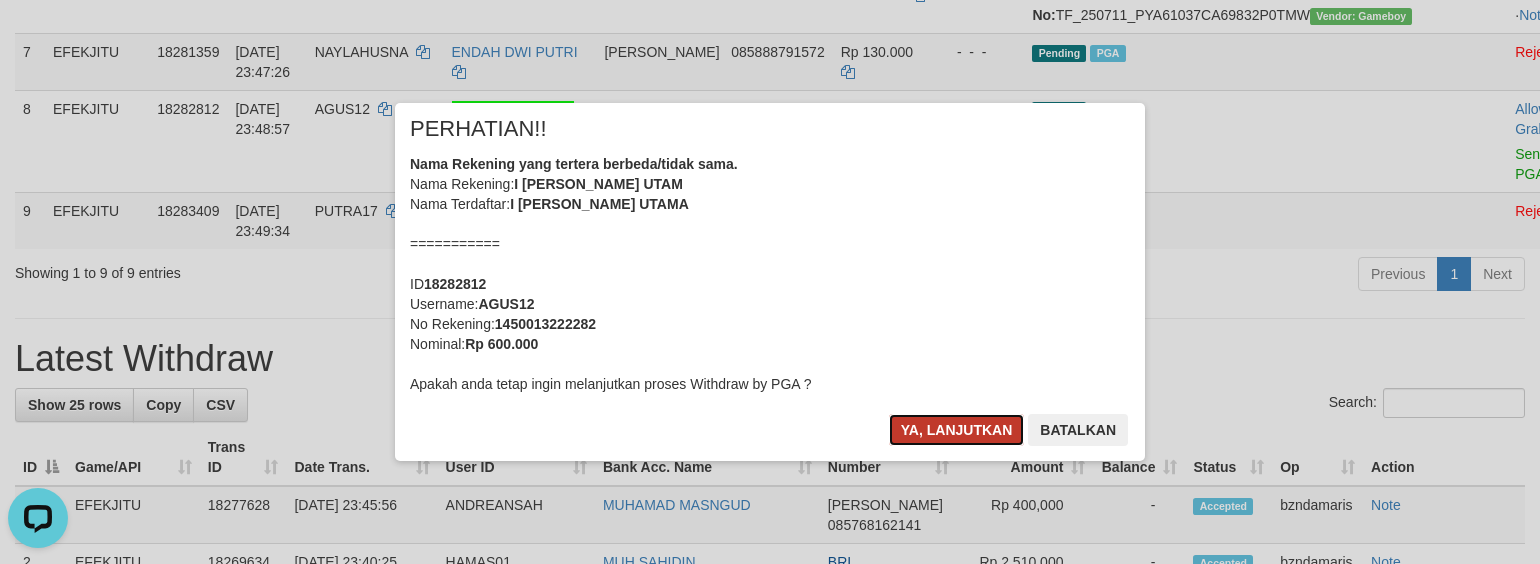 click on "Ya, lanjutkan" at bounding box center (957, 430) 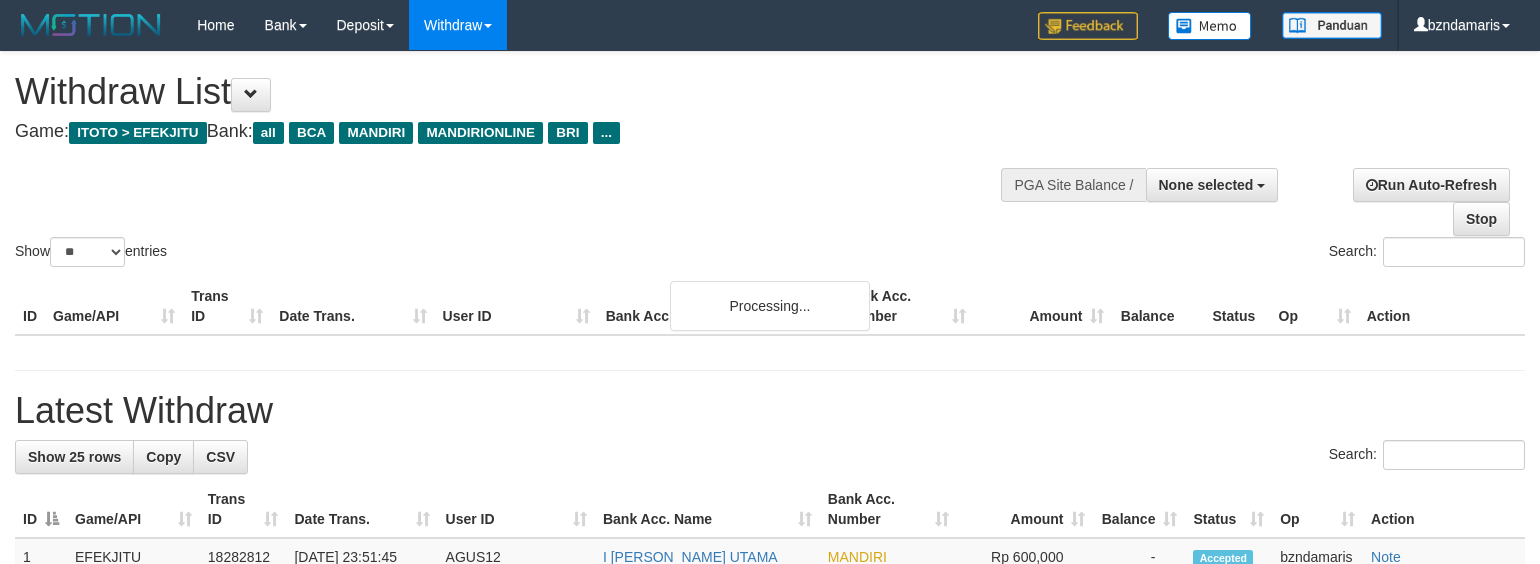 select 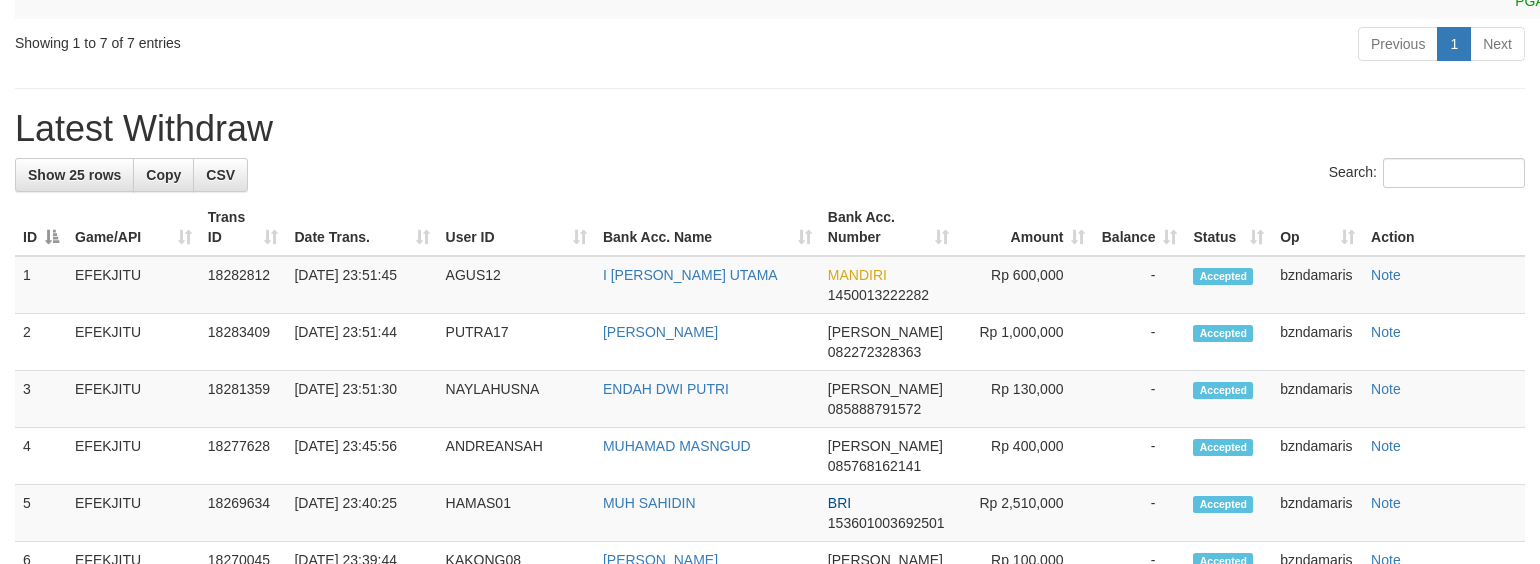 scroll, scrollTop: 764, scrollLeft: 0, axis: vertical 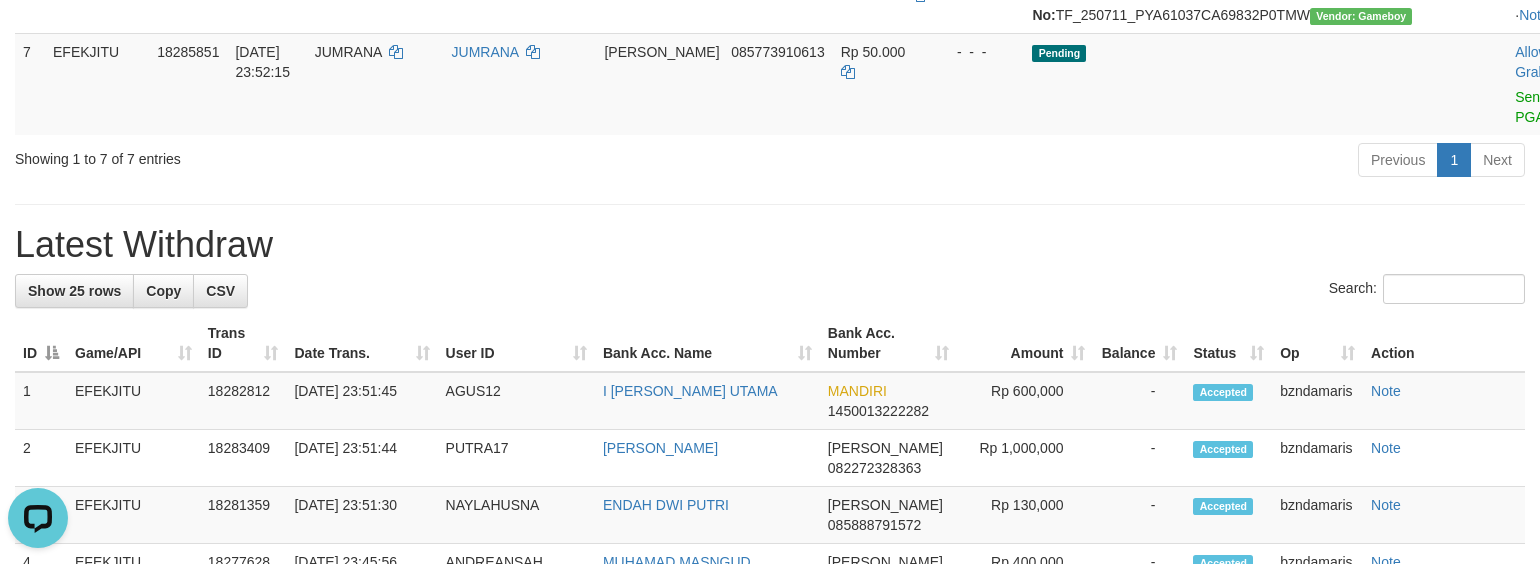 drag, startPoint x: 465, startPoint y: 392, endPoint x: 492, endPoint y: 397, distance: 27.45906 